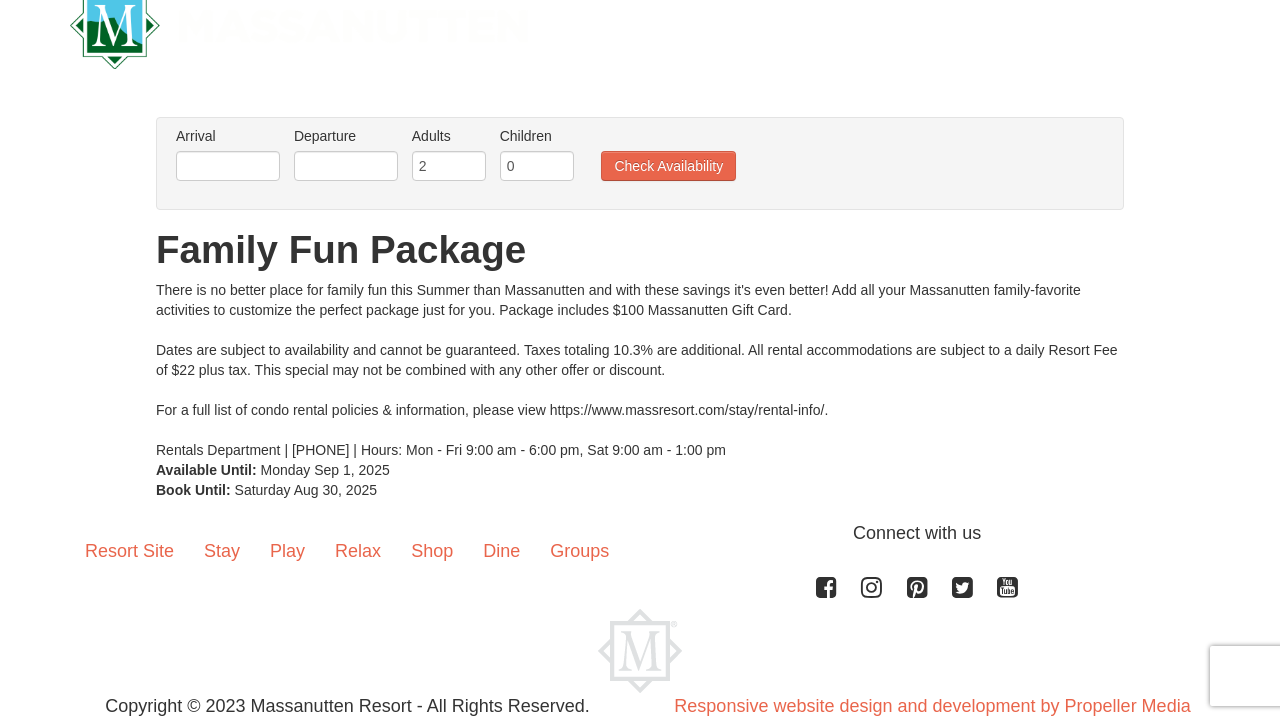 scroll, scrollTop: 115, scrollLeft: 0, axis: vertical 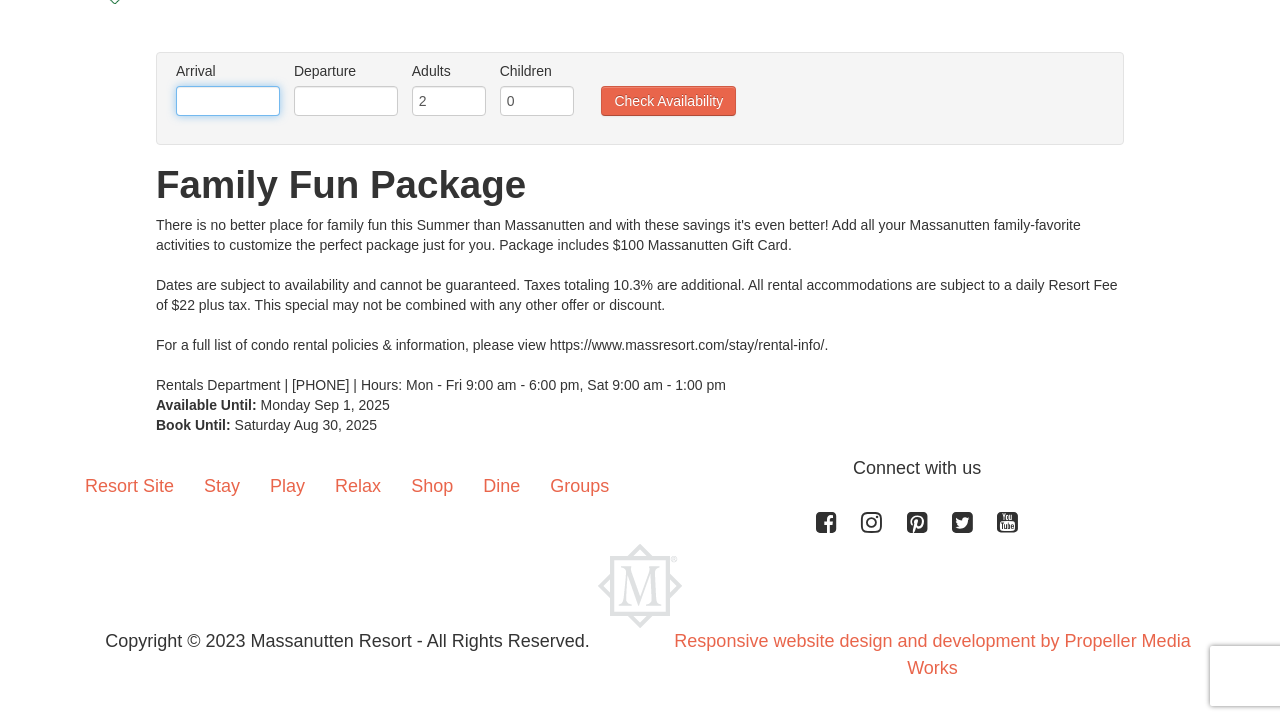 click at bounding box center [228, 101] 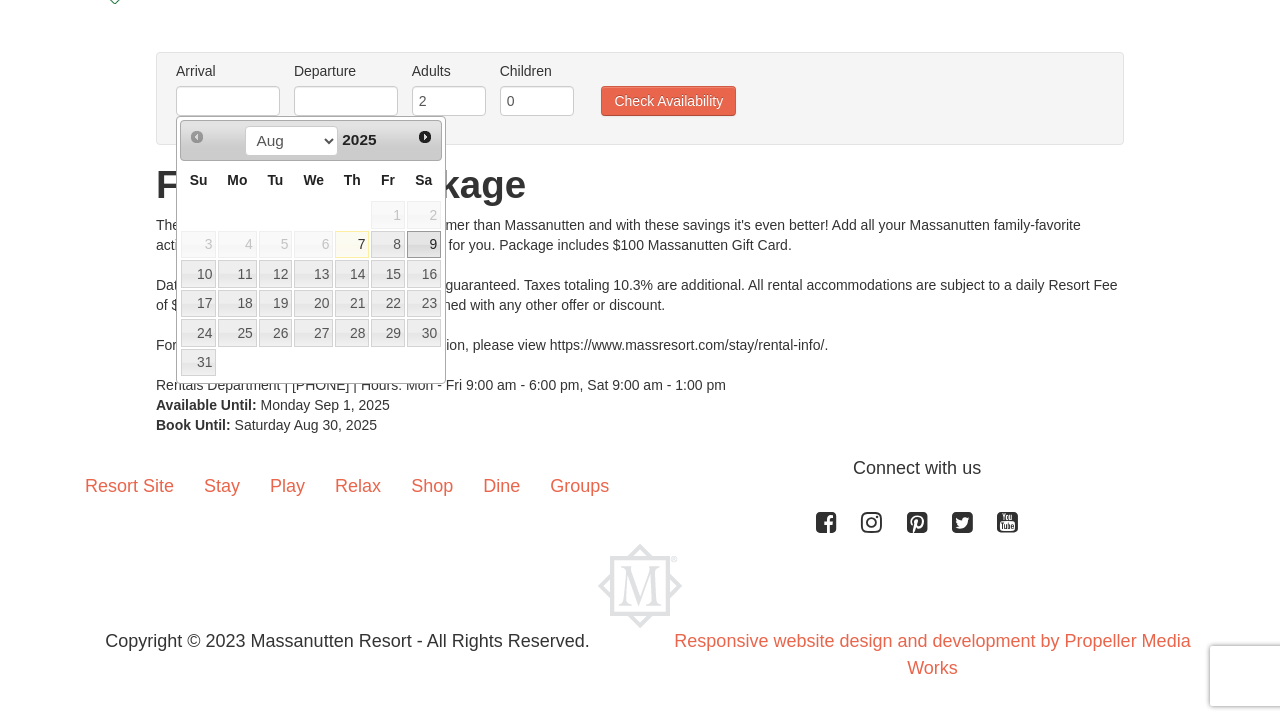 click on "9" at bounding box center [424, 245] 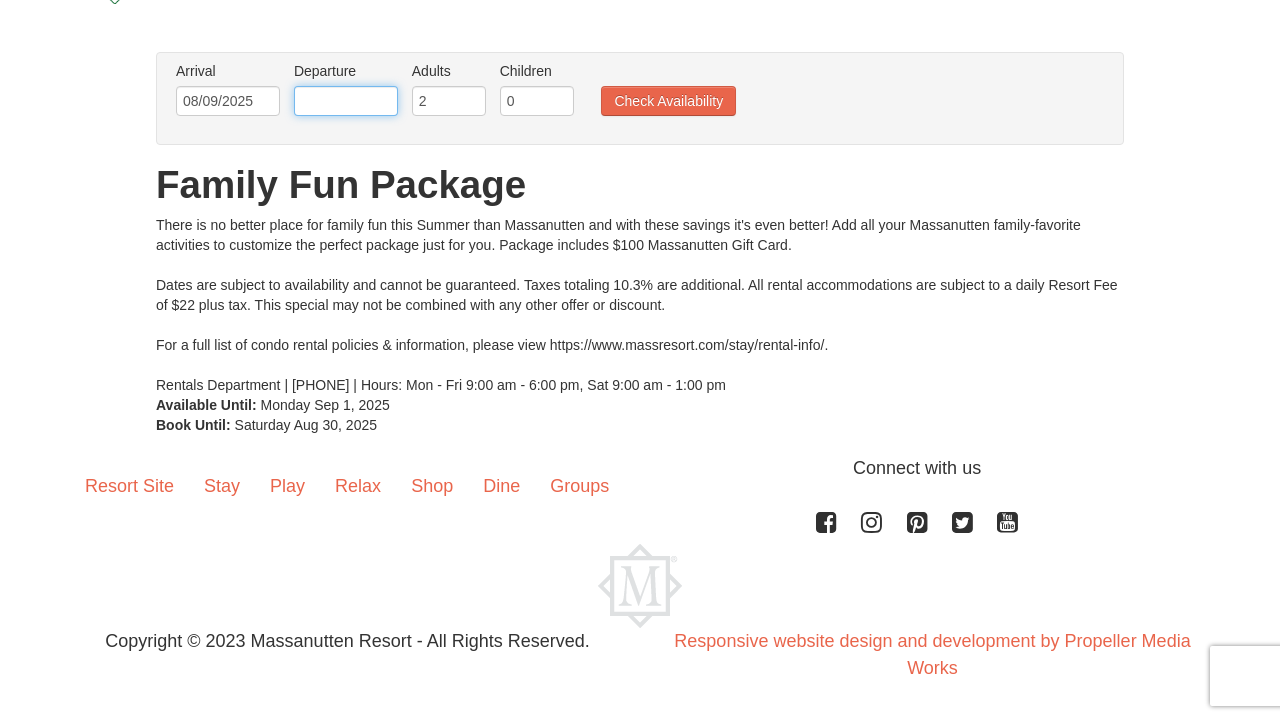 click at bounding box center (346, 101) 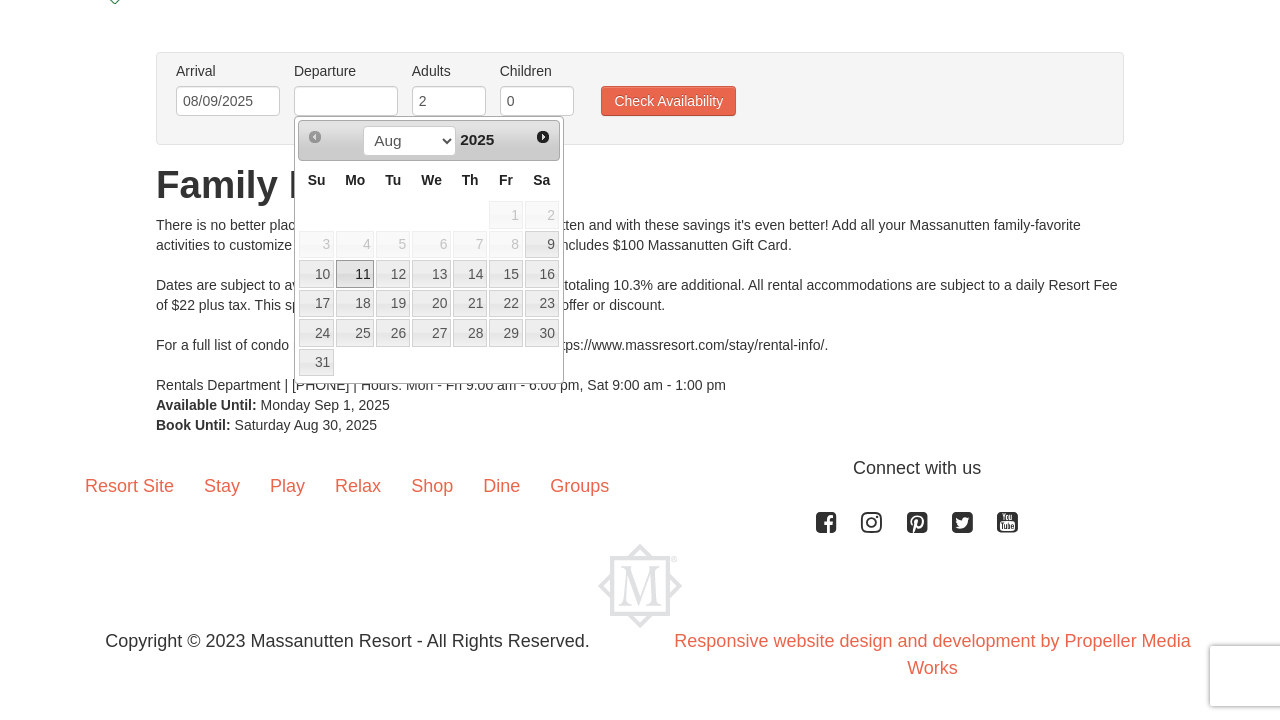 click on "11" at bounding box center (355, 274) 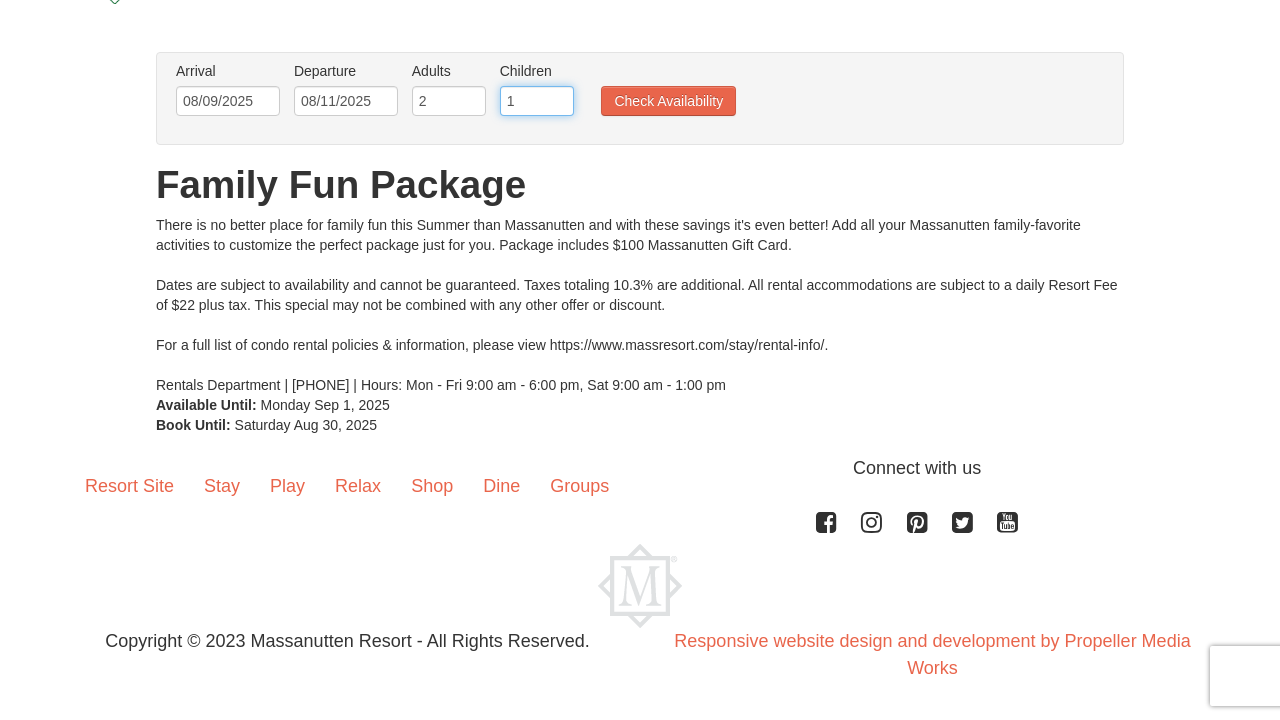 click on "1" at bounding box center [537, 101] 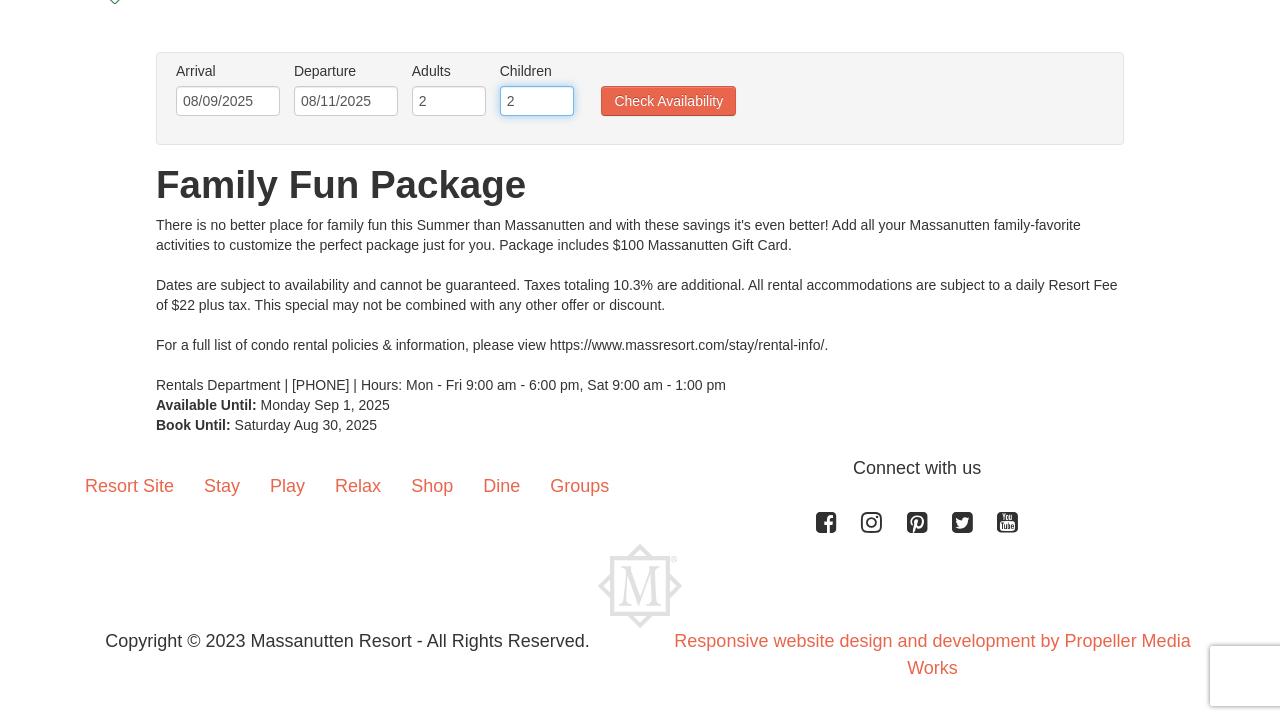 click on "2" at bounding box center (537, 101) 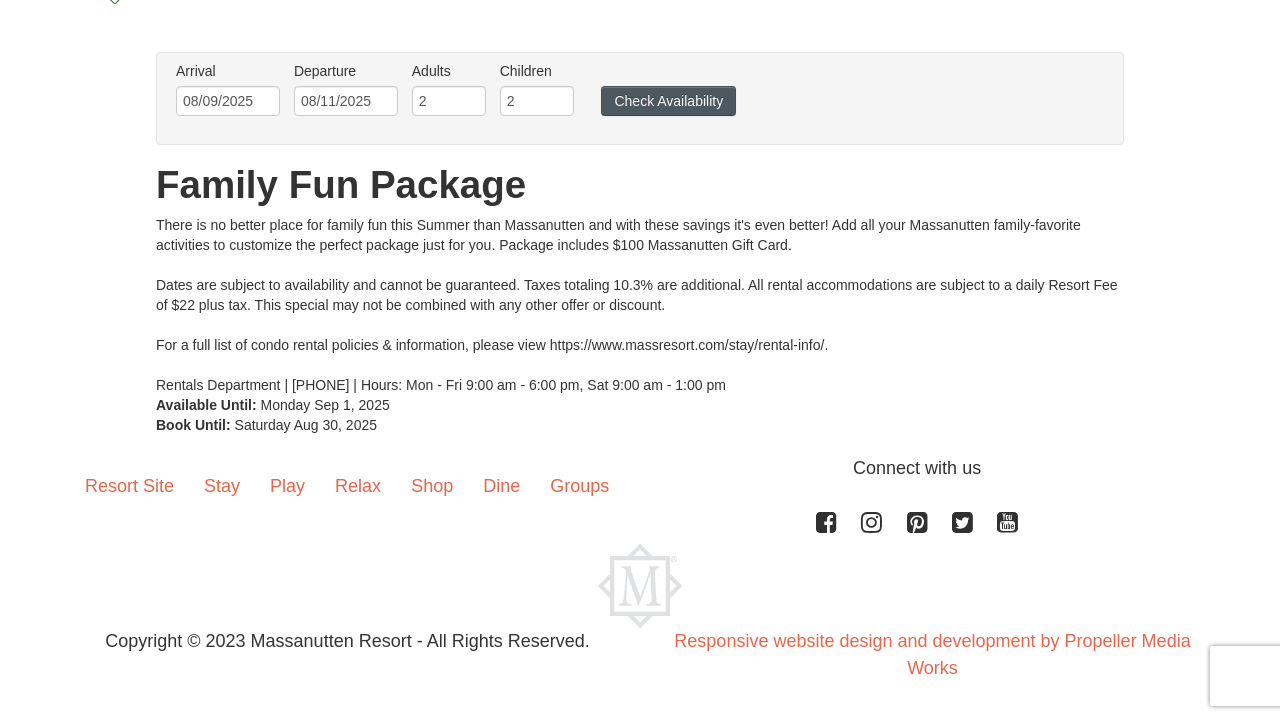 click on "Check Availability" at bounding box center [668, 101] 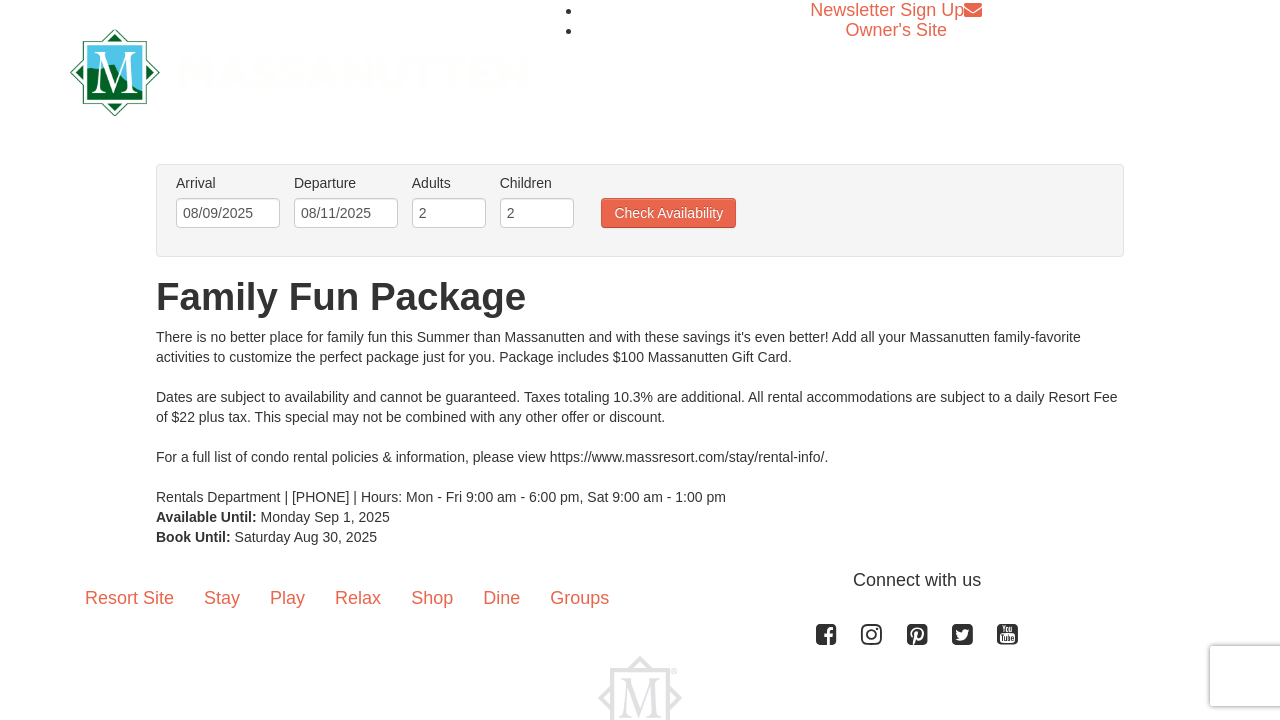 scroll, scrollTop: 0, scrollLeft: 0, axis: both 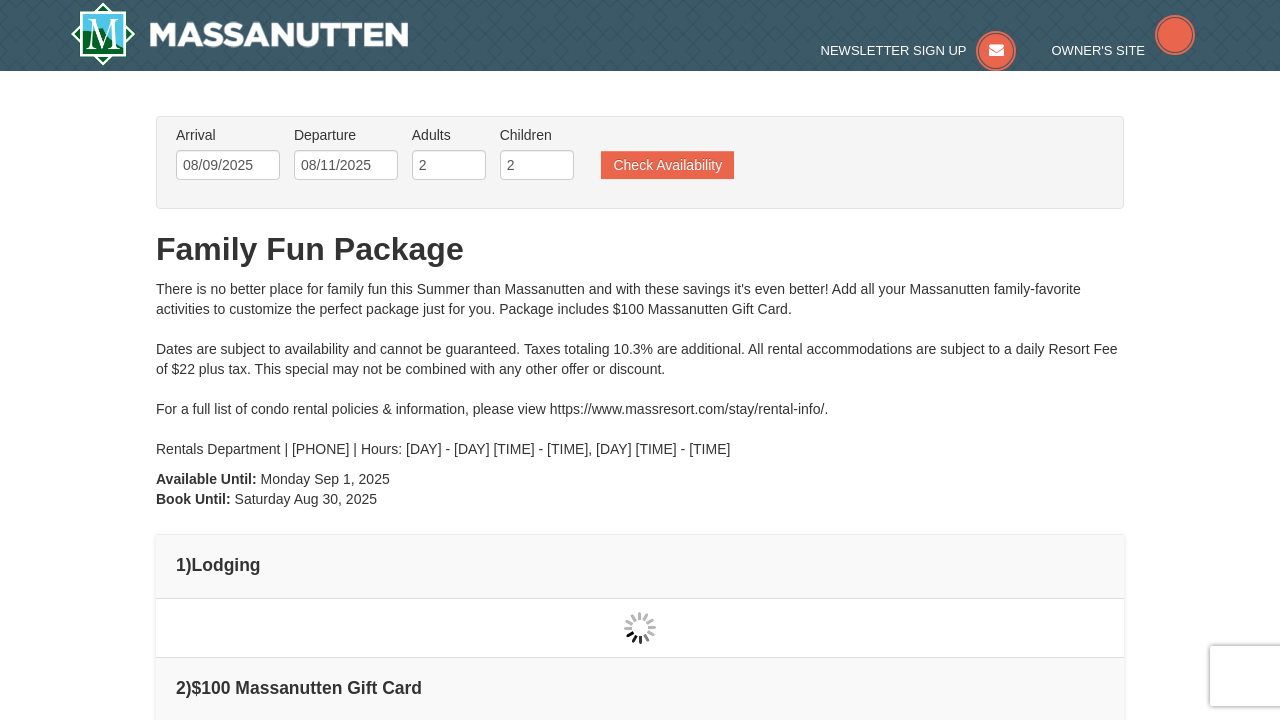 type on "08/09/2025" 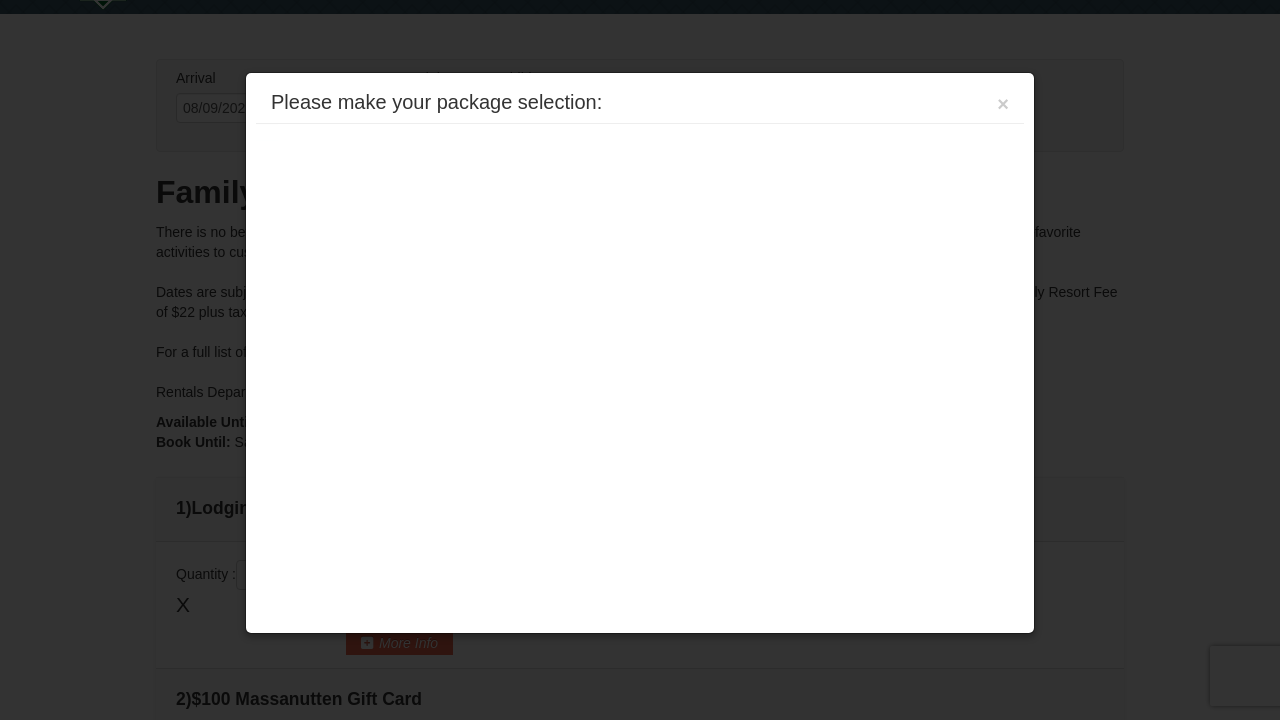 scroll, scrollTop: 612, scrollLeft: 0, axis: vertical 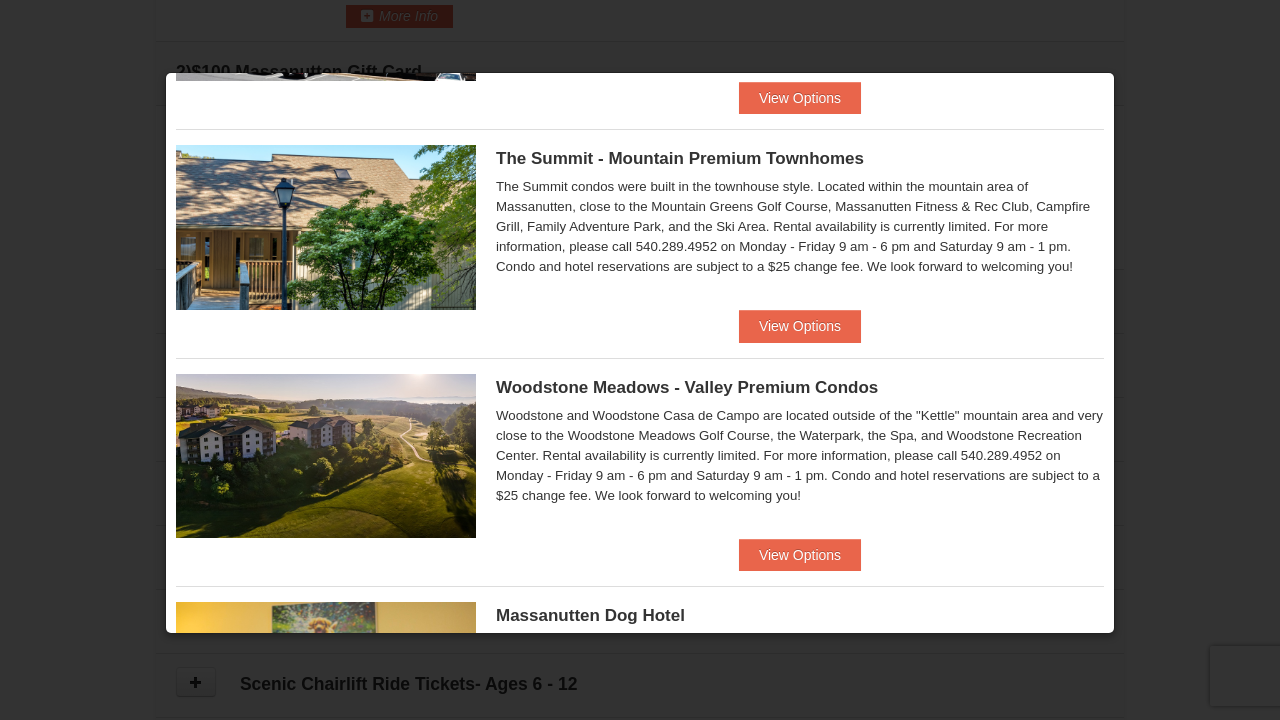 click at bounding box center (640, 360) 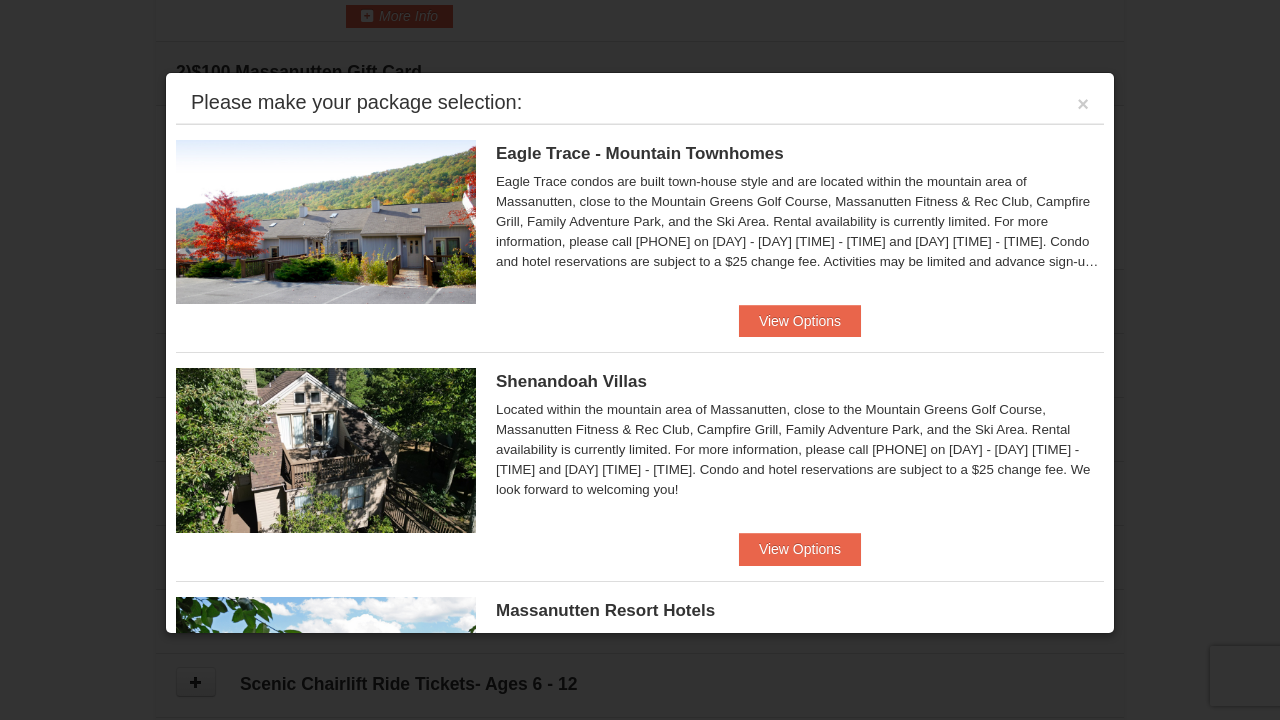 scroll, scrollTop: 0, scrollLeft: 0, axis: both 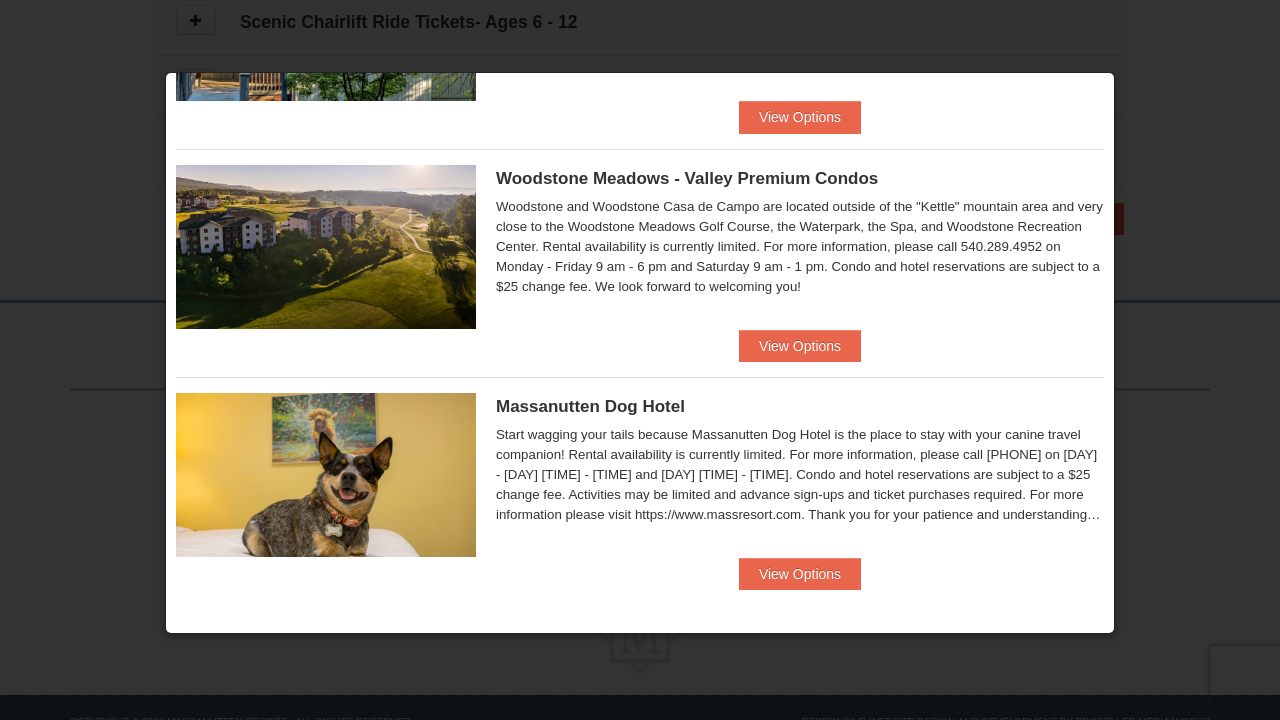 click at bounding box center (640, 360) 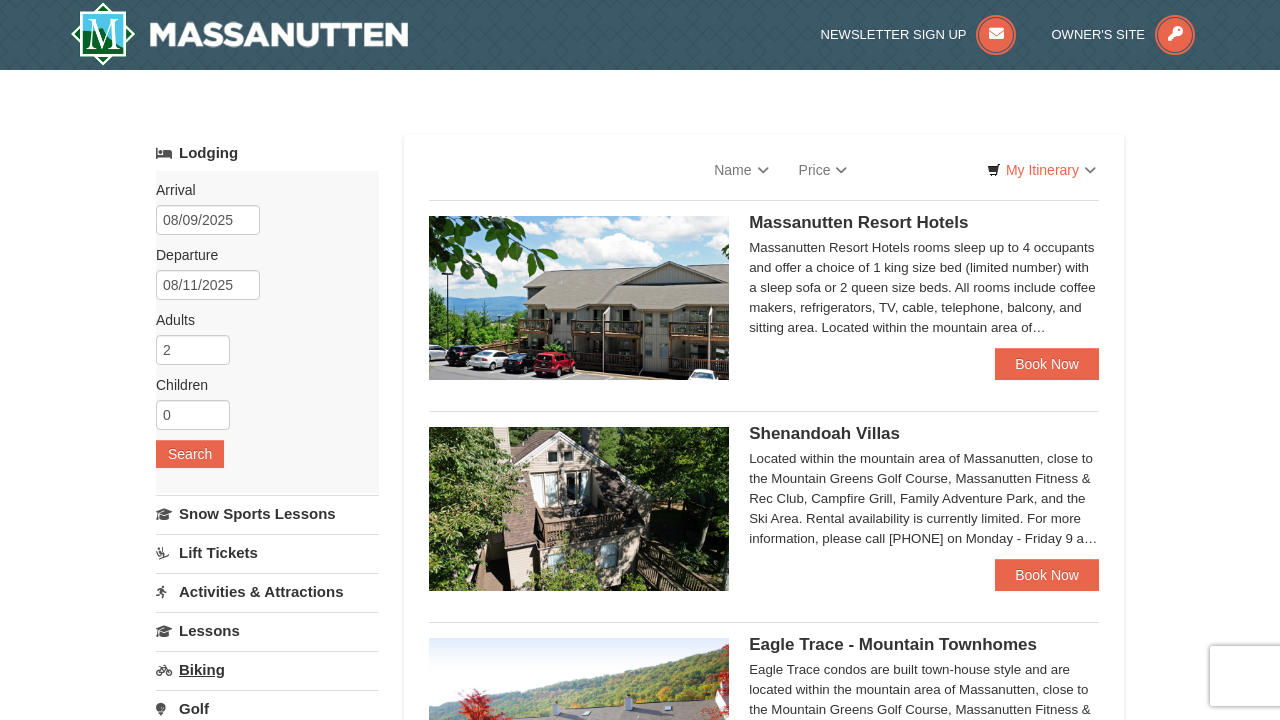 scroll, scrollTop: 0, scrollLeft: 0, axis: both 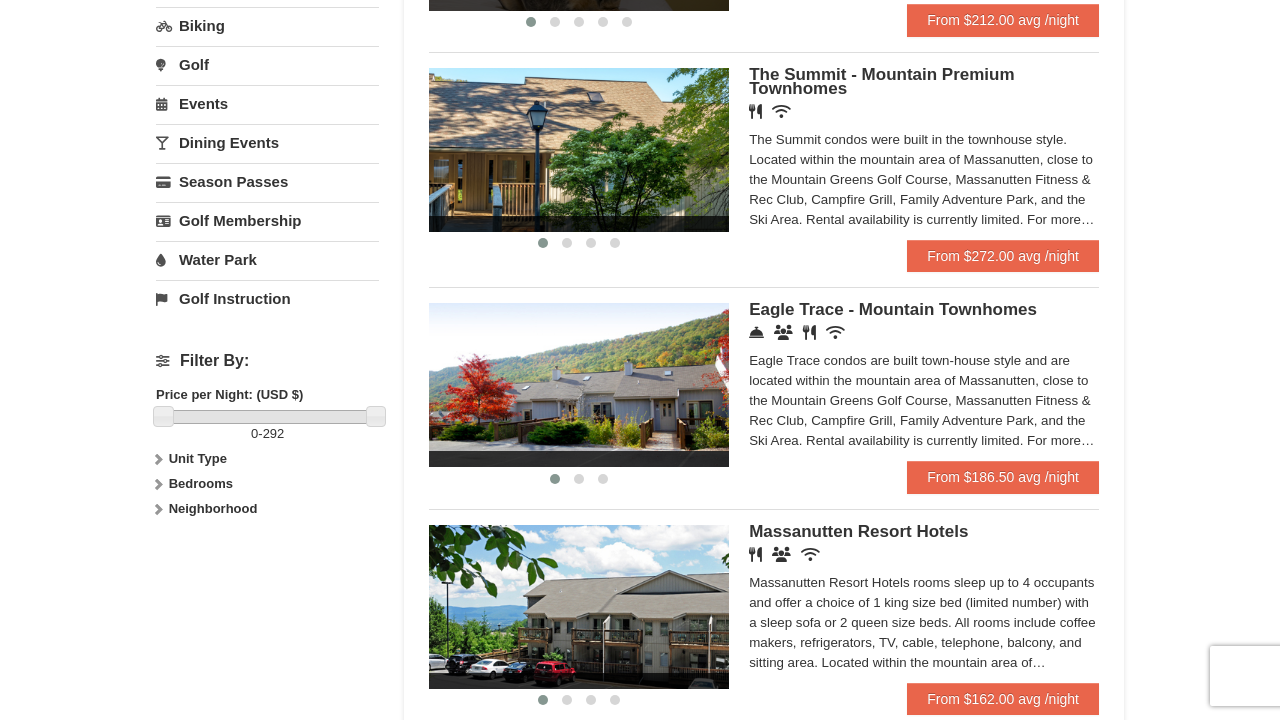 click on "‹ ›
Woodstone Meadows - Valley Premium Condos
Restaurant Banquet Facilities Wireless Internet (free)
Woodstone and Woodstone Casa de Campo are located outside of the "Kettle" mountain area and very close to the Woodstone Meadows Golf Course, the Waterpark, the Spa, and Woodstone Recreation Center.
Rental availability is currently limited. For more information, please call 540.289.4952 on Monday - Friday 9 am - 6 pm and Saturday 9 am - 1 pm. Condo and hotel reservations are subject to a $25 change fee.
We look forward to welcoming you!" at bounding box center [764, 273] 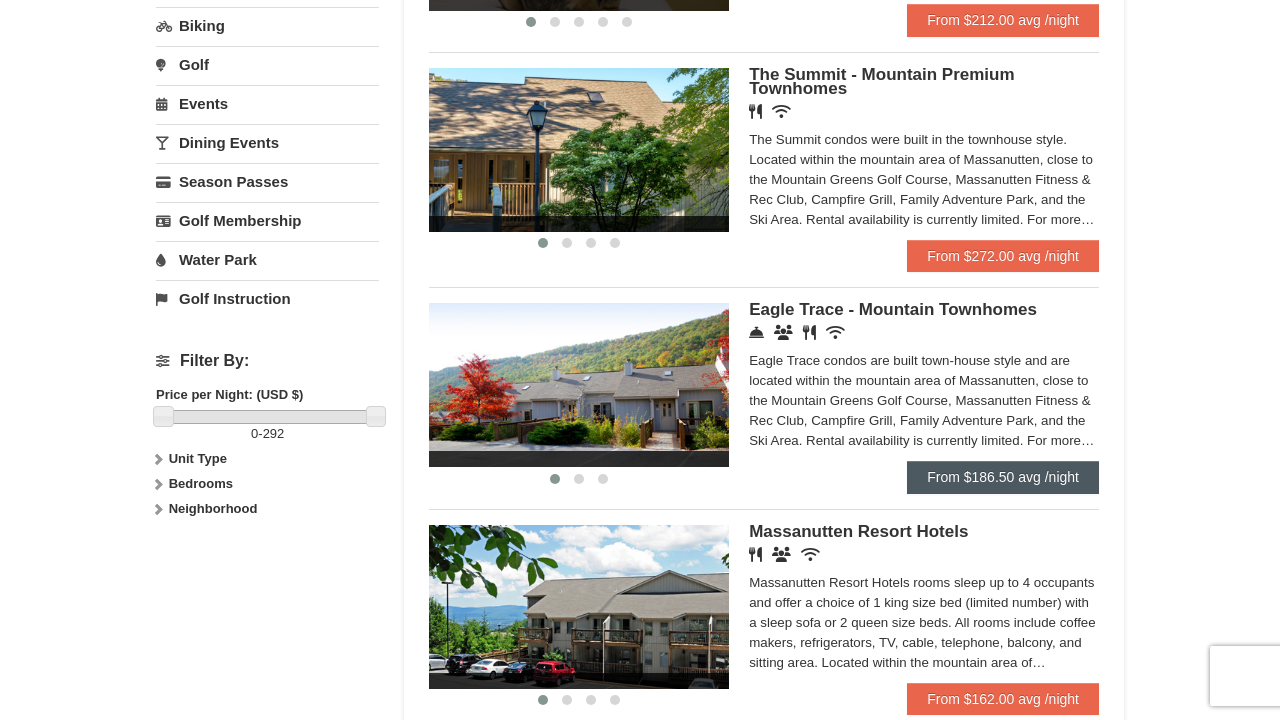 click on "From $186.50 avg /night" at bounding box center [1003, 477] 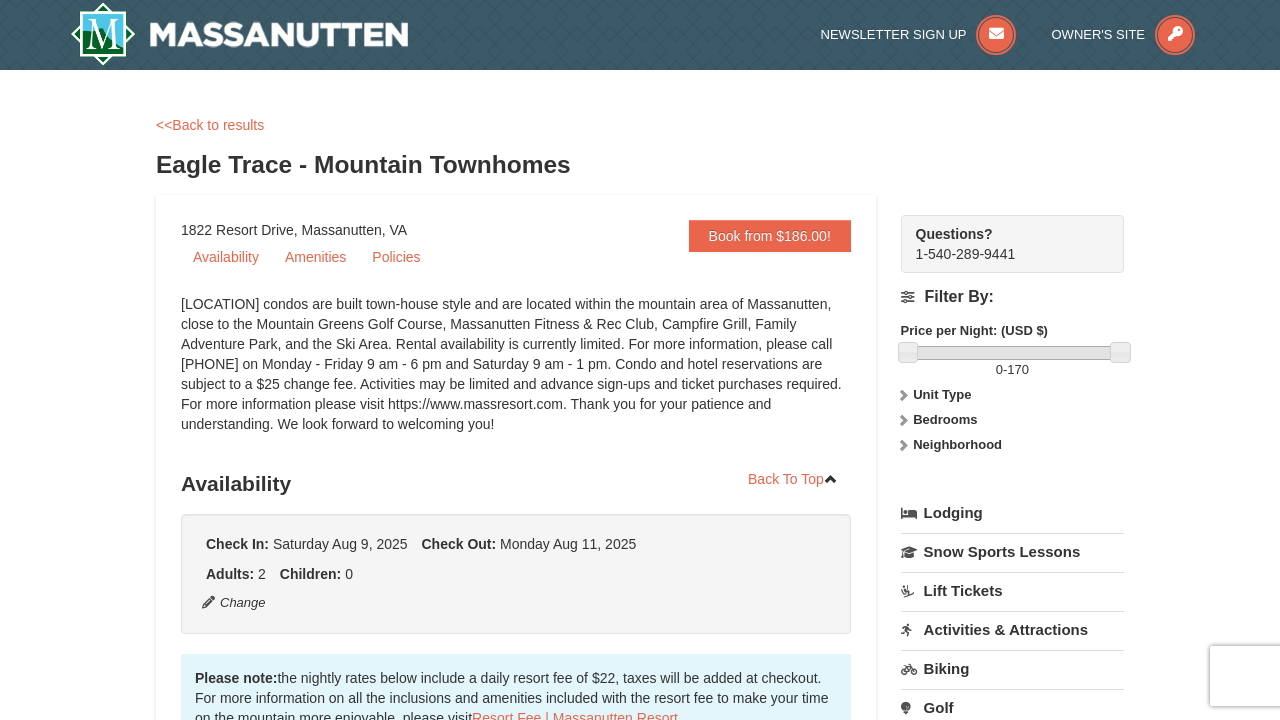 scroll, scrollTop: 0, scrollLeft: 0, axis: both 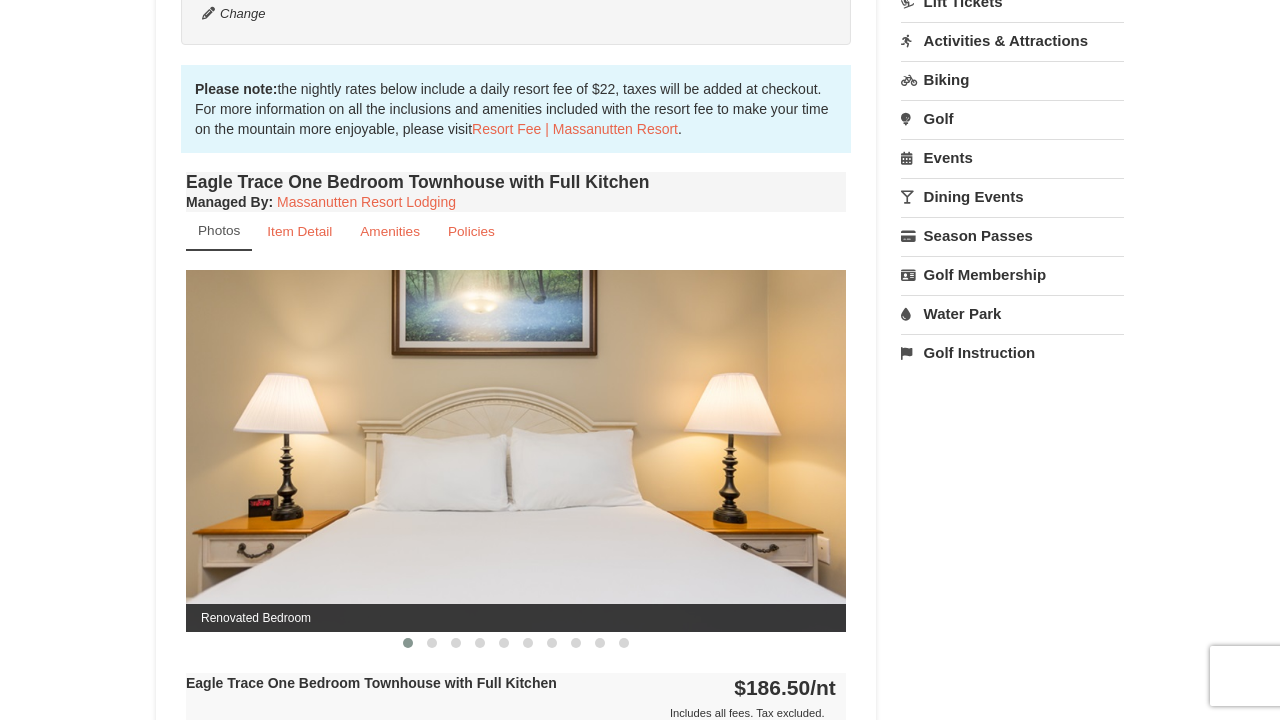 click at bounding box center [516, 450] 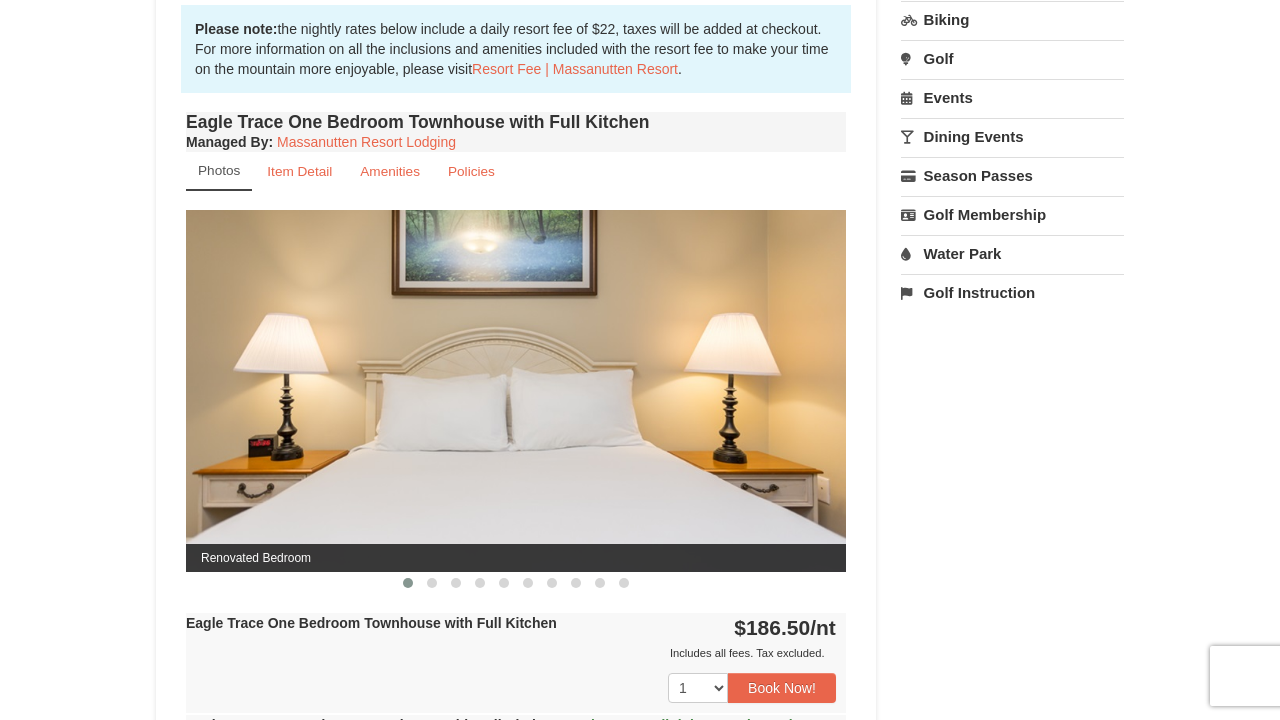 scroll, scrollTop: 677, scrollLeft: 0, axis: vertical 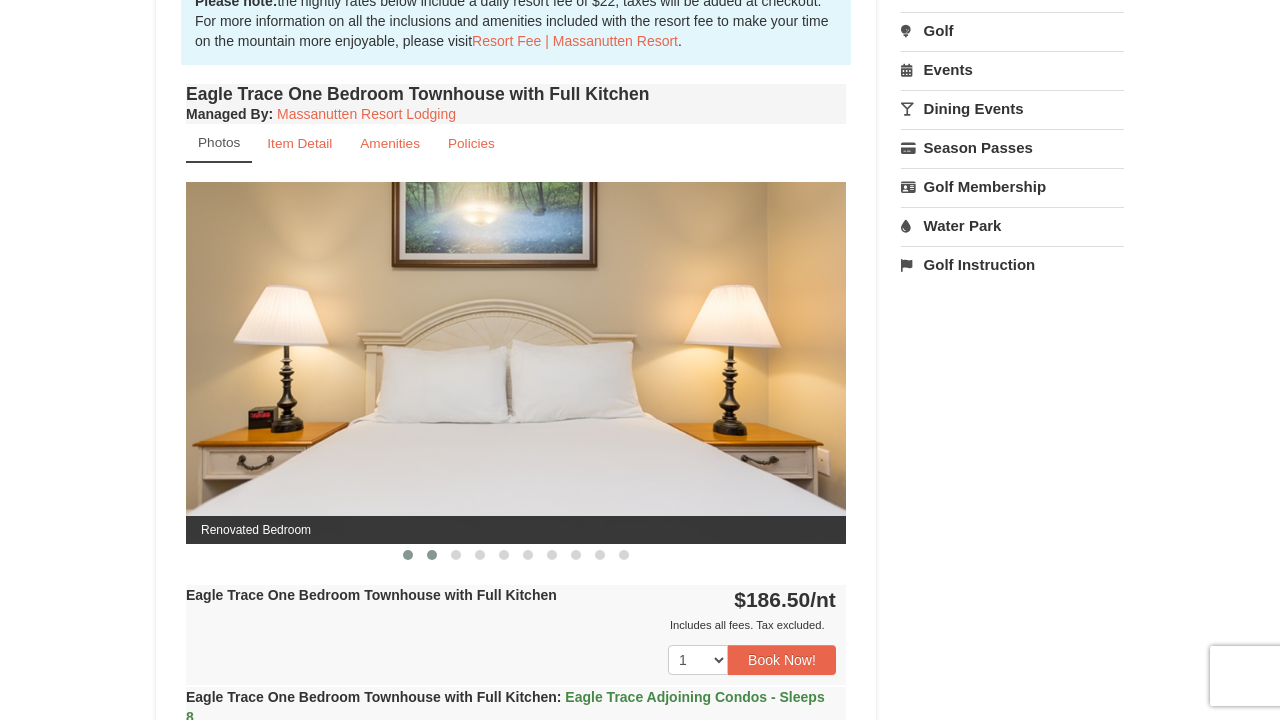 click at bounding box center (432, 555) 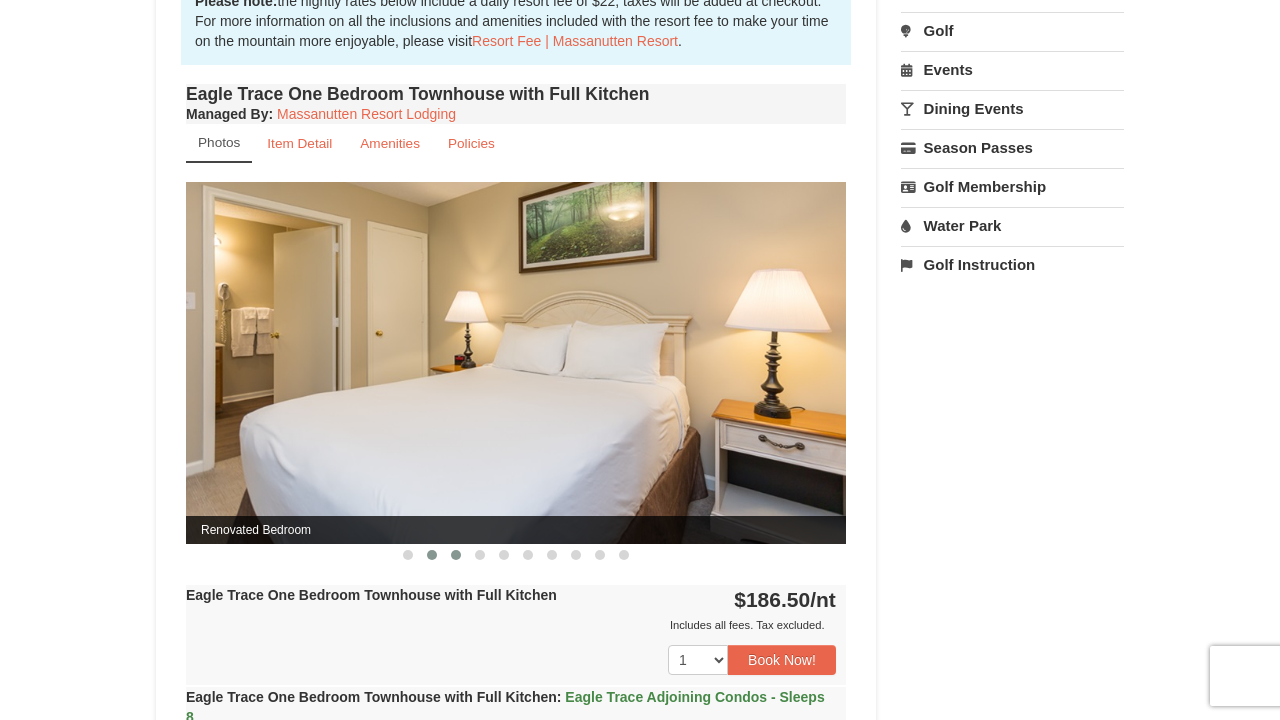 click at bounding box center [456, 555] 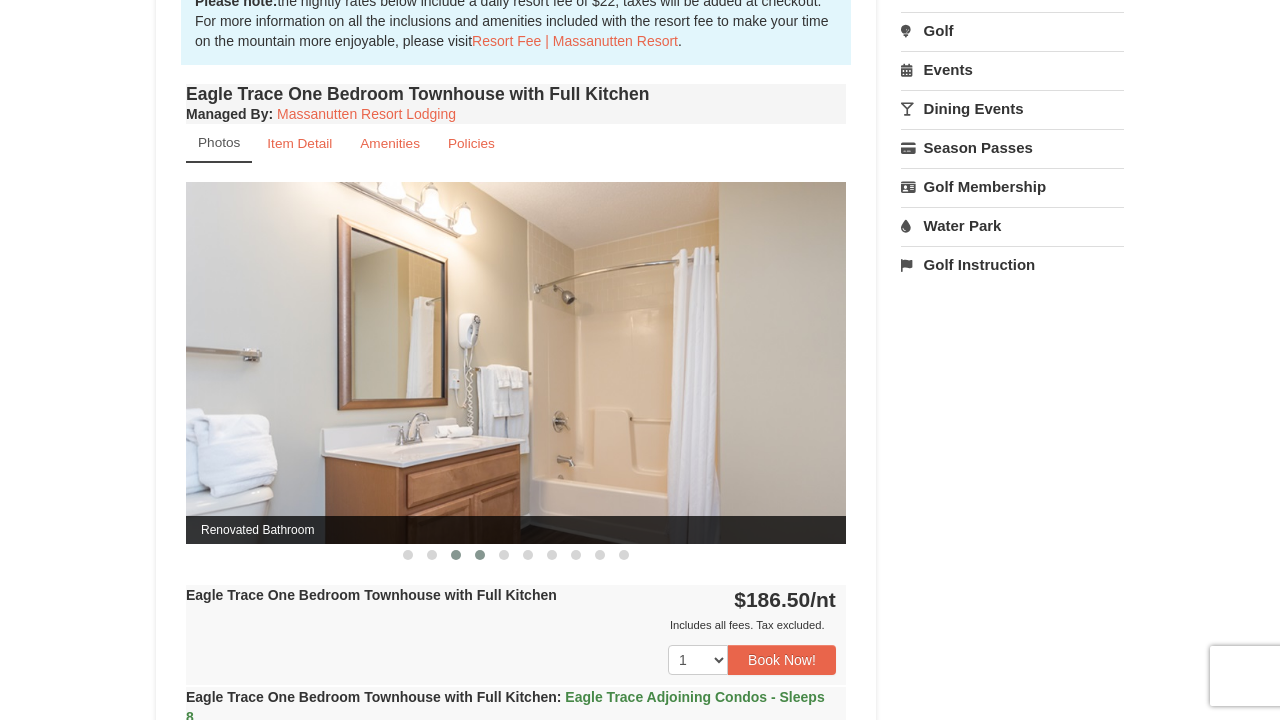 click at bounding box center (480, 555) 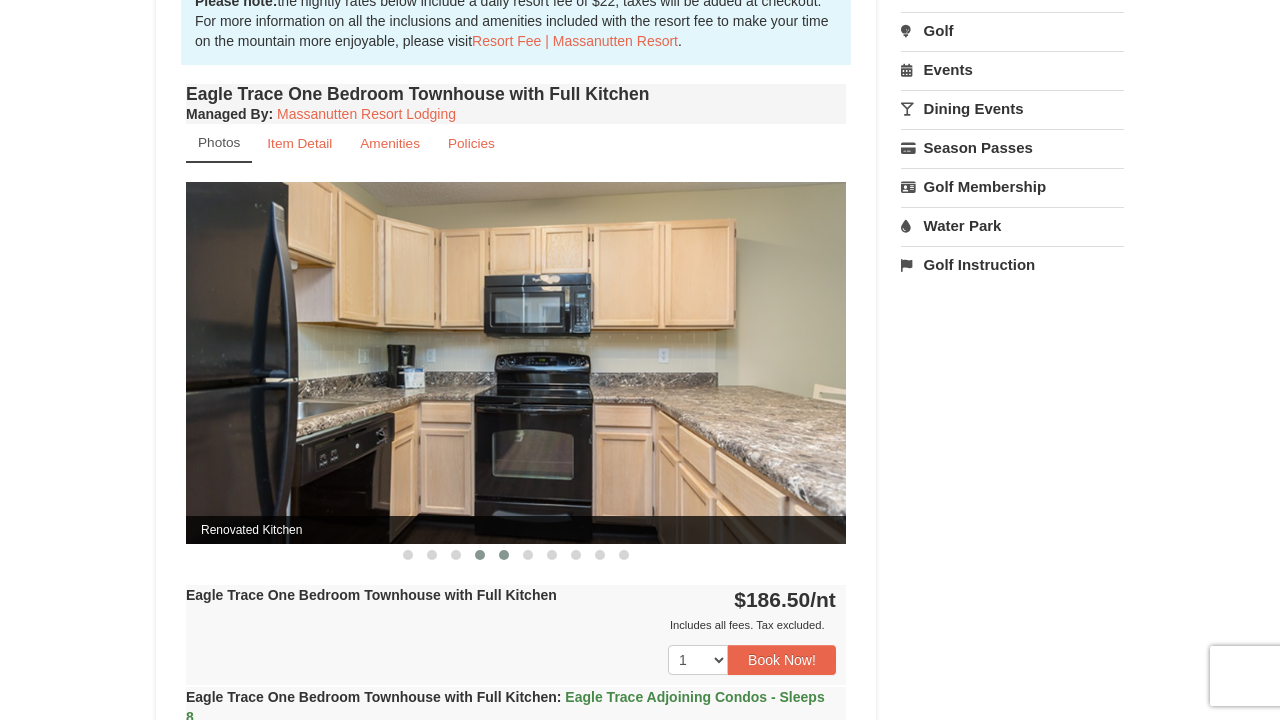 click at bounding box center [504, 555] 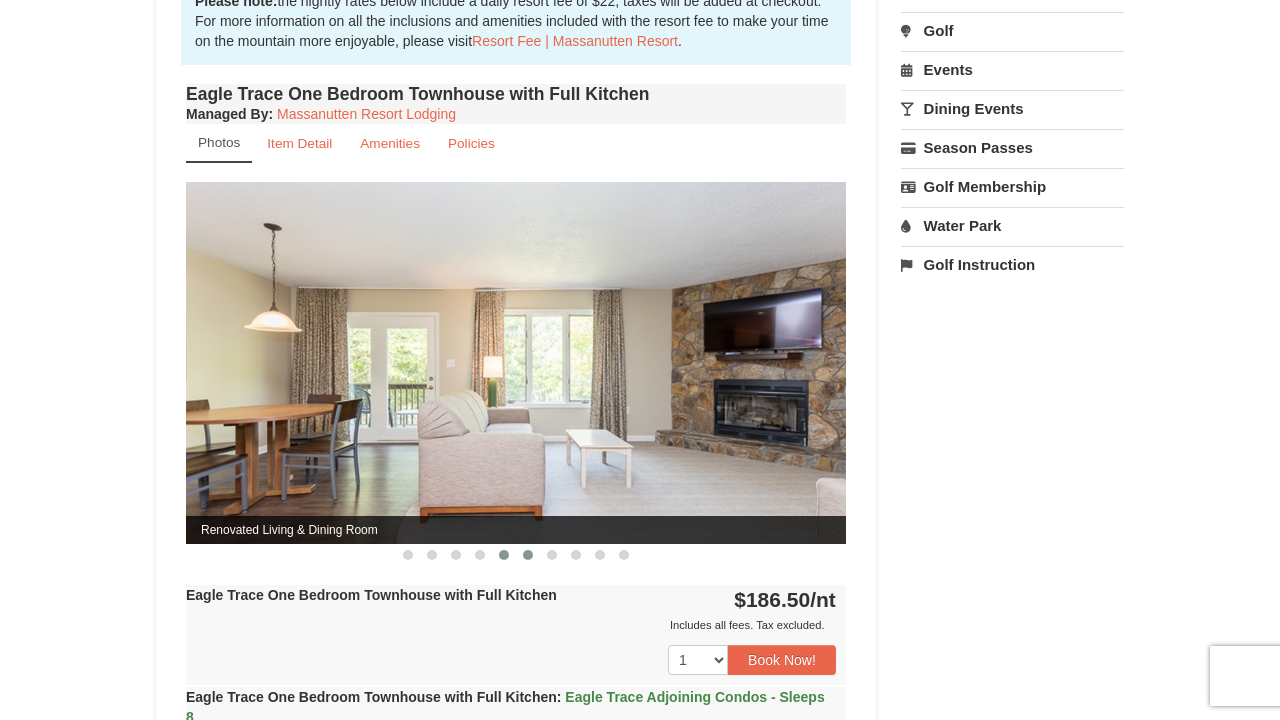click at bounding box center (528, 555) 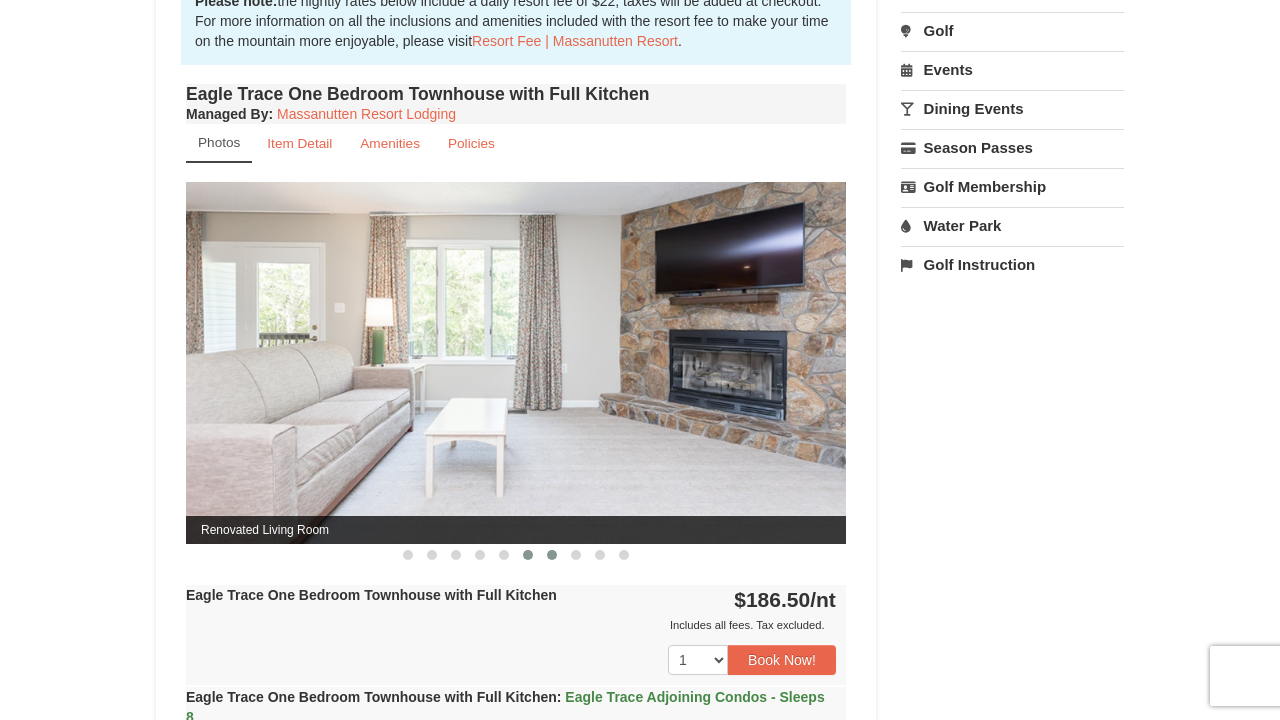 click at bounding box center [552, 555] 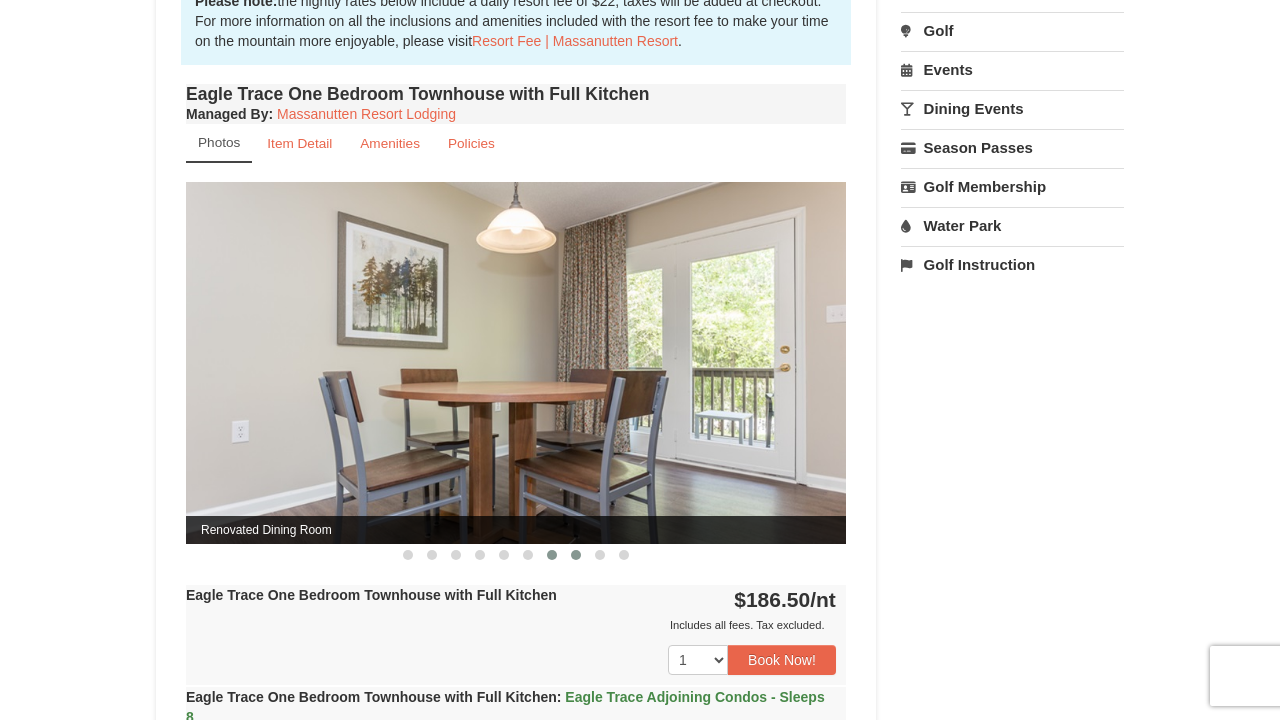 click at bounding box center [576, 555] 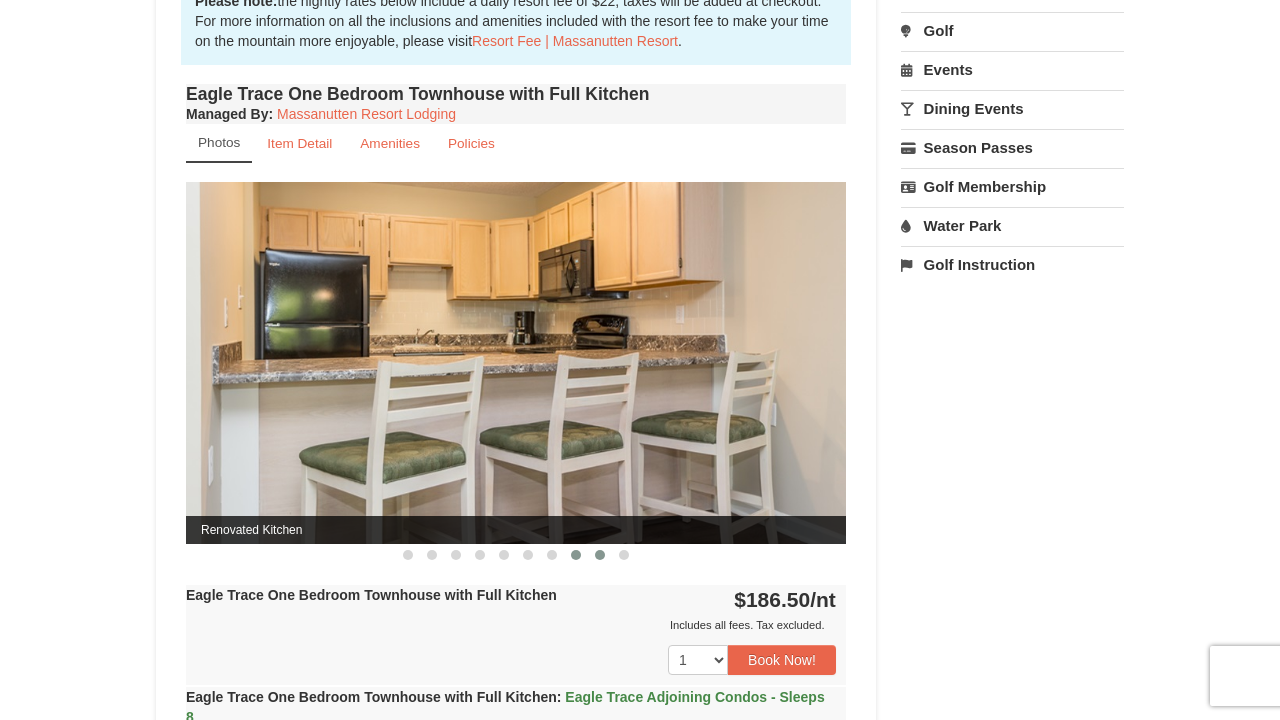 click at bounding box center [600, 555] 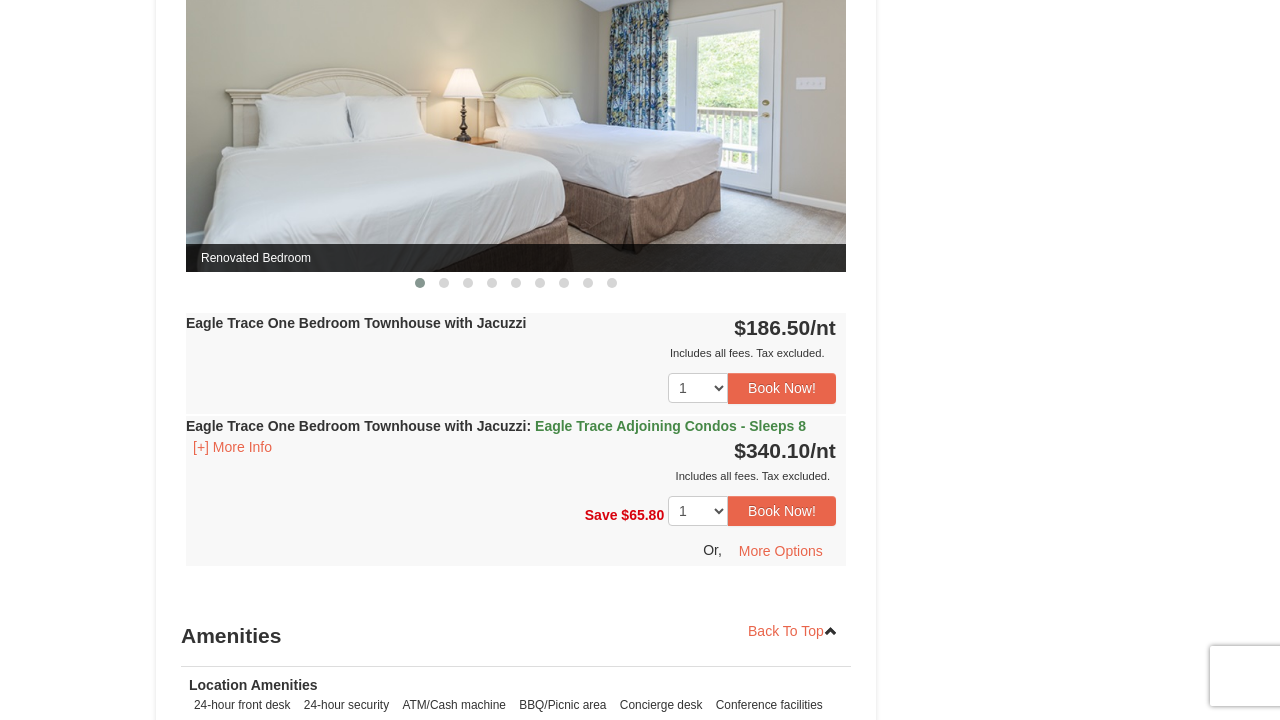 scroll, scrollTop: 1767, scrollLeft: 0, axis: vertical 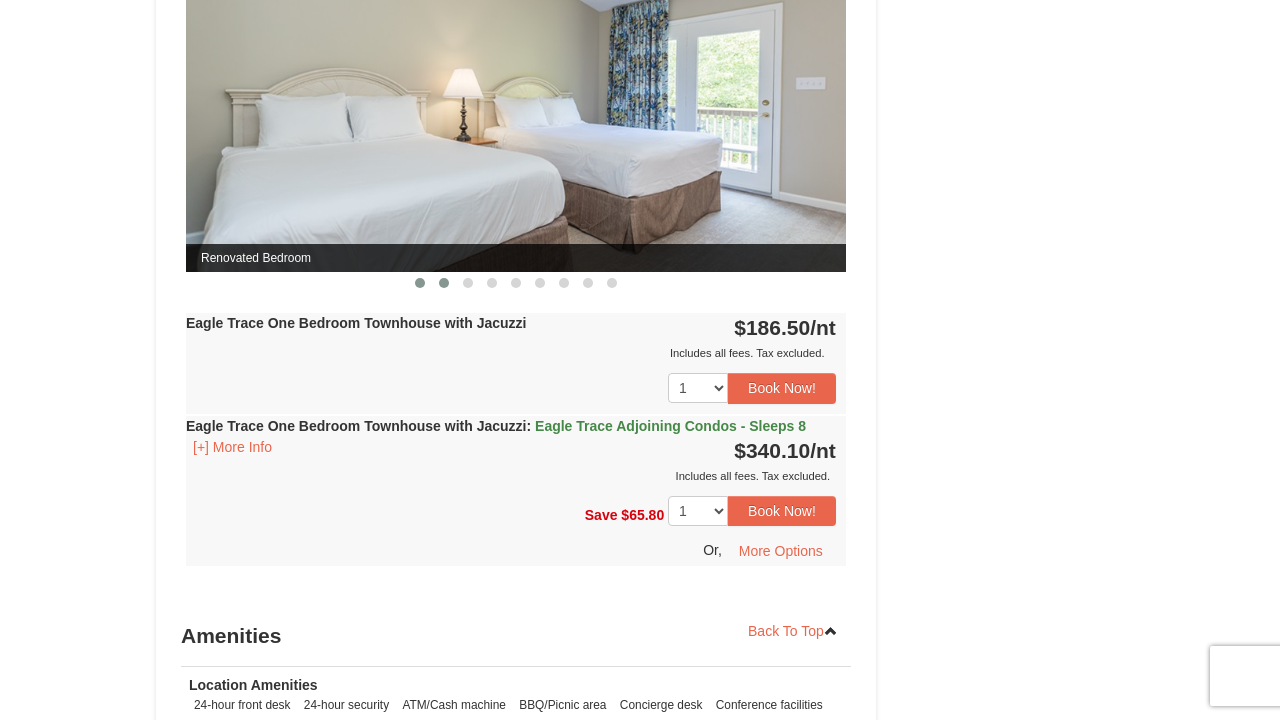 click at bounding box center (444, 283) 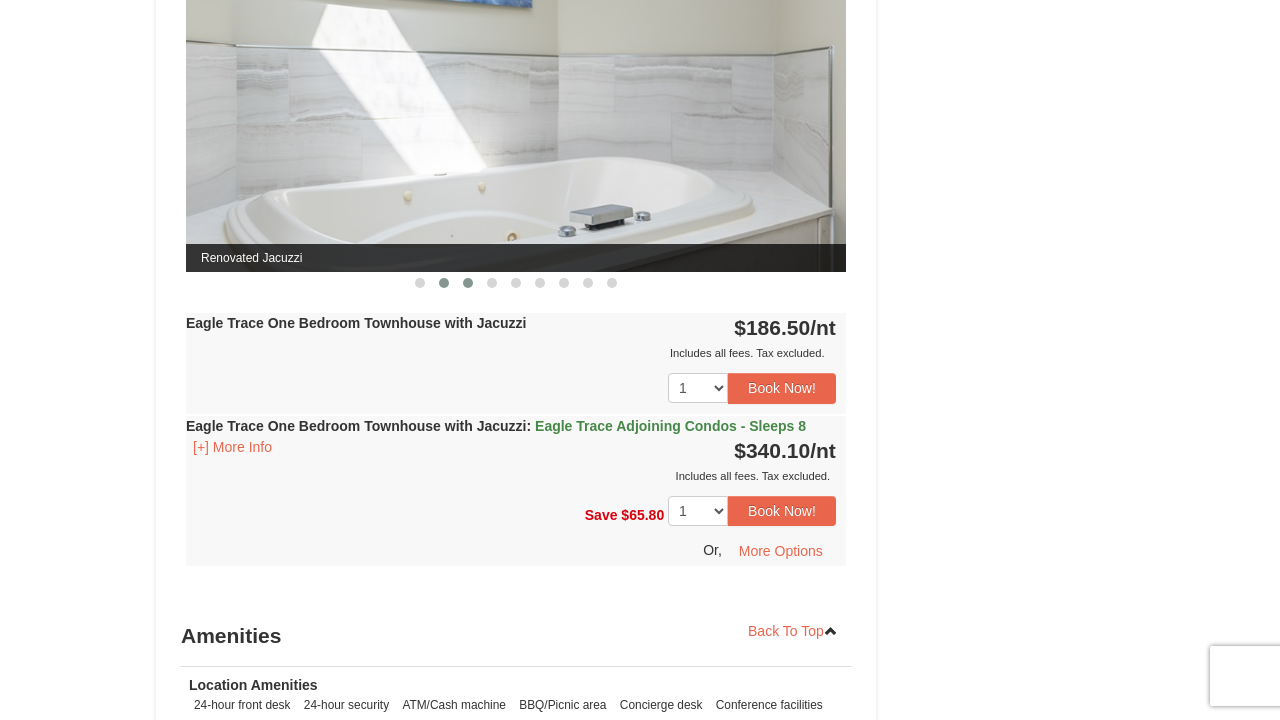 click at bounding box center (468, 283) 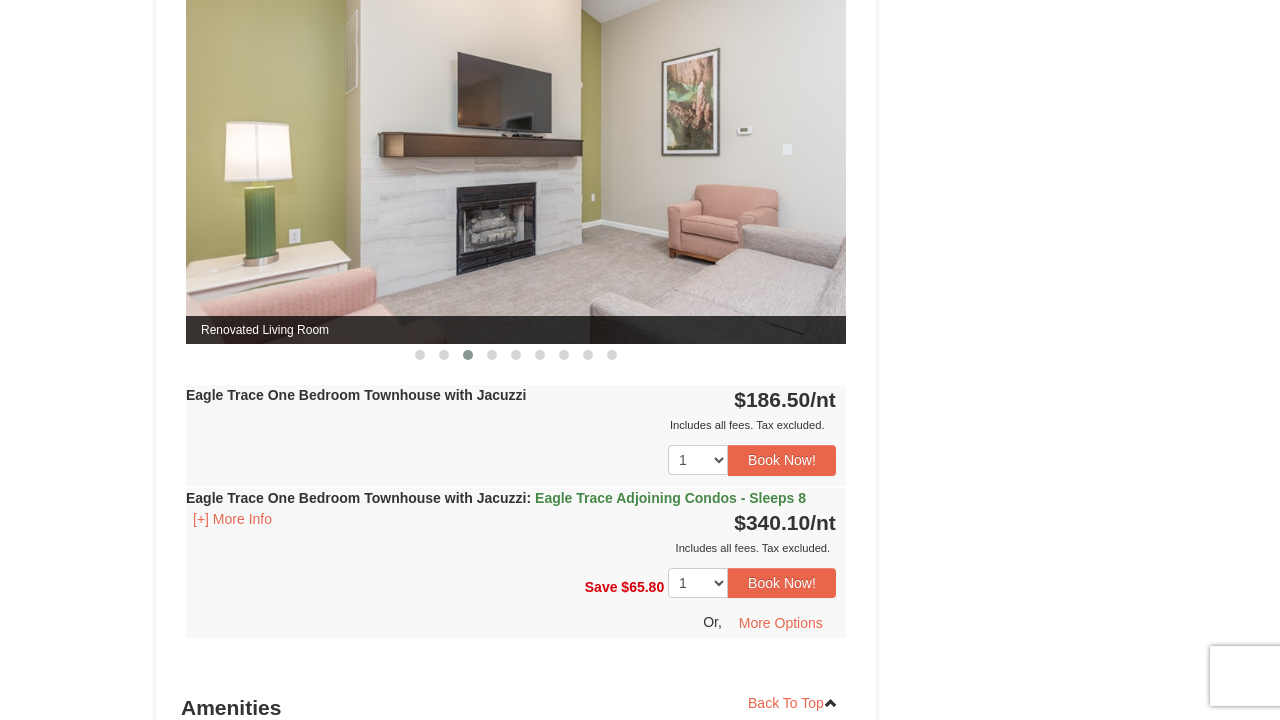 scroll, scrollTop: 1695, scrollLeft: 0, axis: vertical 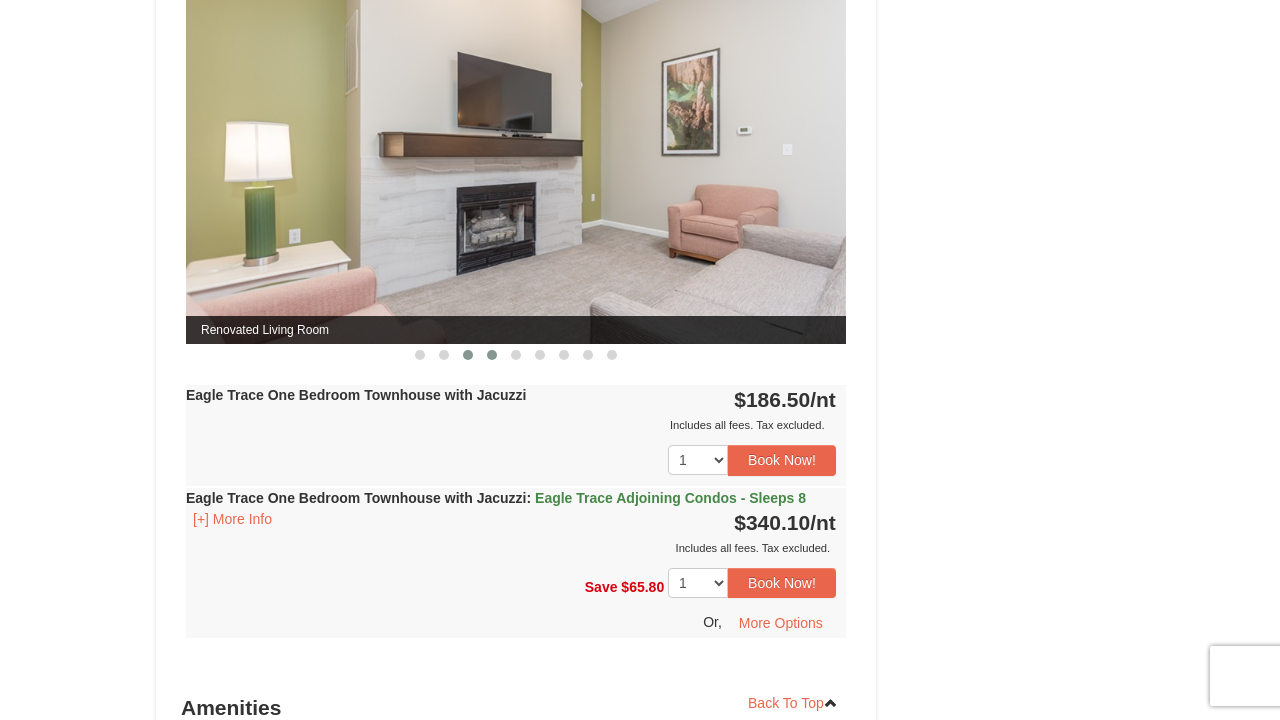 click at bounding box center (492, 355) 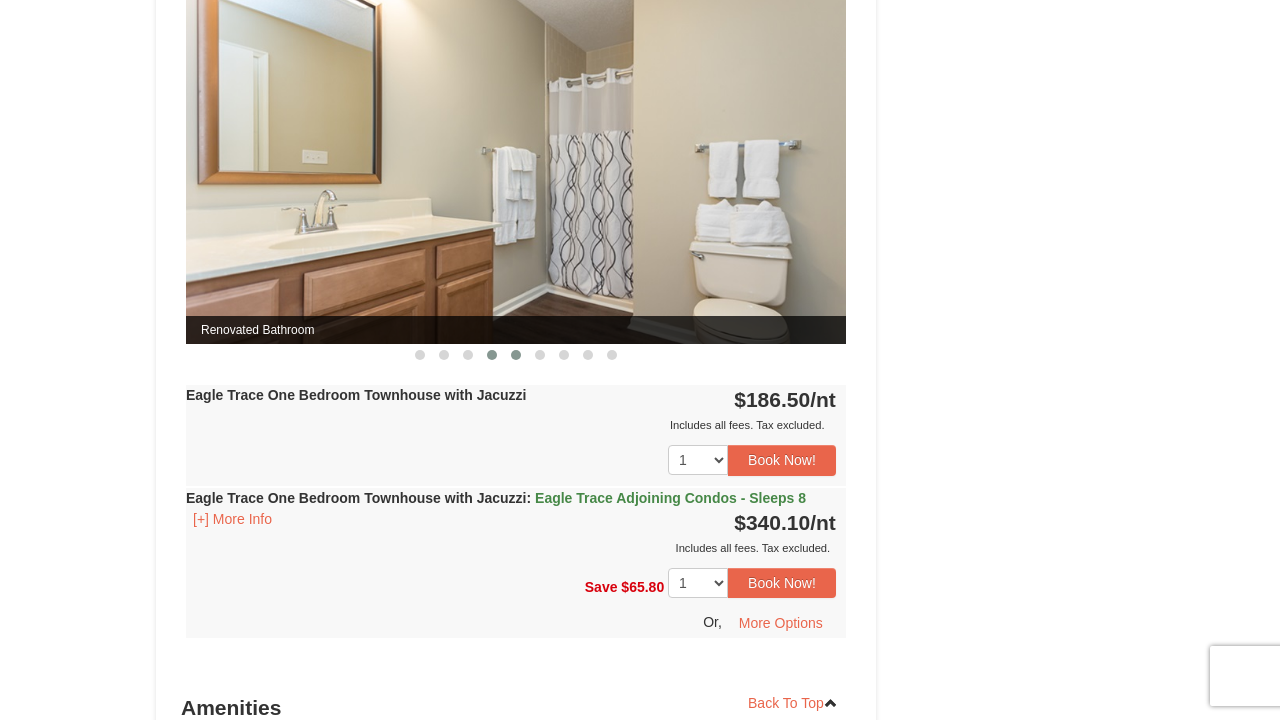 click at bounding box center (516, 355) 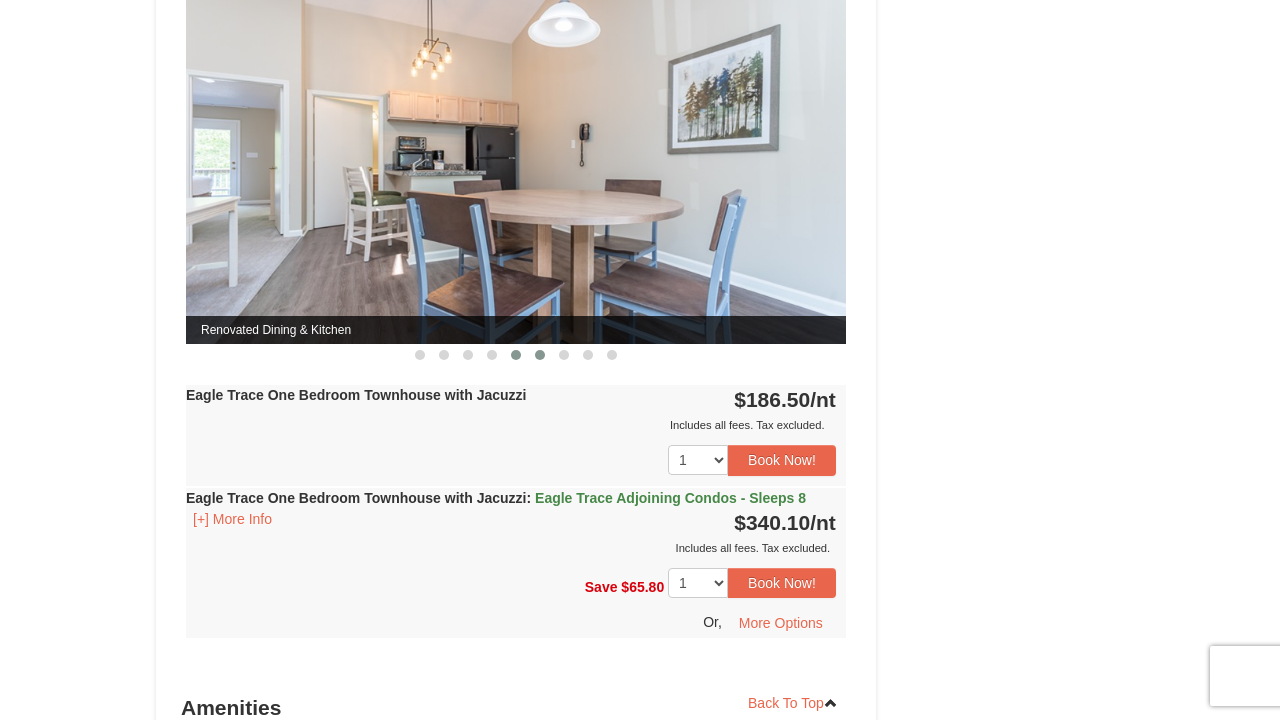 click at bounding box center (540, 355) 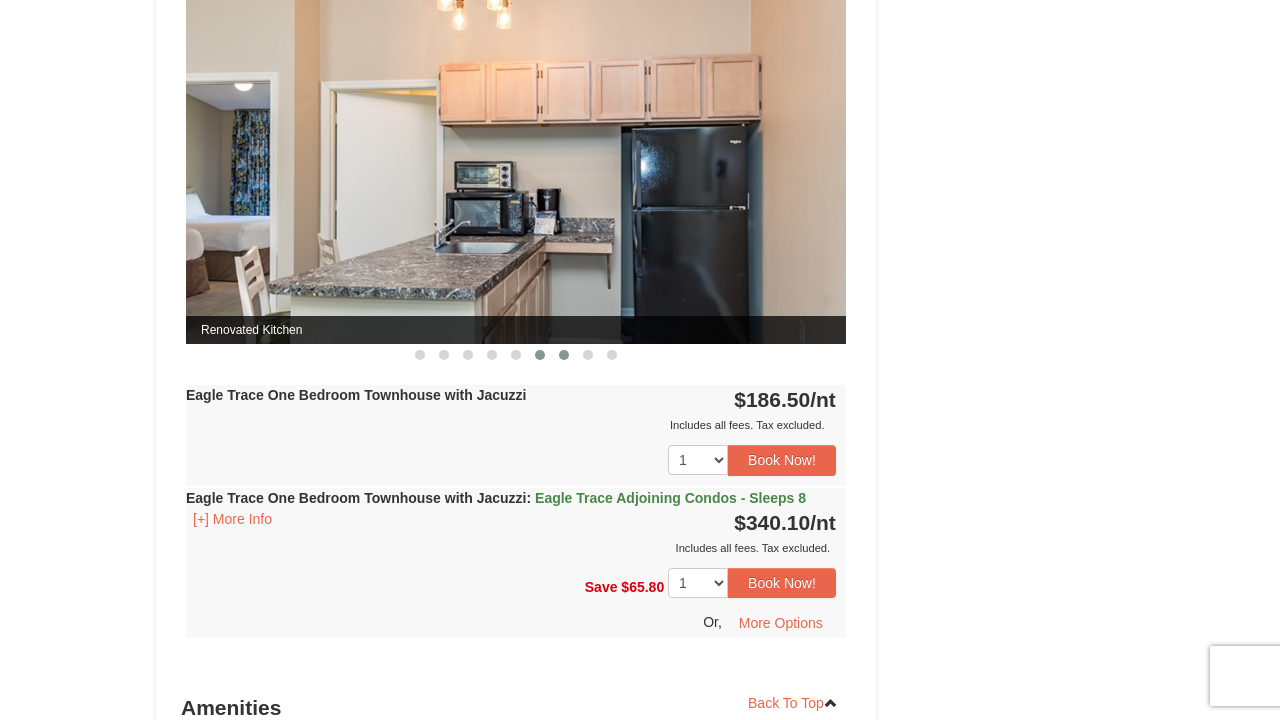 click at bounding box center [564, 355] 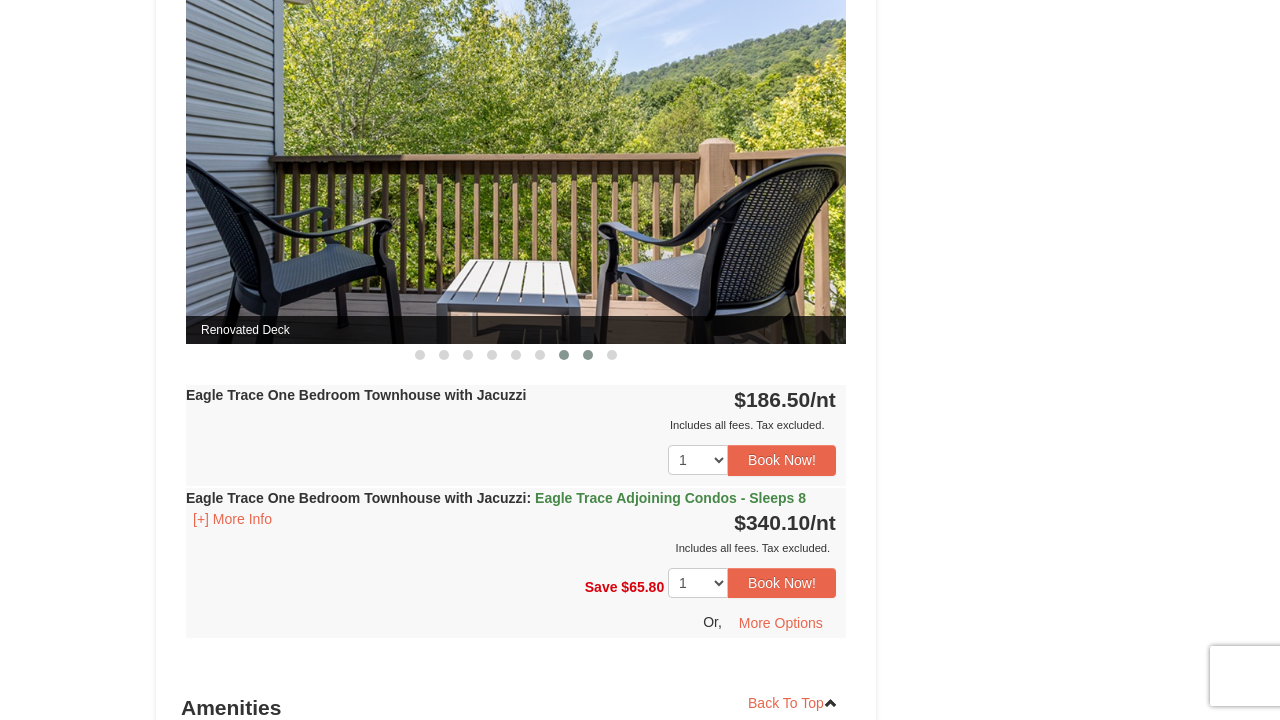 click at bounding box center [588, 355] 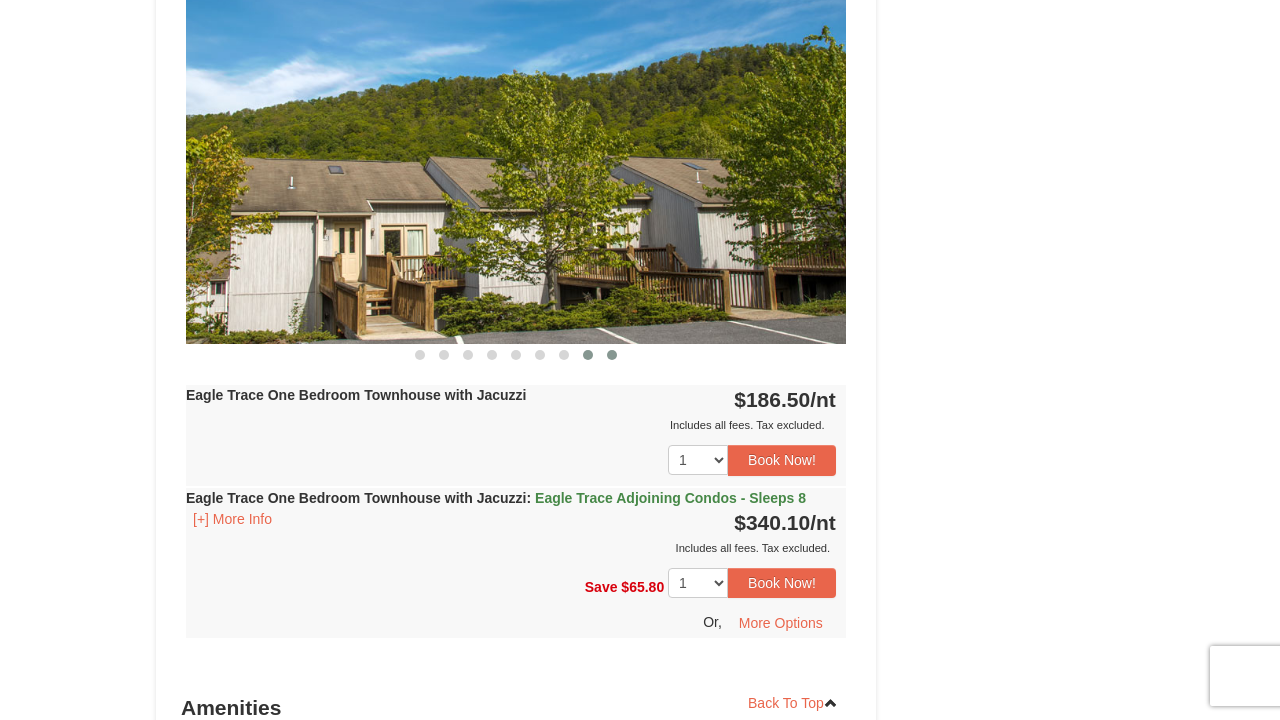 click at bounding box center [612, 355] 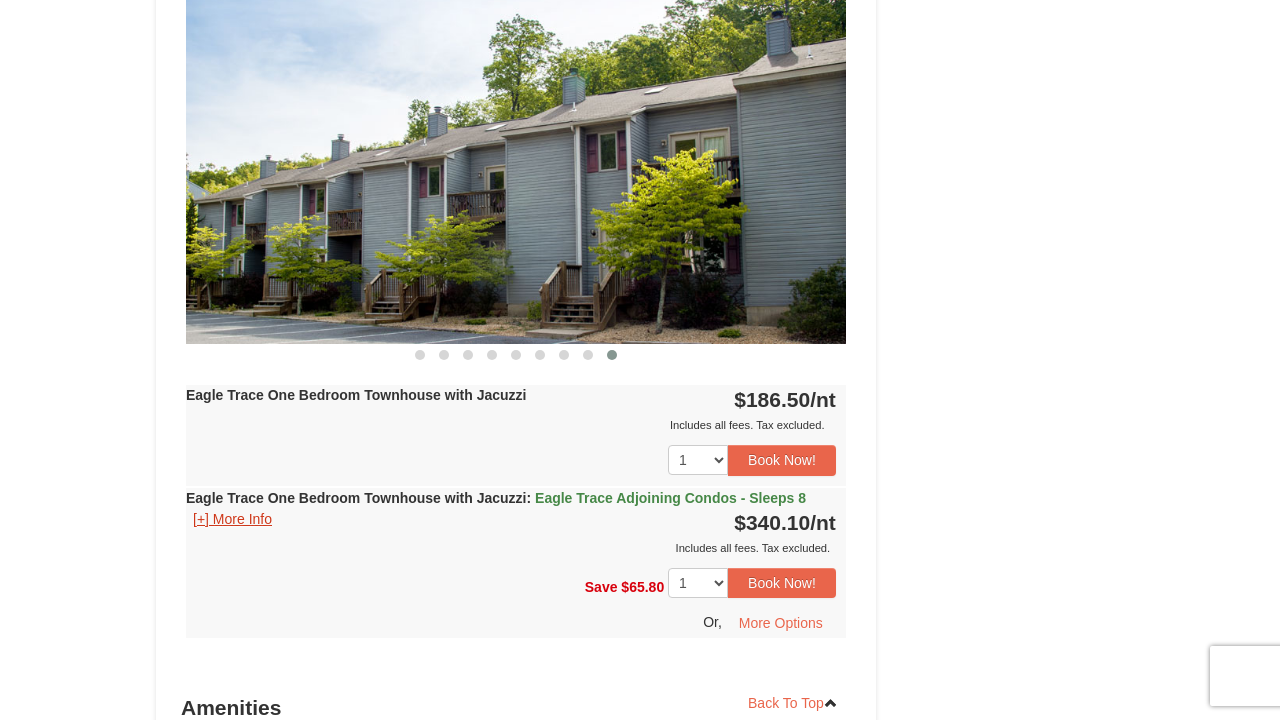 click on "[+] More Info" at bounding box center [232, 519] 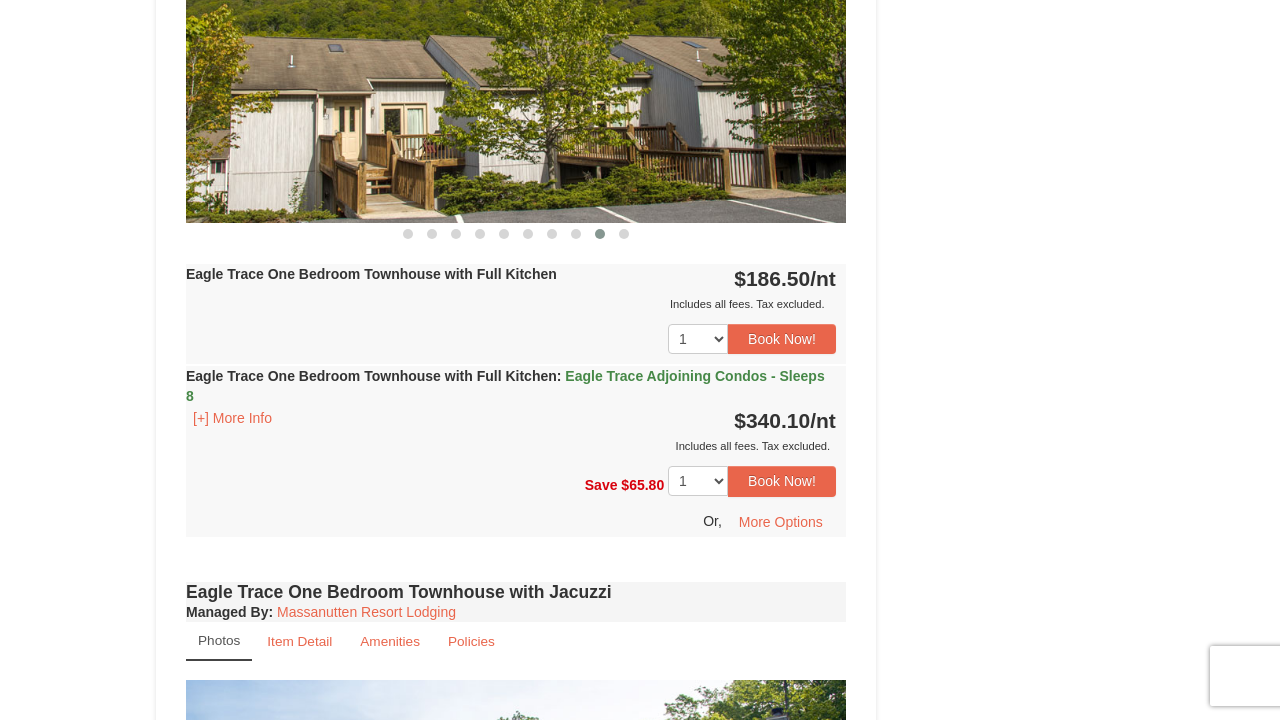 scroll, scrollTop: 1001, scrollLeft: 0, axis: vertical 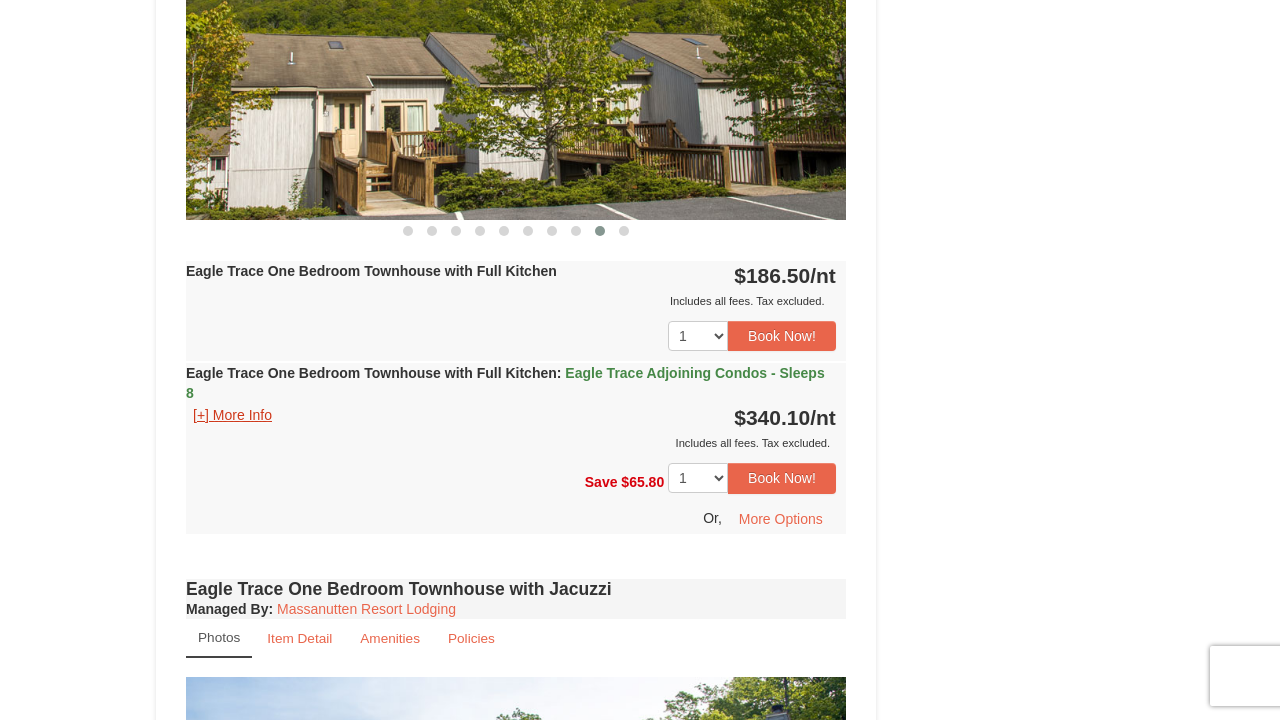click on "[+] More Info" at bounding box center (232, 415) 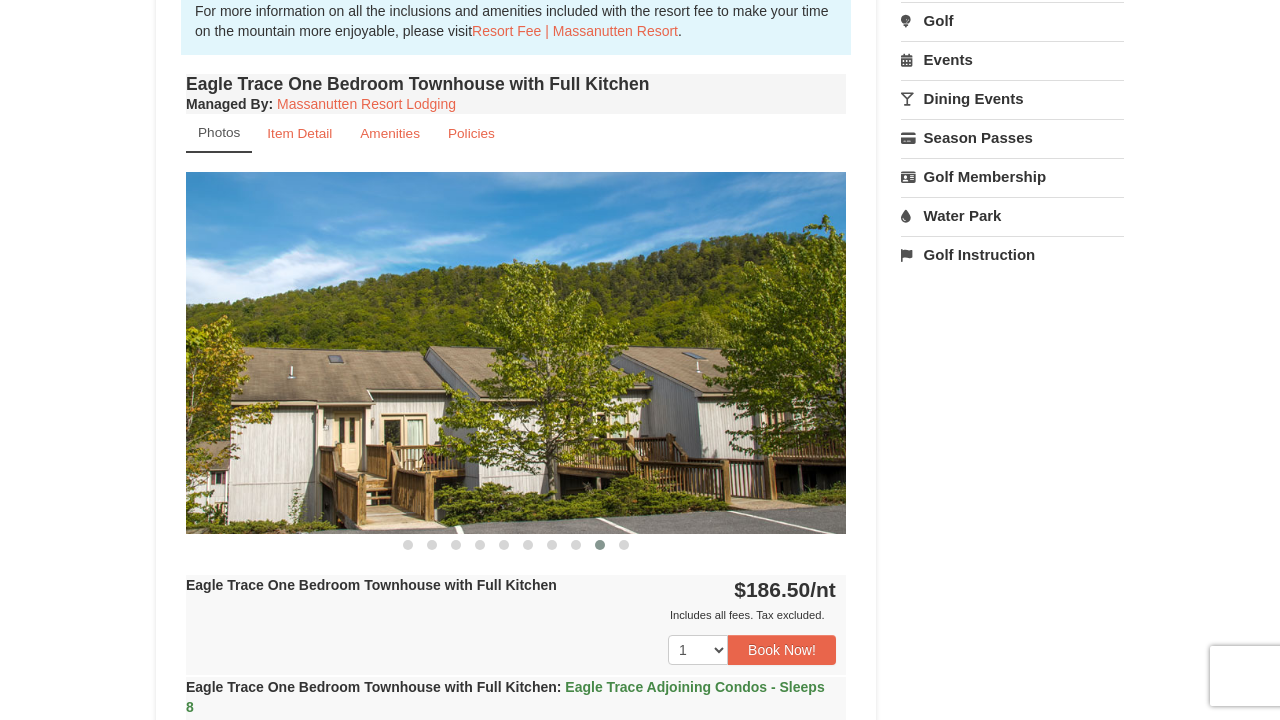 scroll, scrollTop: 640, scrollLeft: 0, axis: vertical 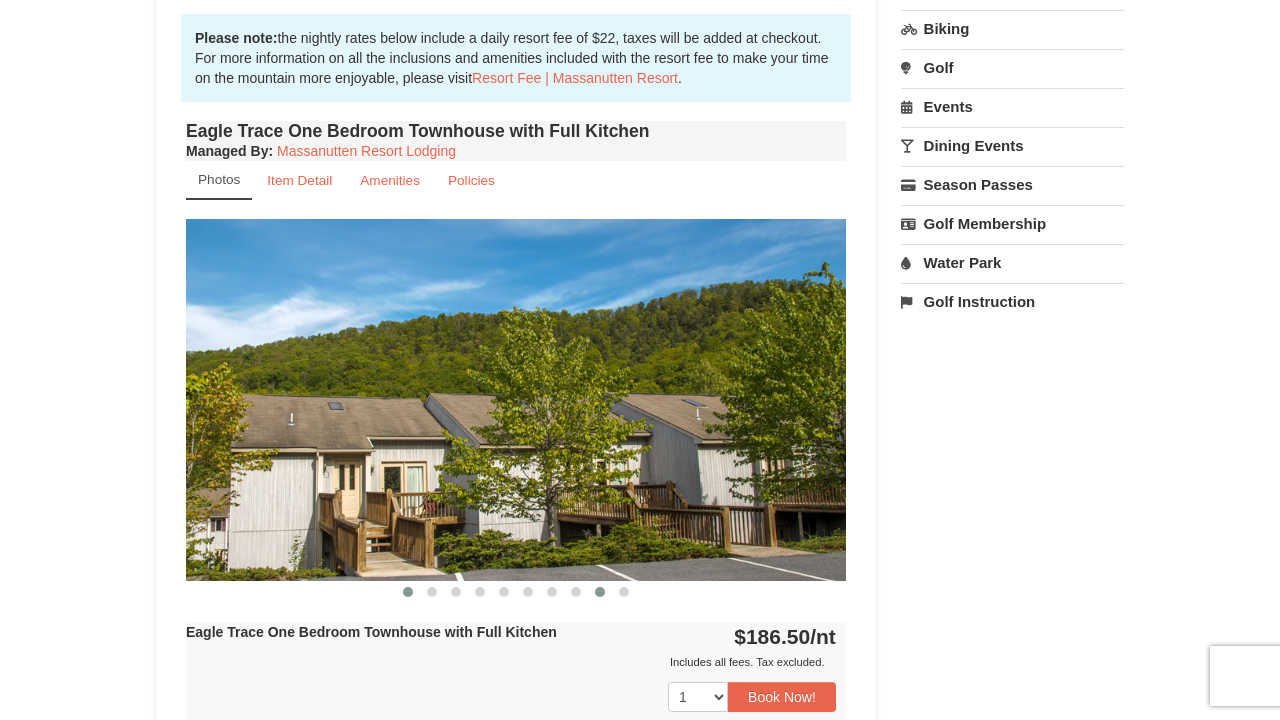 click at bounding box center [408, 592] 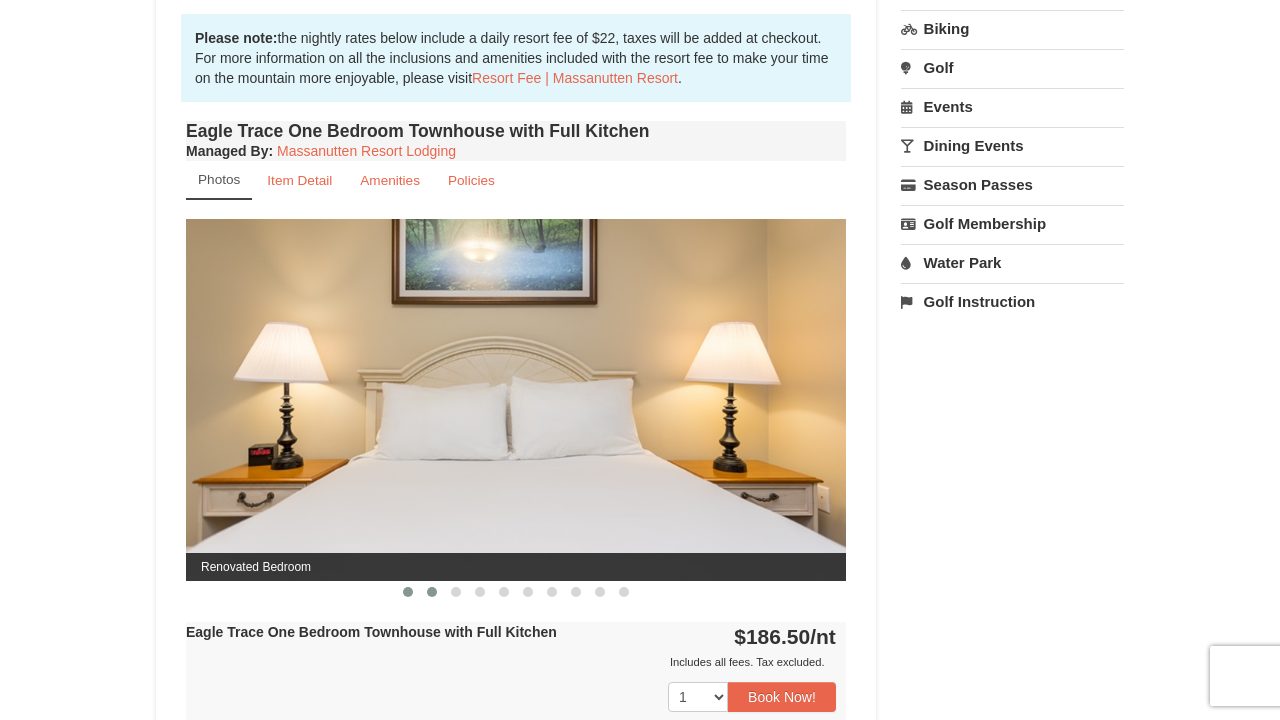 click at bounding box center (432, 592) 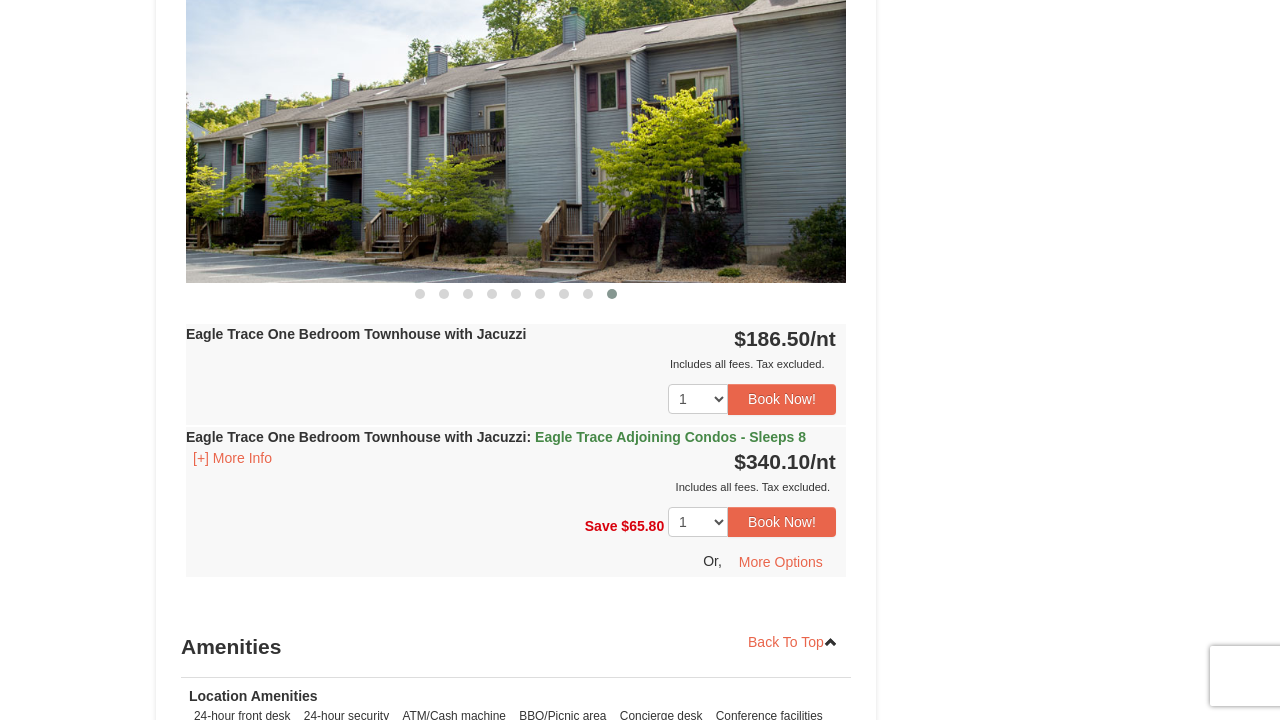 scroll, scrollTop: 2156, scrollLeft: 0, axis: vertical 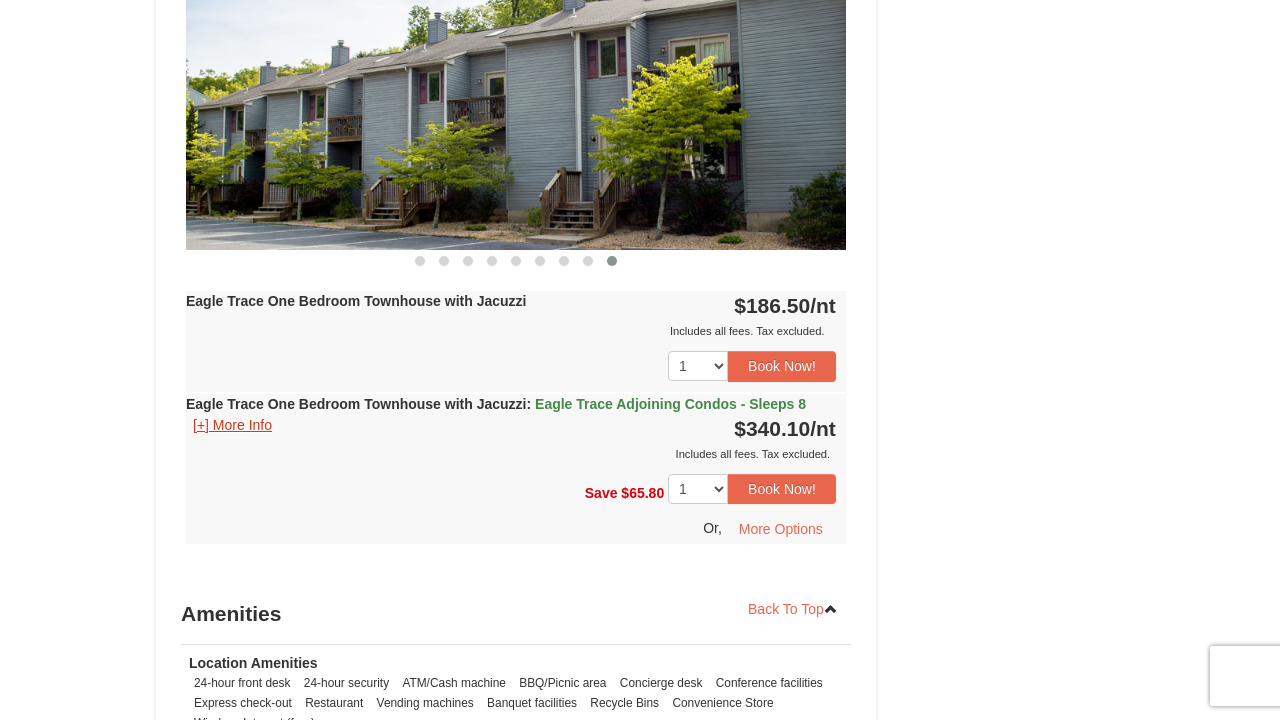 click on "[+] More Info" at bounding box center [232, 425] 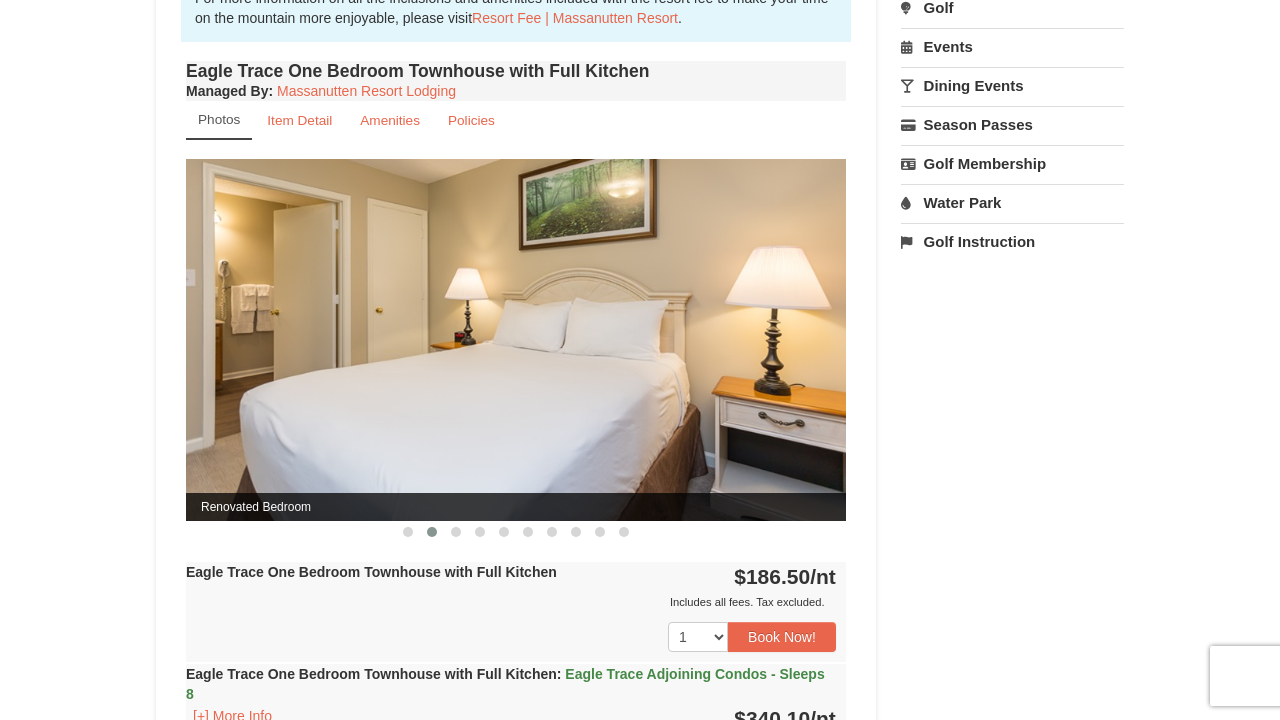 scroll, scrollTop: 721, scrollLeft: 0, axis: vertical 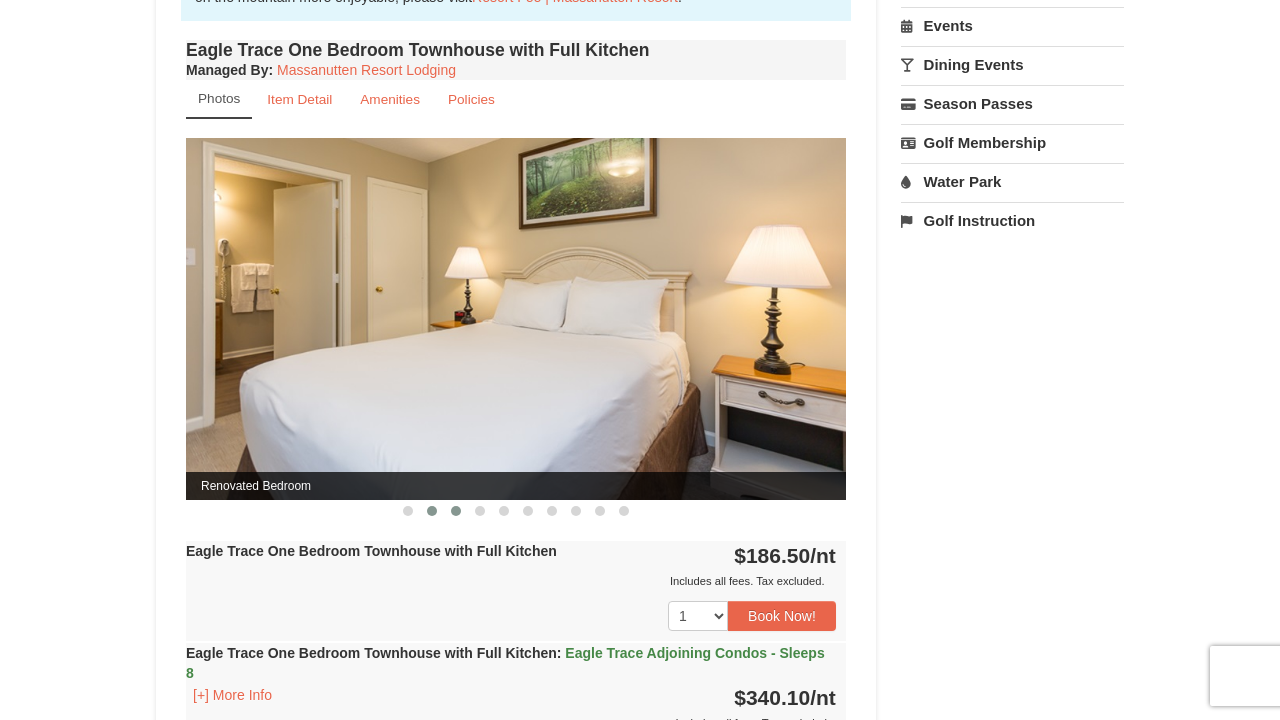 click at bounding box center [456, 511] 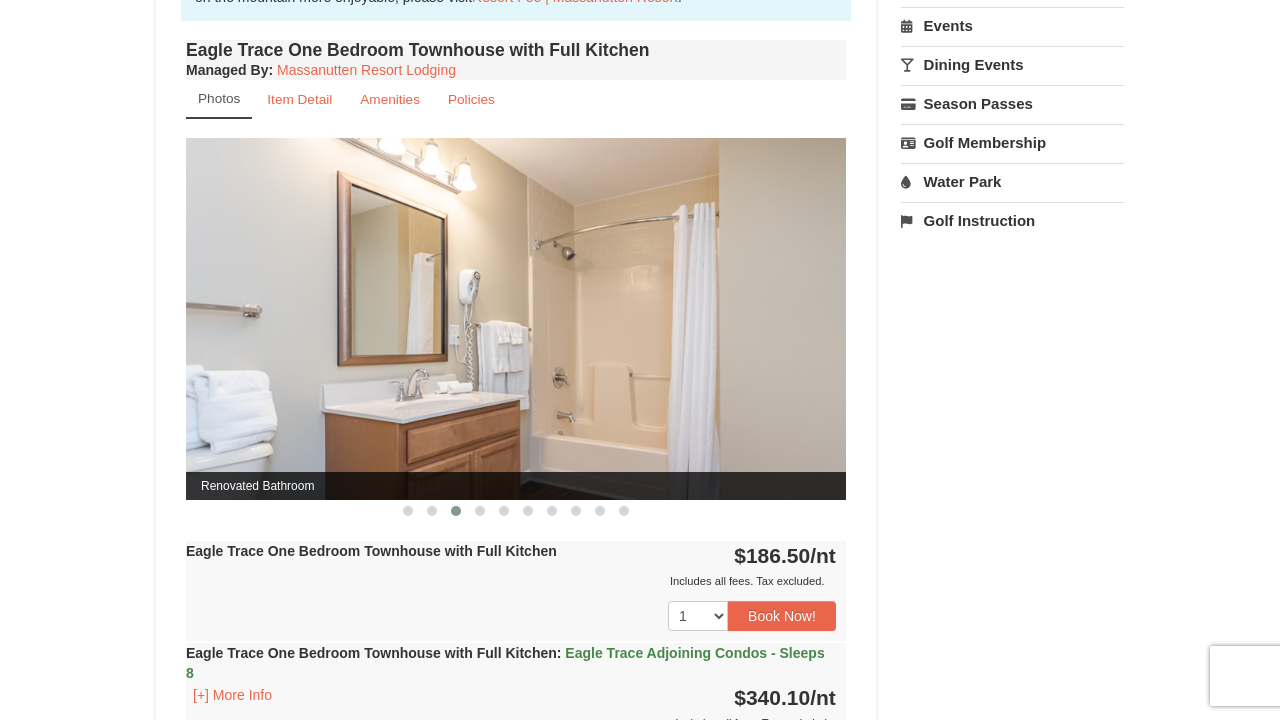 click on "Renovated Bathroom" at bounding box center [516, 486] 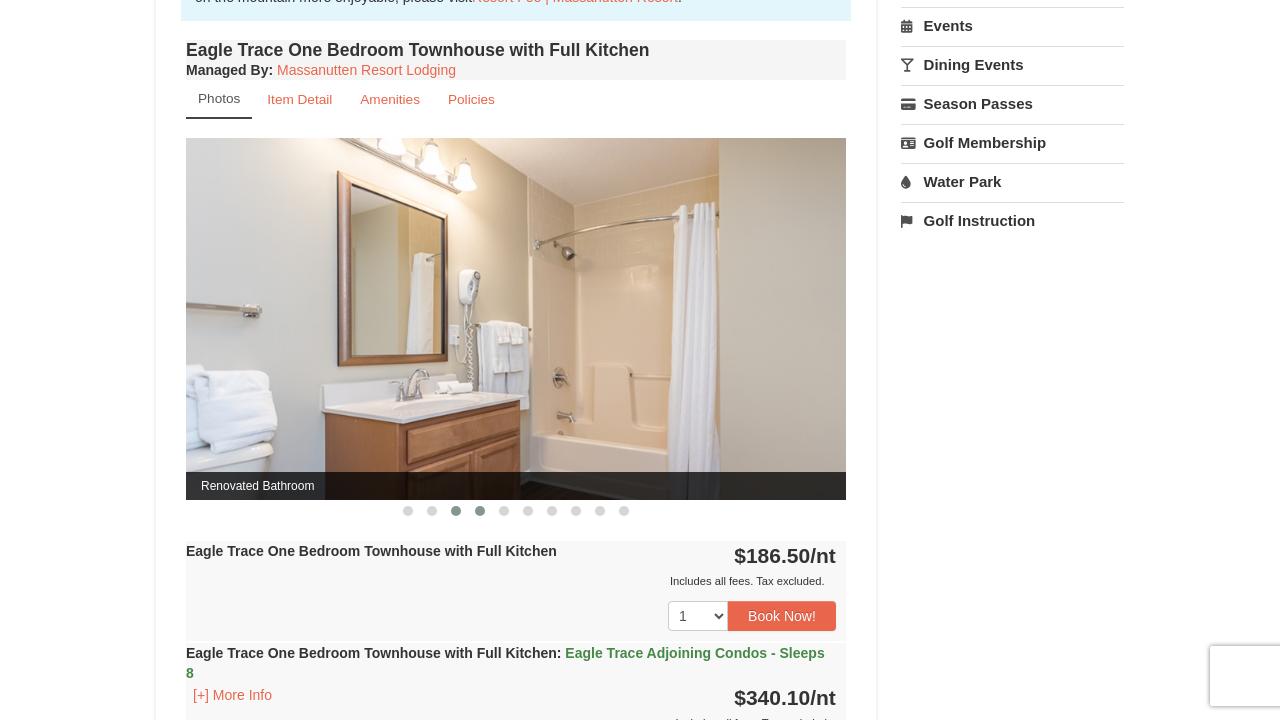 click at bounding box center [480, 511] 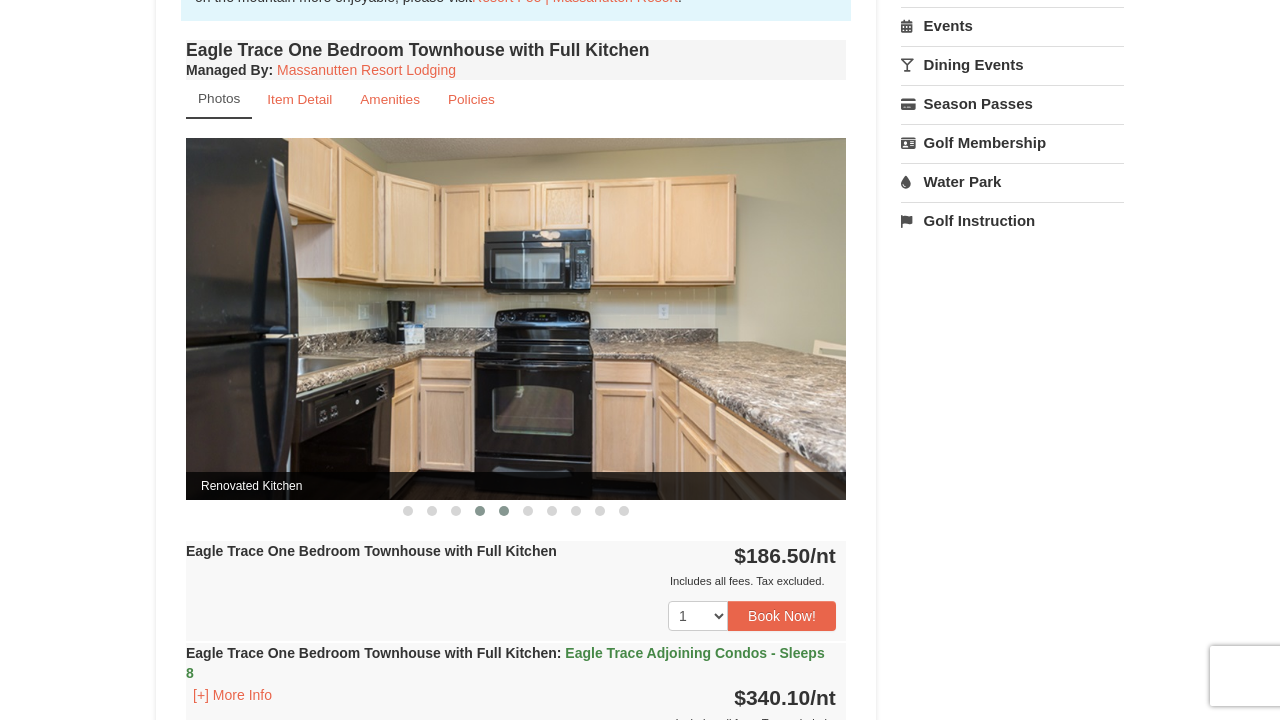 click at bounding box center (504, 511) 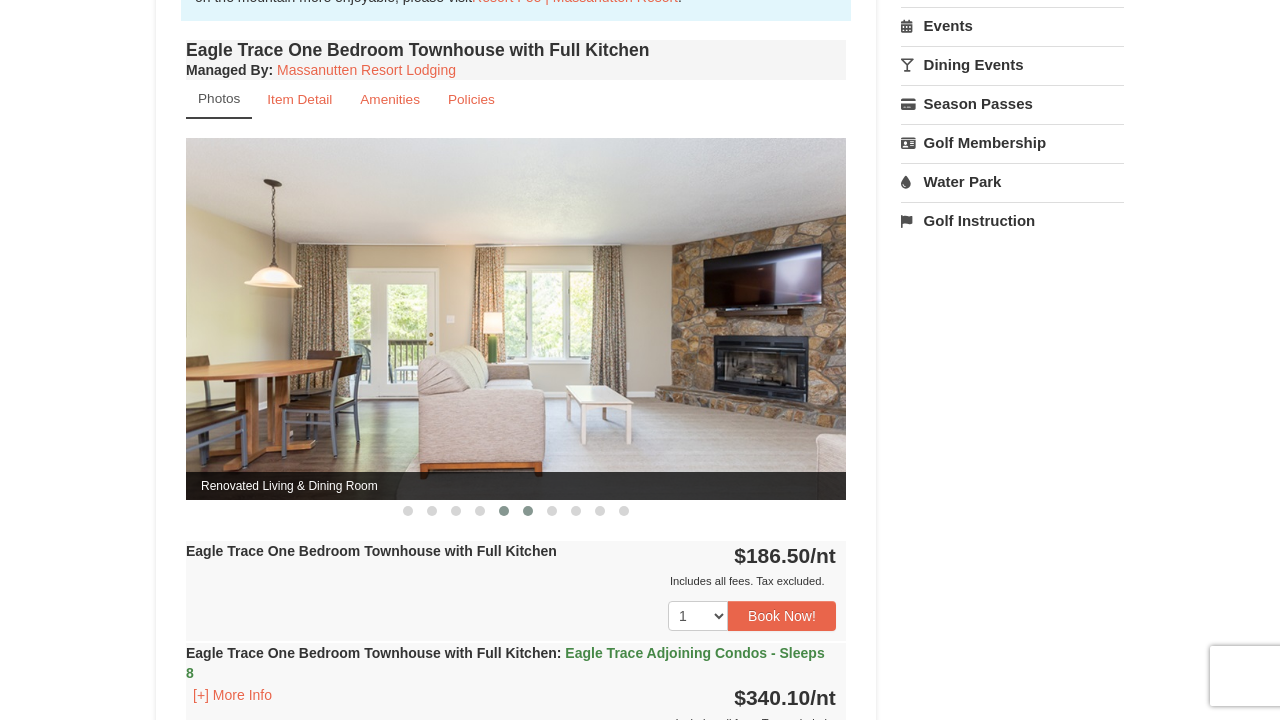 click at bounding box center (528, 511) 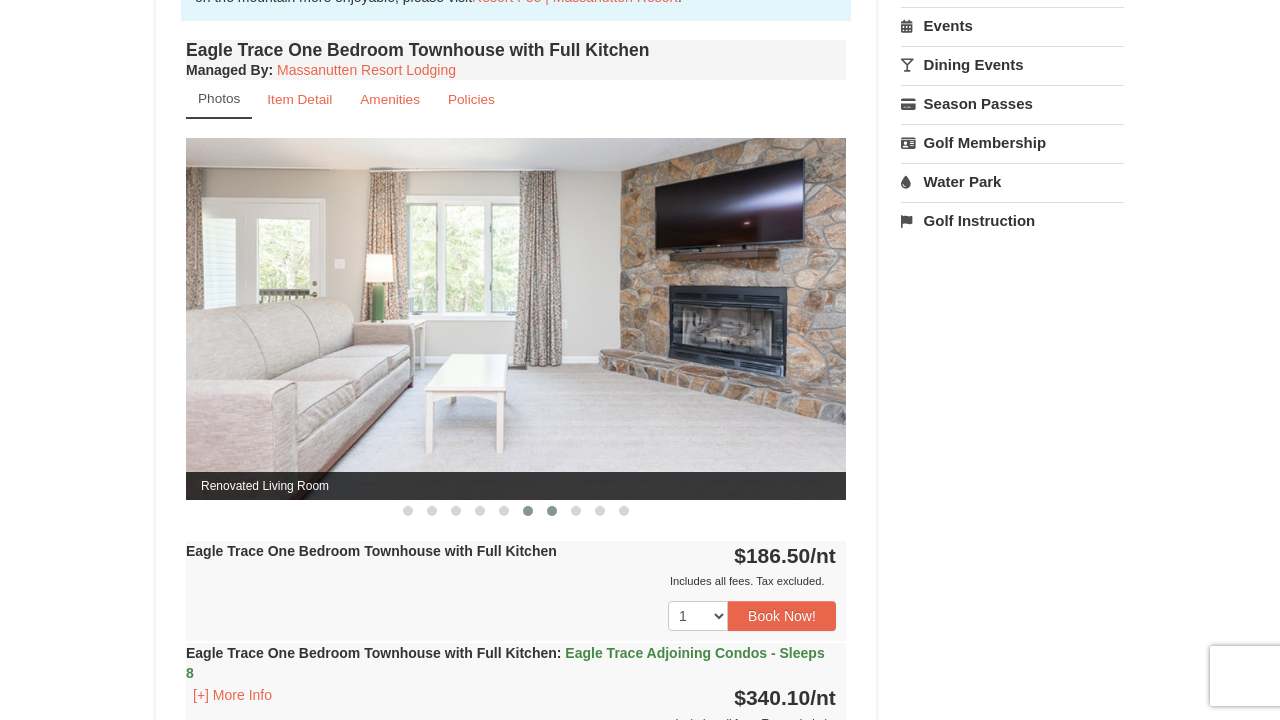 click at bounding box center (552, 511) 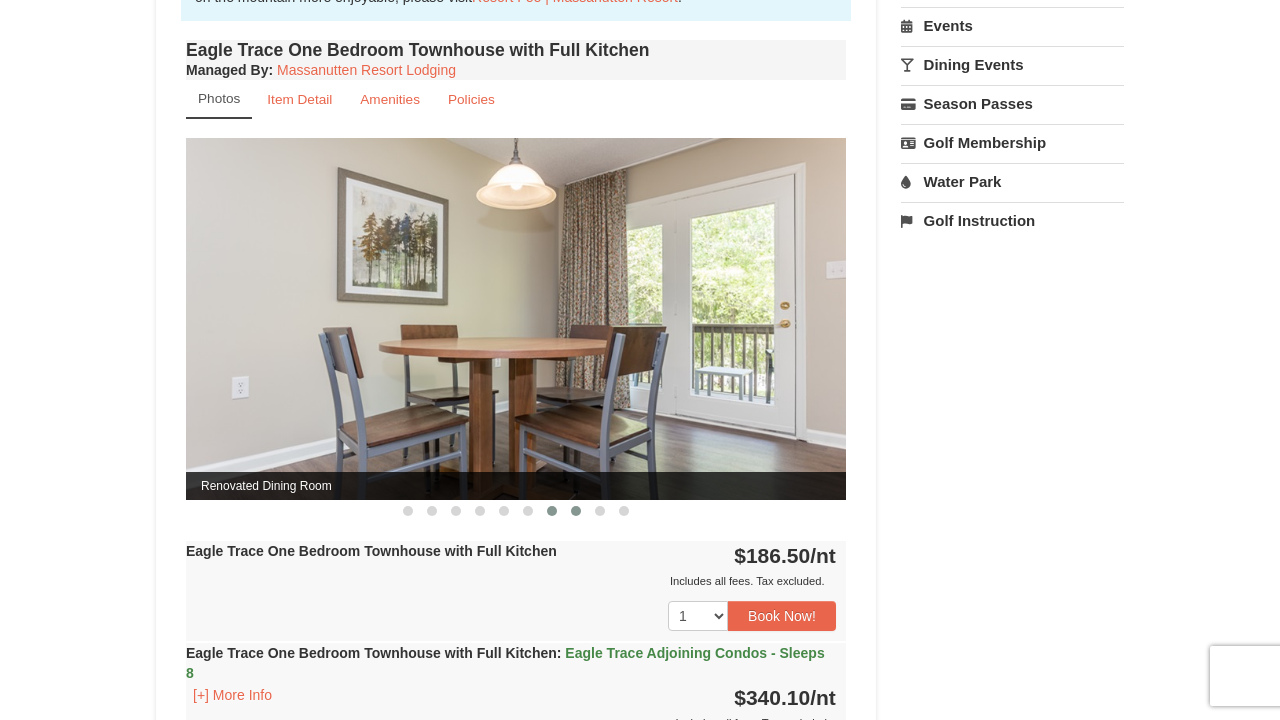 click at bounding box center (576, 511) 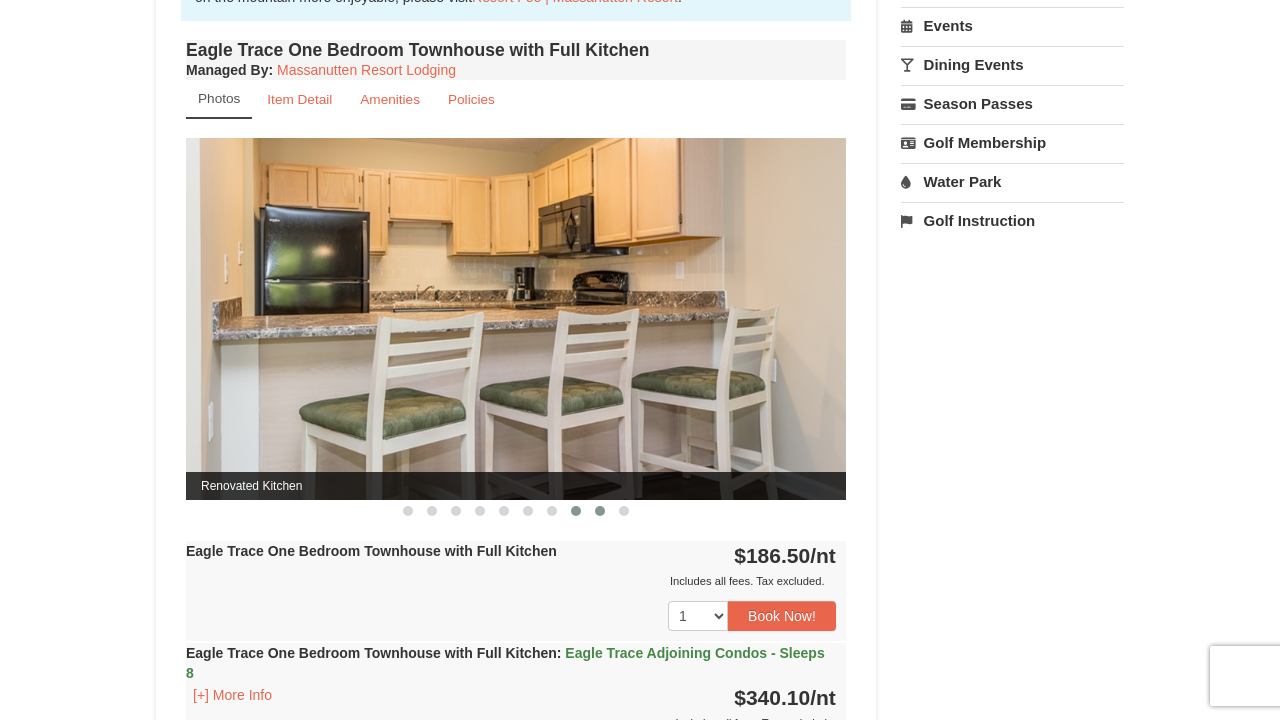 click at bounding box center (600, 511) 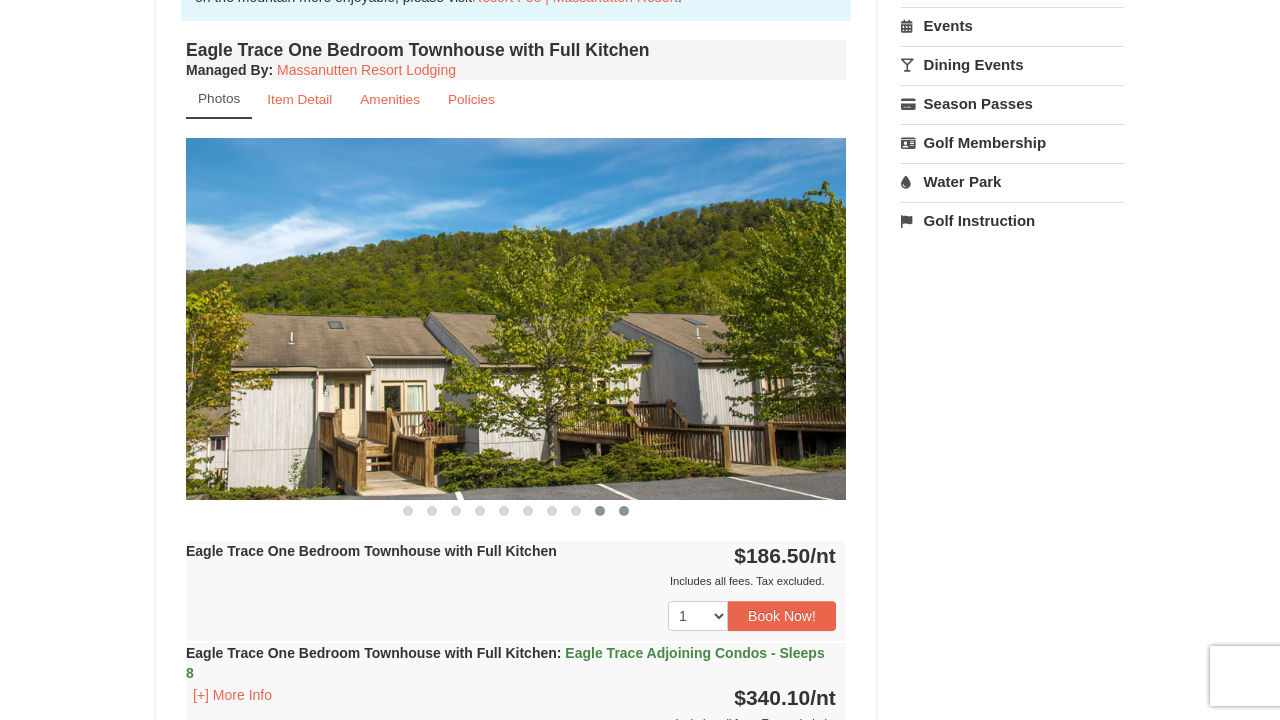 click at bounding box center (624, 511) 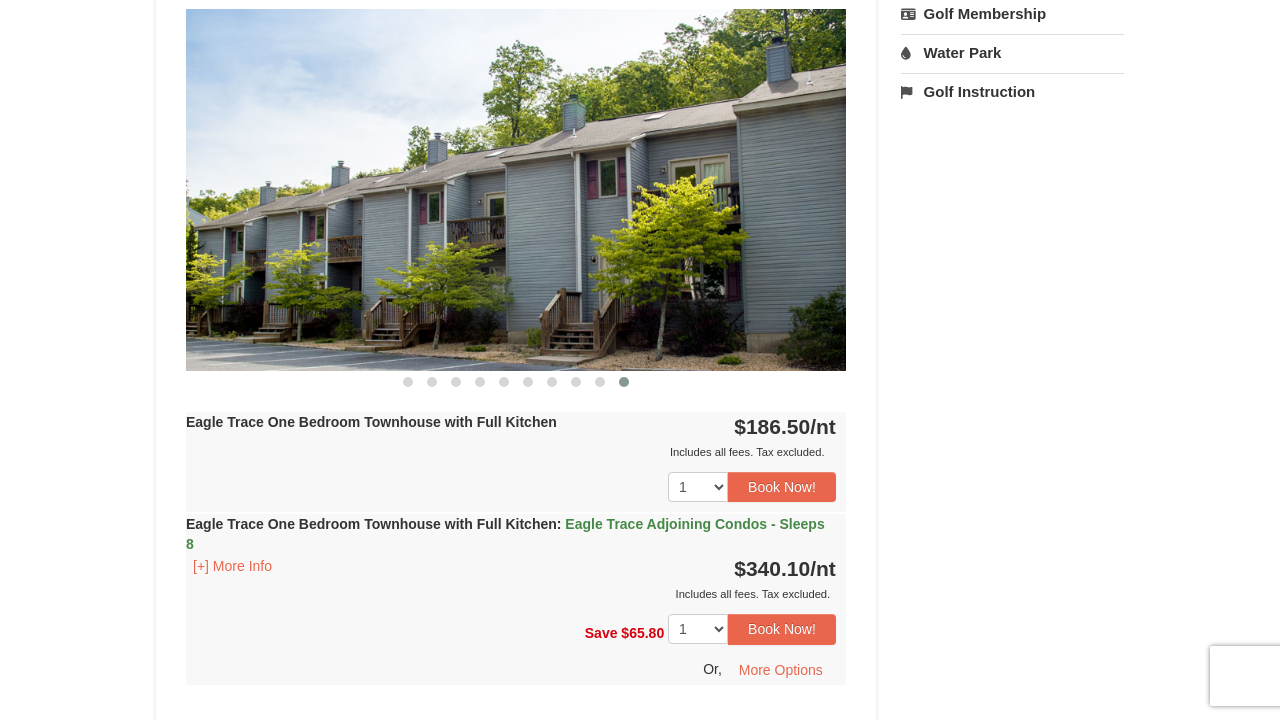 scroll, scrollTop: 687, scrollLeft: 0, axis: vertical 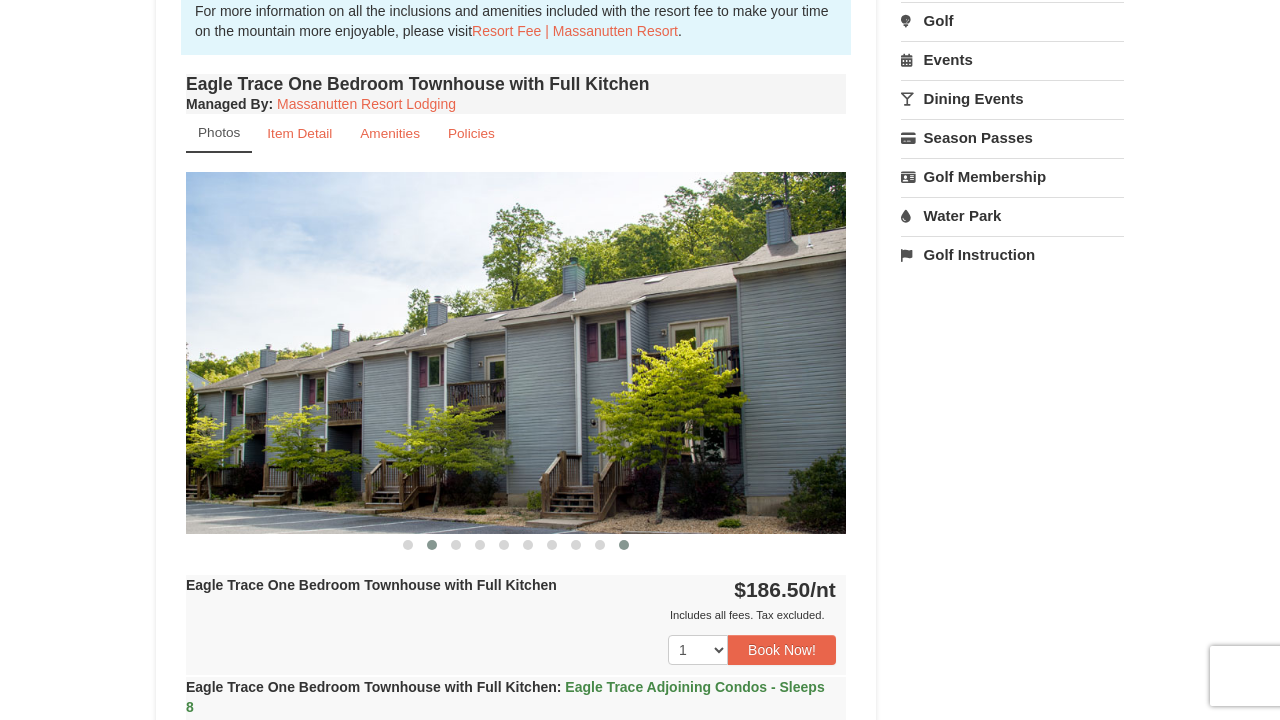 click at bounding box center (432, 545) 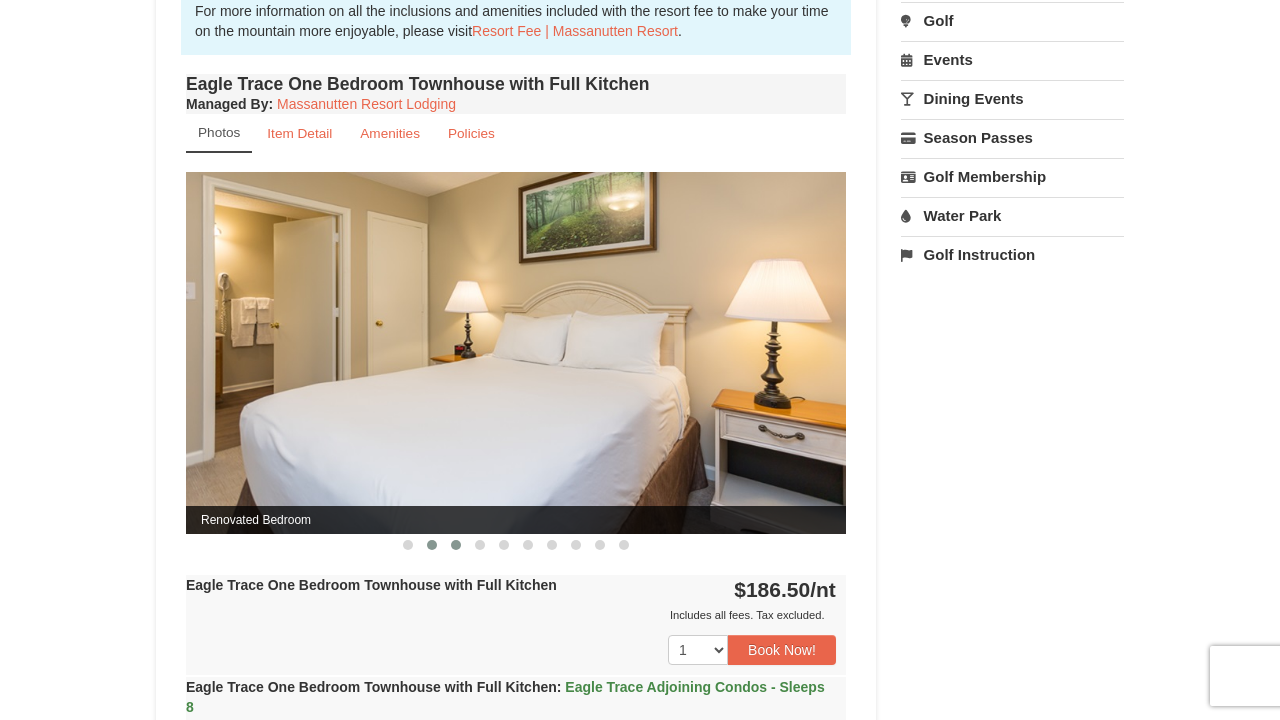 click at bounding box center [456, 545] 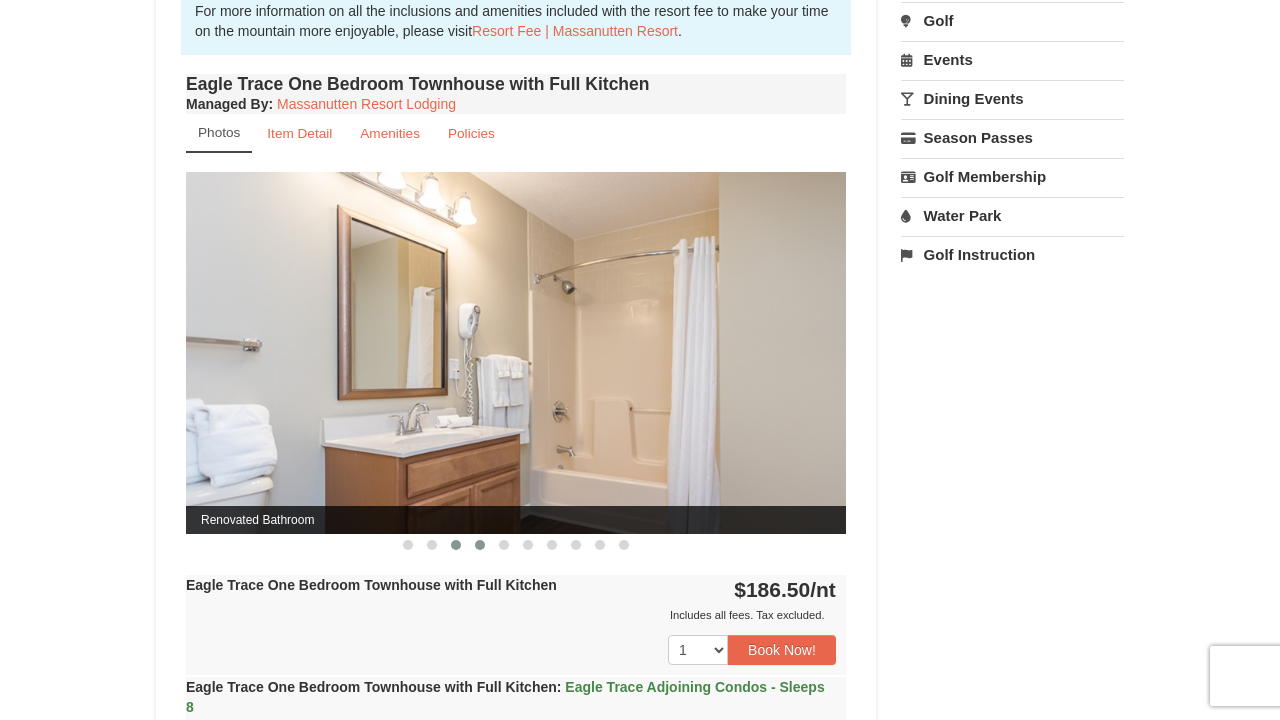 click at bounding box center [480, 545] 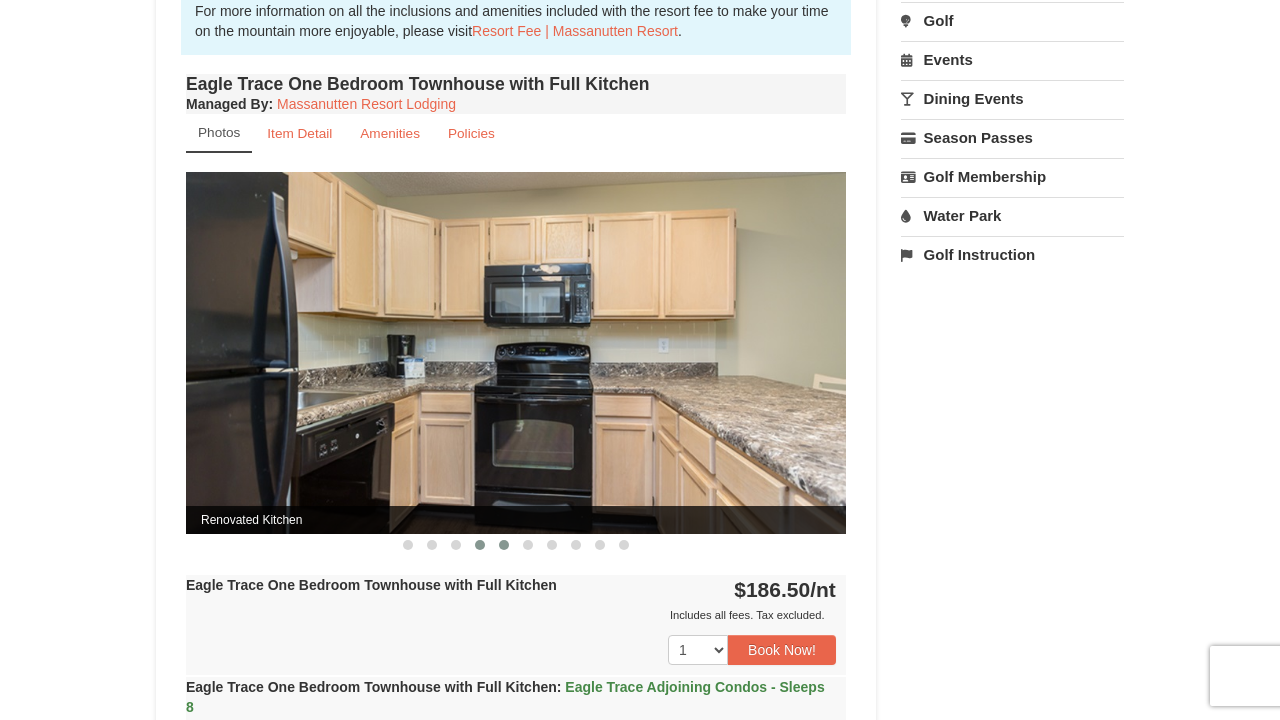 click at bounding box center (504, 545) 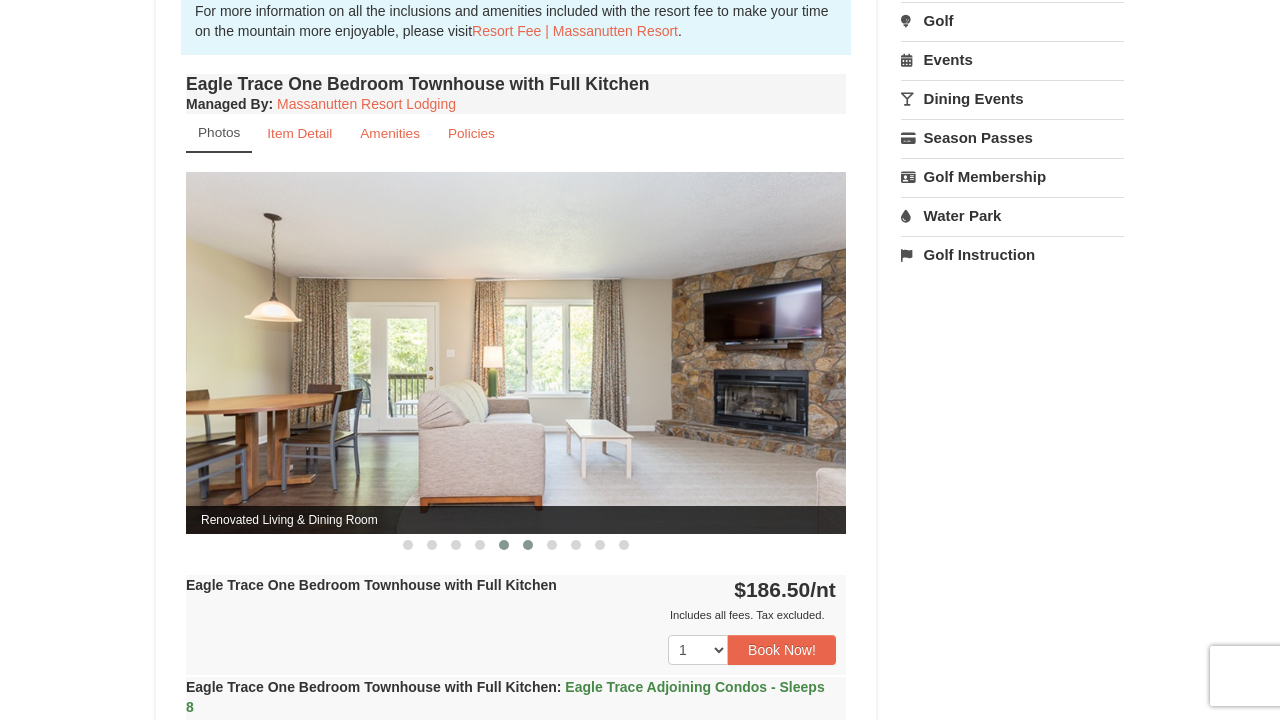 click at bounding box center (528, 545) 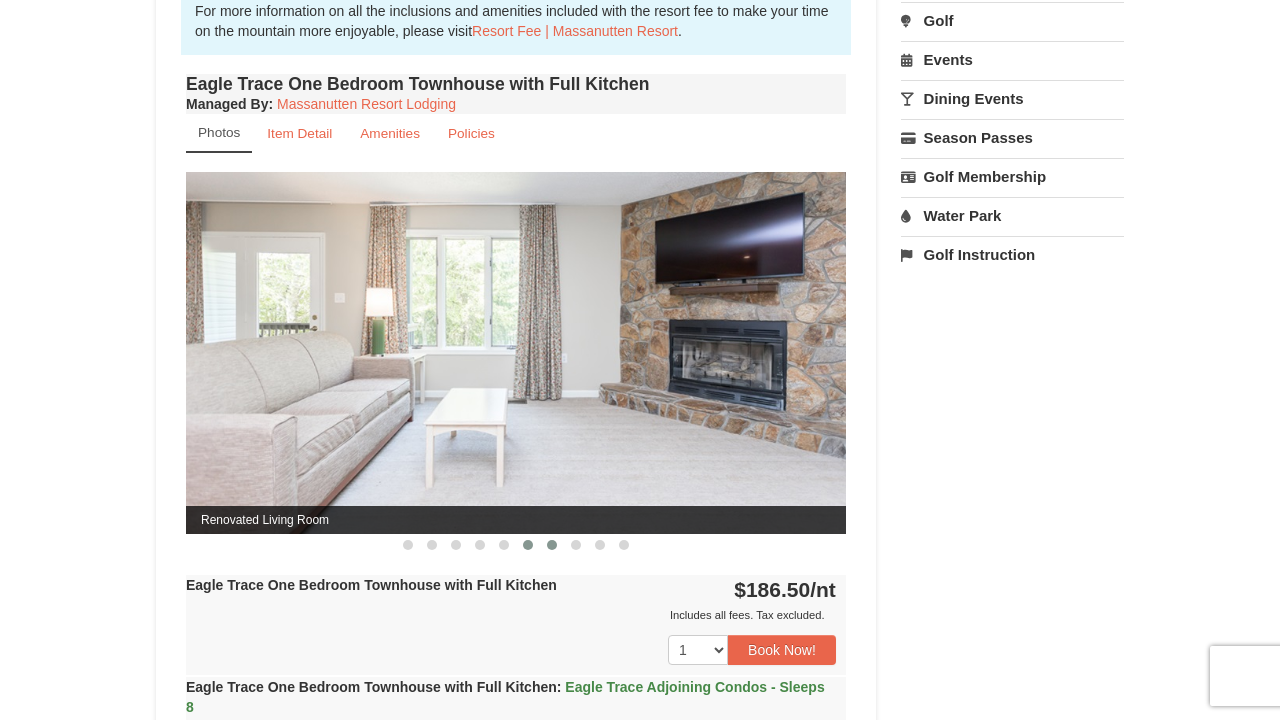 click at bounding box center (552, 545) 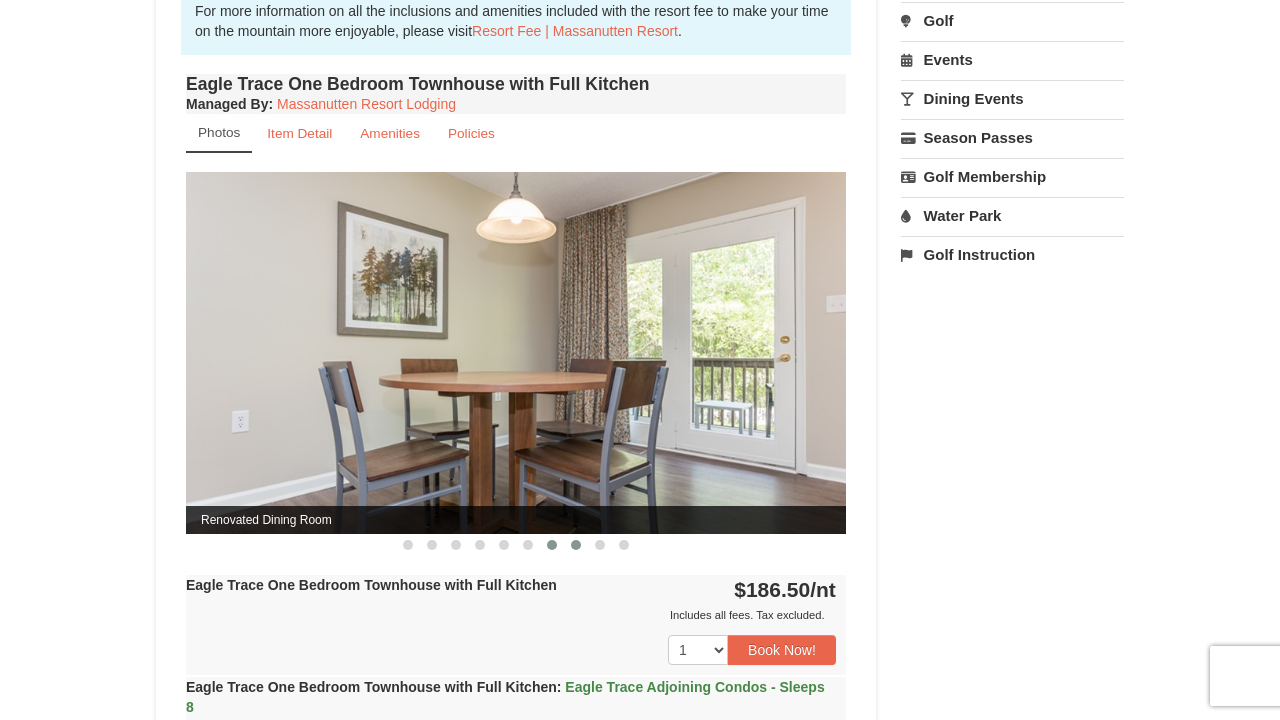 click at bounding box center (576, 545) 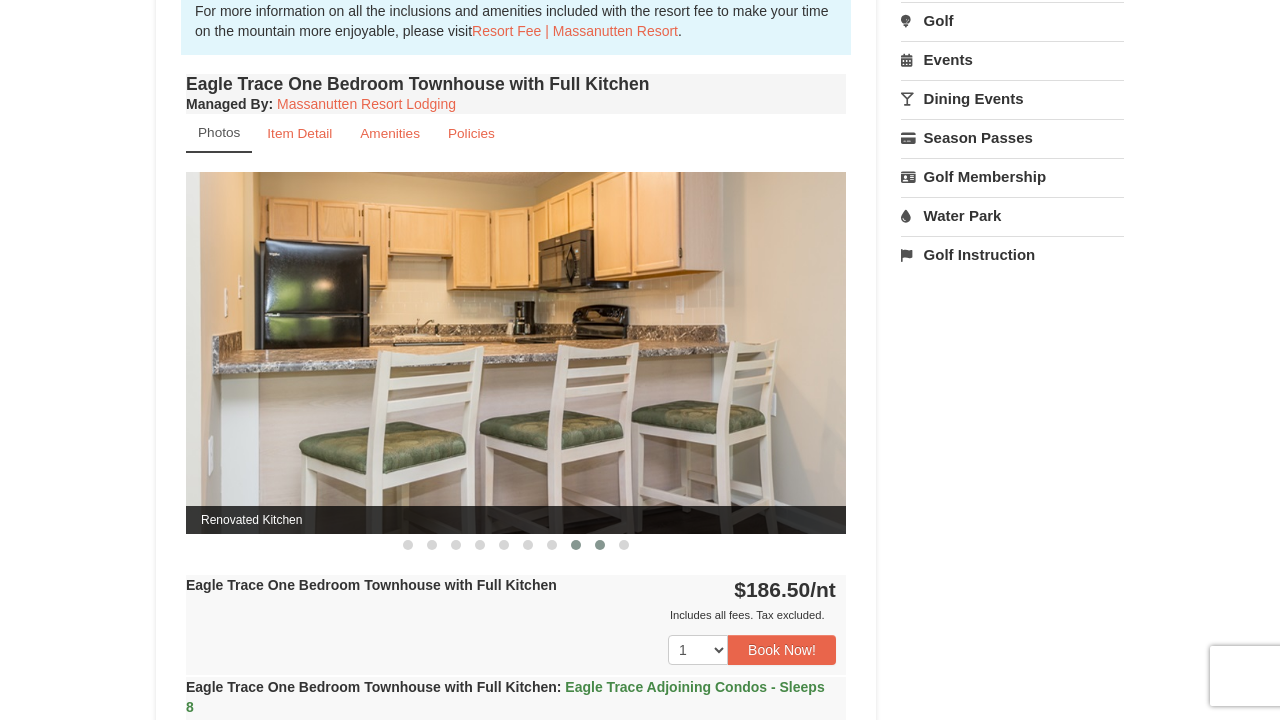click at bounding box center [600, 545] 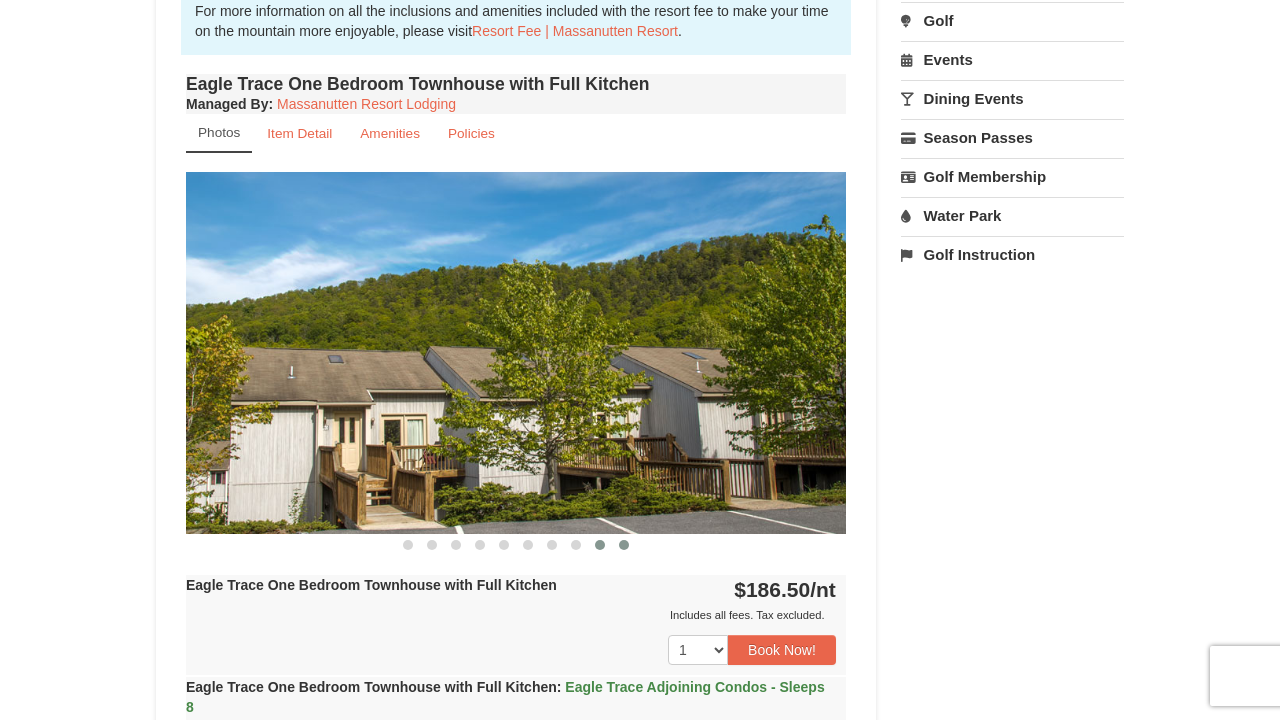 click at bounding box center [624, 545] 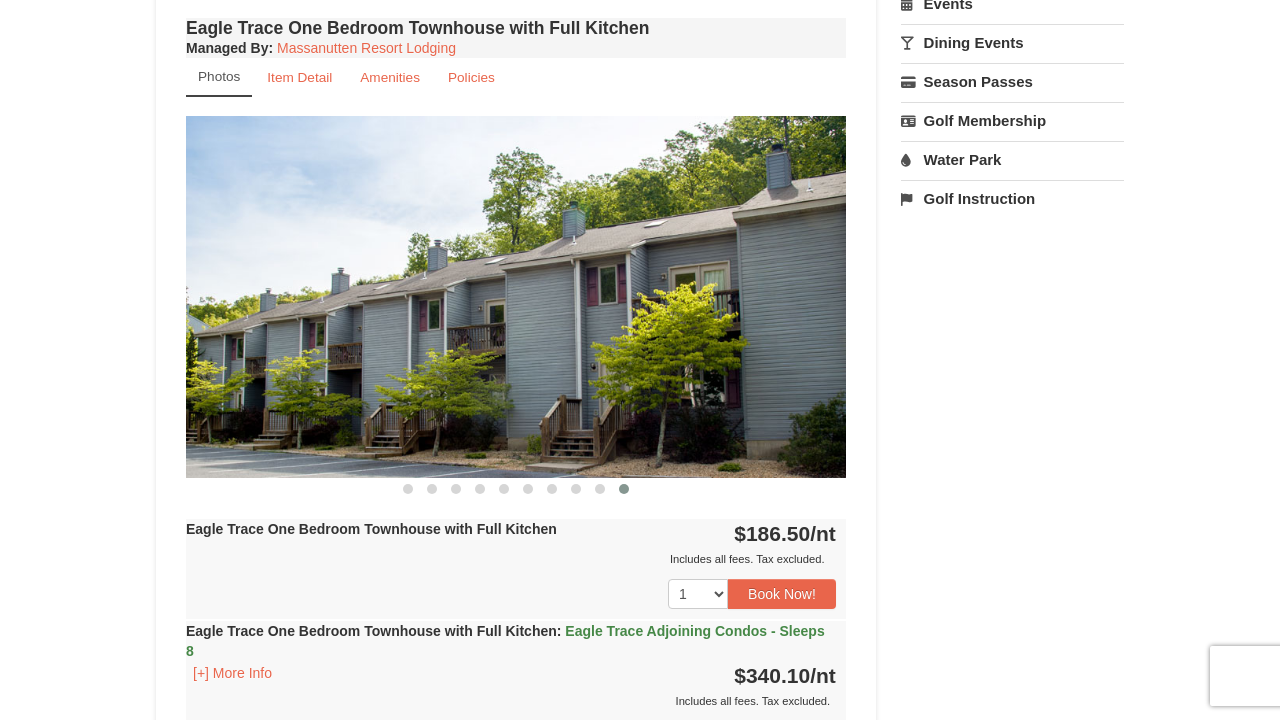 scroll, scrollTop: 747, scrollLeft: 0, axis: vertical 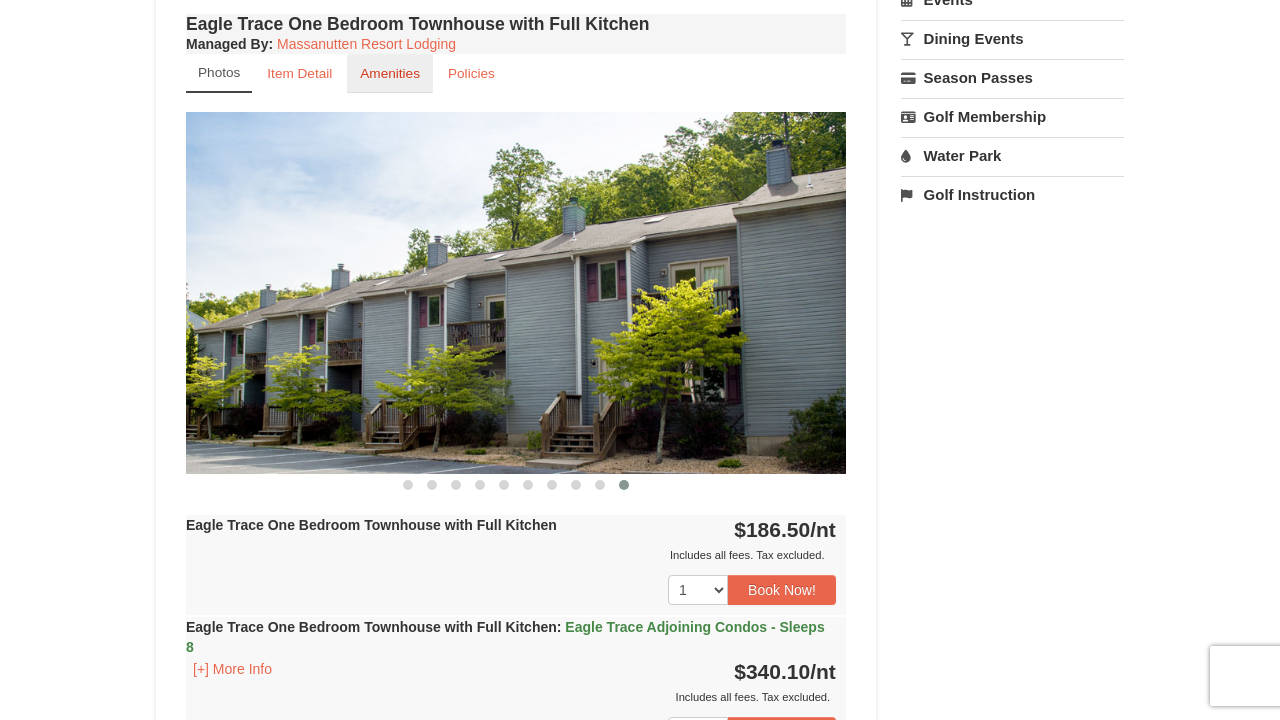 click on "Amenities" at bounding box center (390, 73) 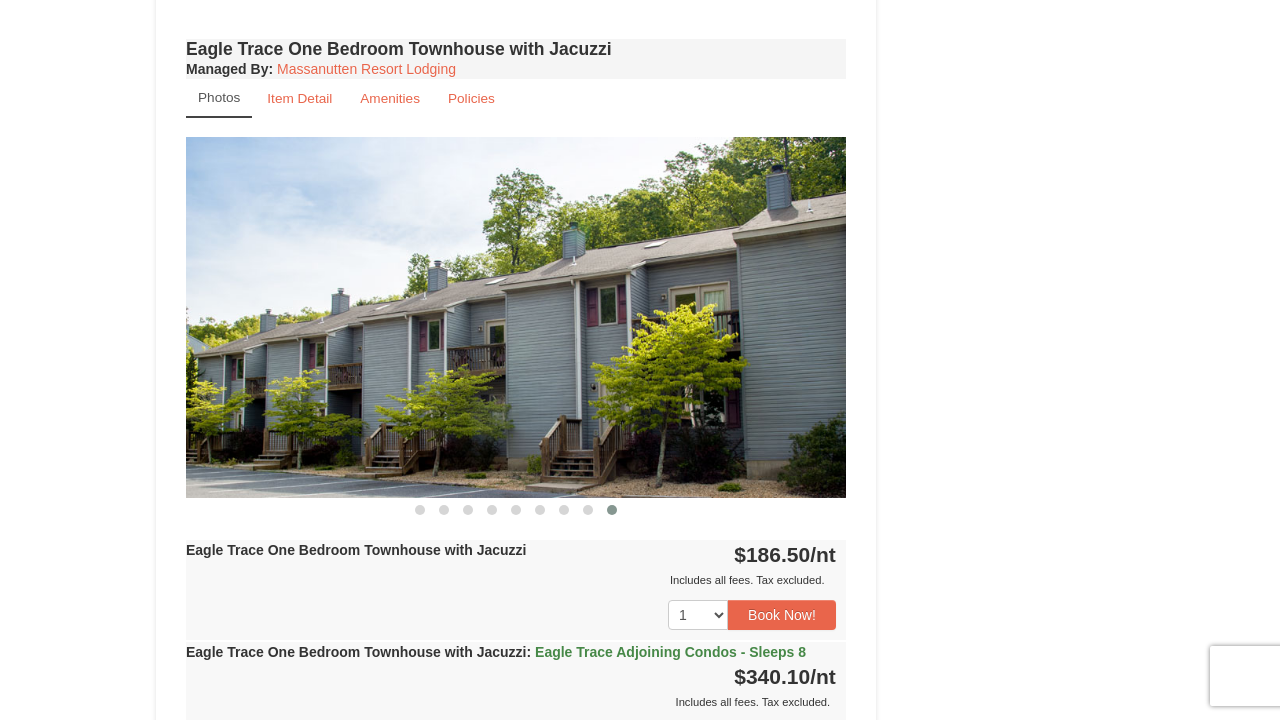scroll, scrollTop: 1372, scrollLeft: 0, axis: vertical 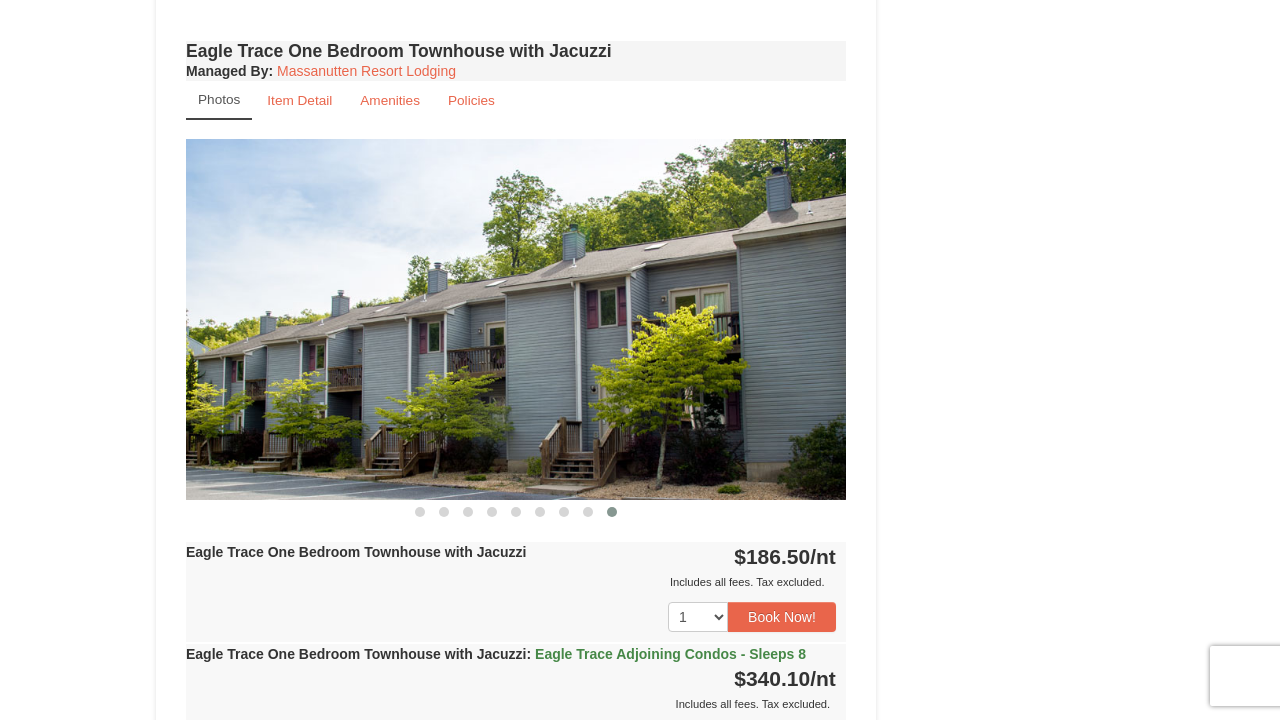 click at bounding box center [516, 319] 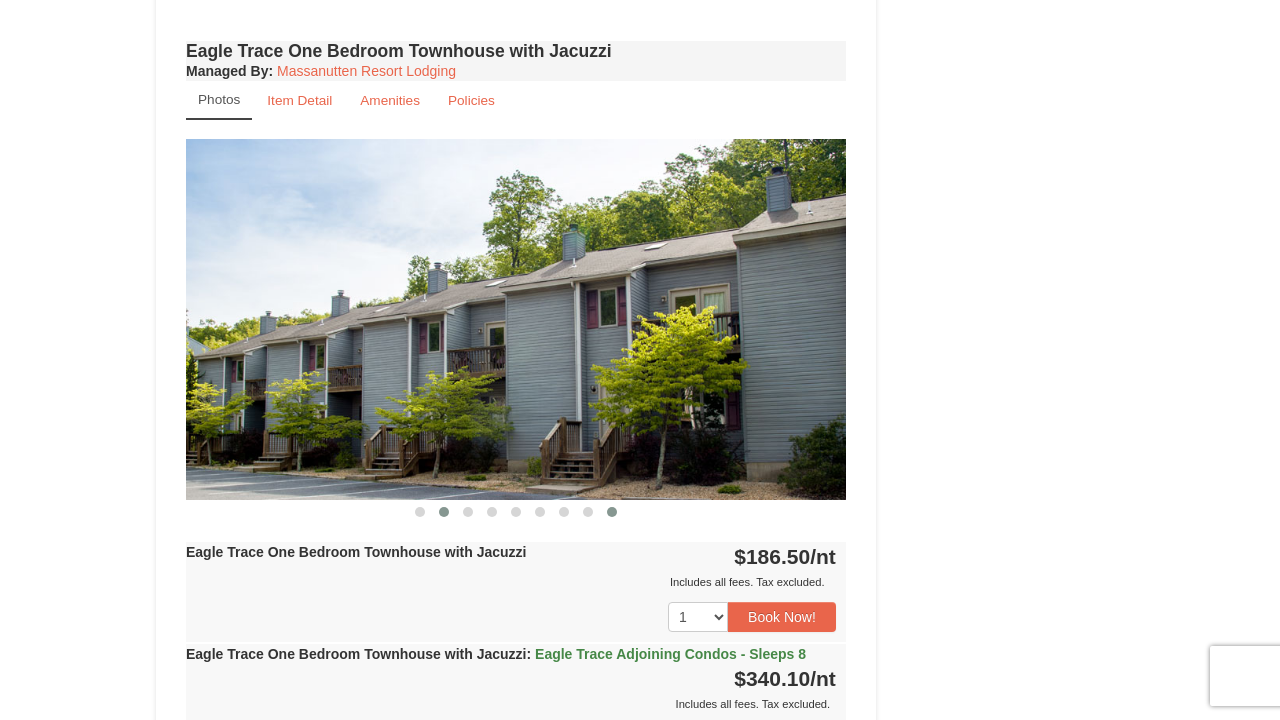 click at bounding box center [444, 512] 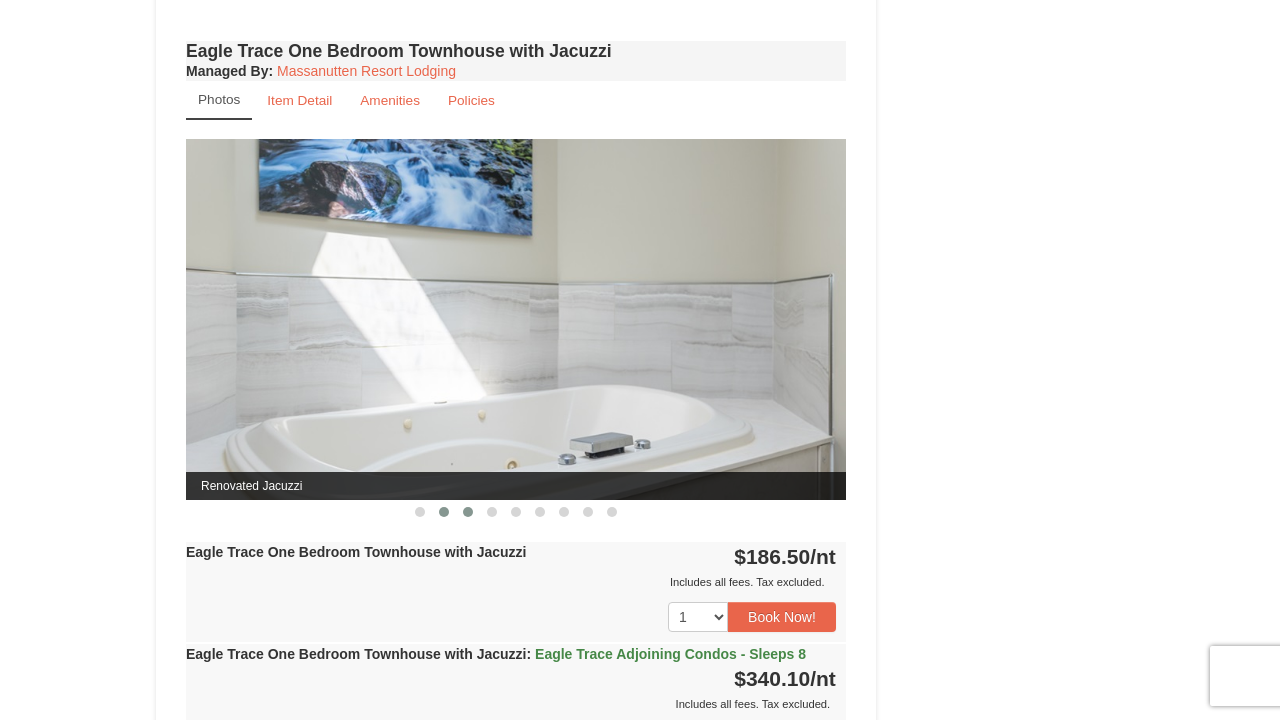 click at bounding box center (468, 512) 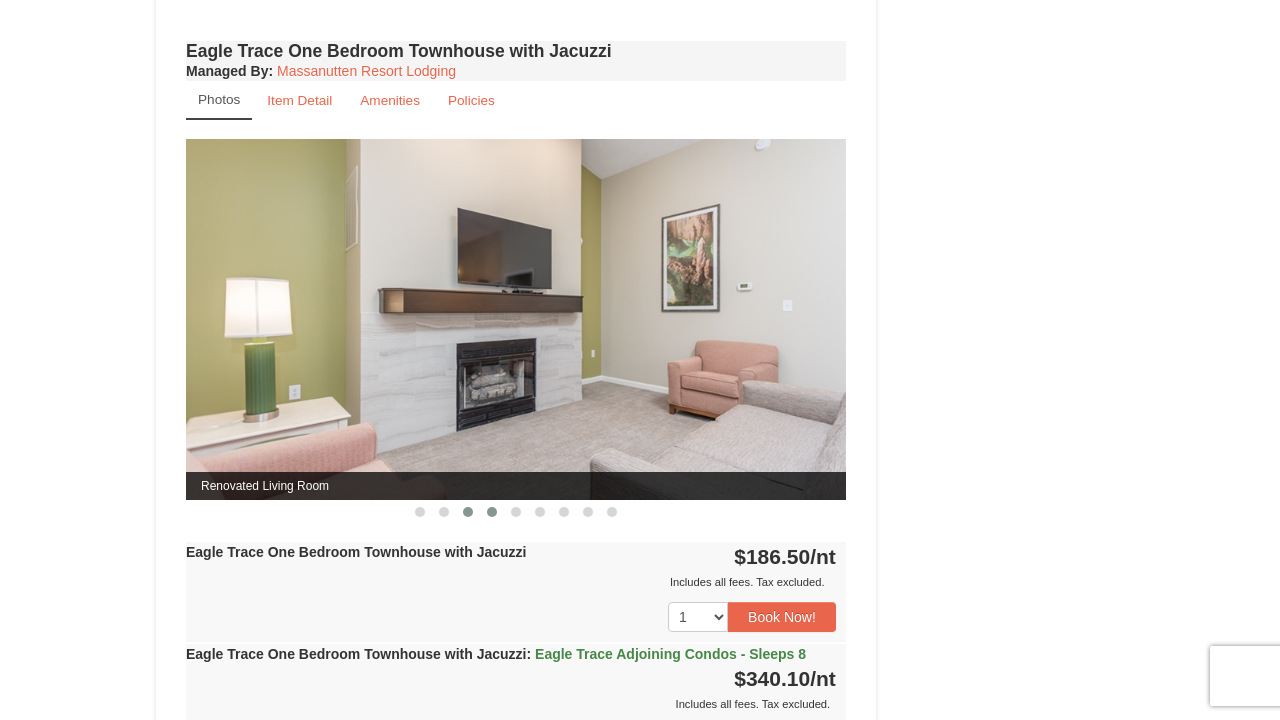 click at bounding box center [492, 512] 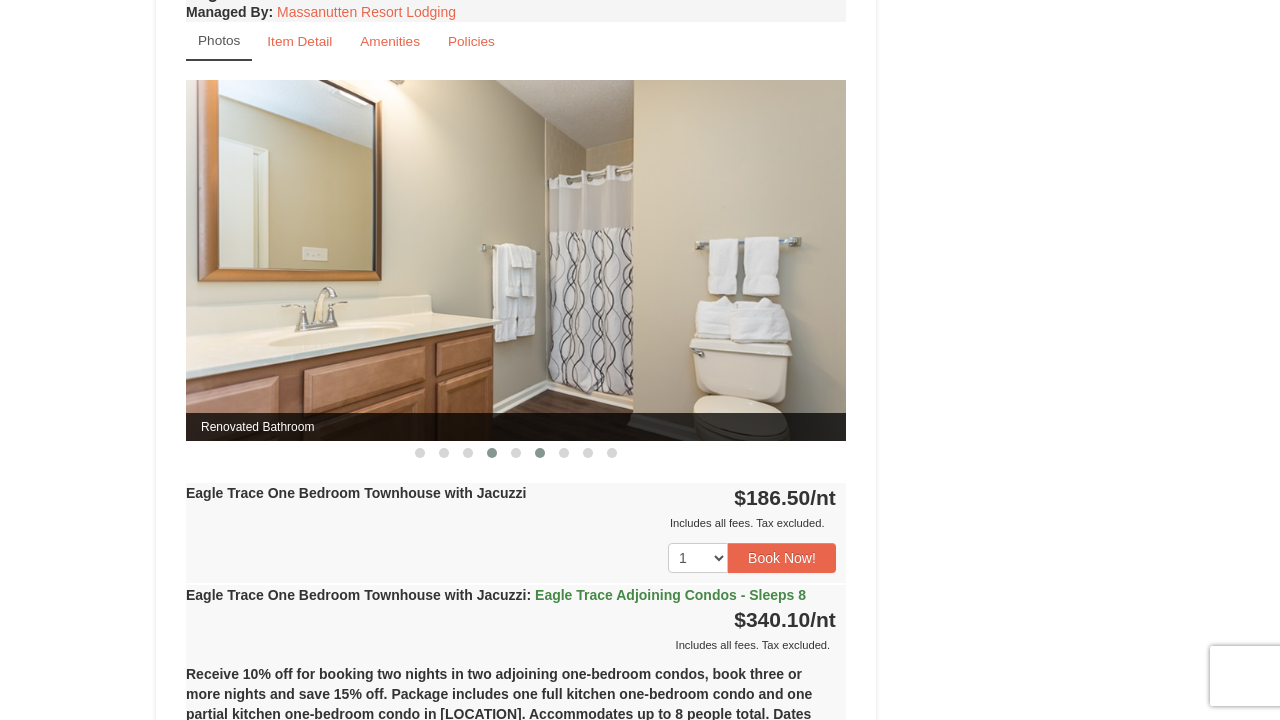 scroll, scrollTop: 1434, scrollLeft: 0, axis: vertical 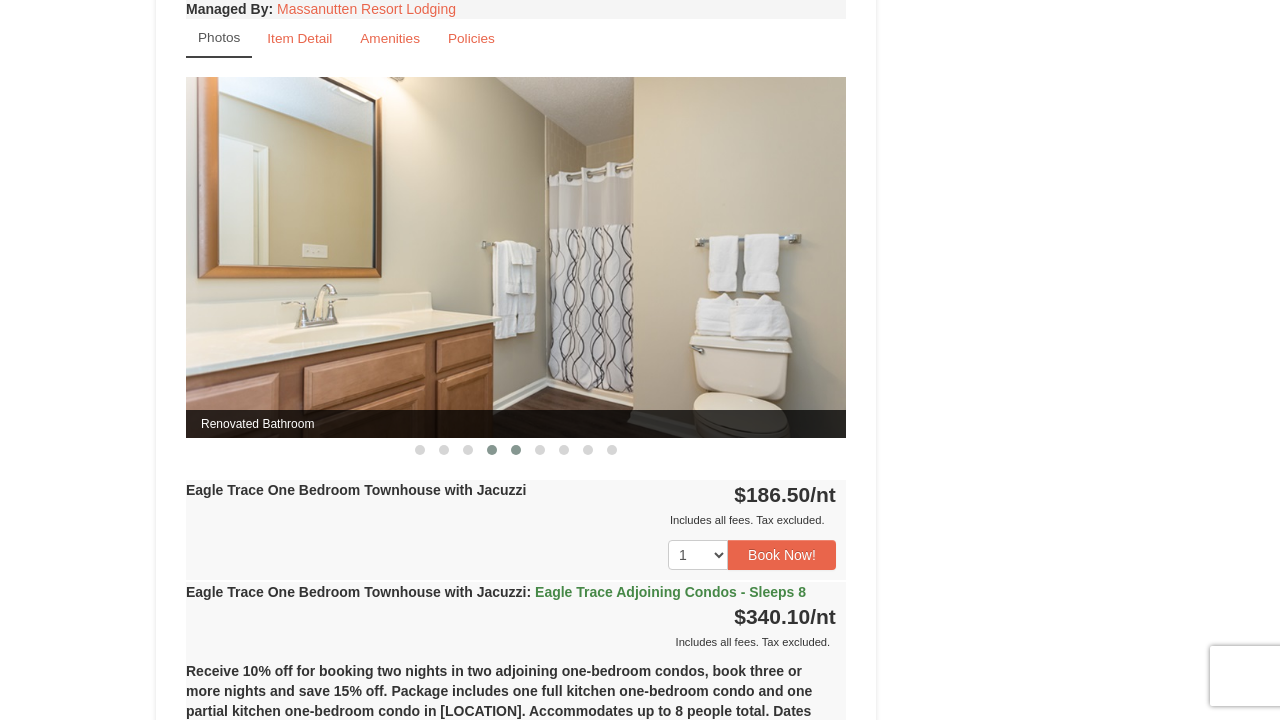 click at bounding box center [516, 450] 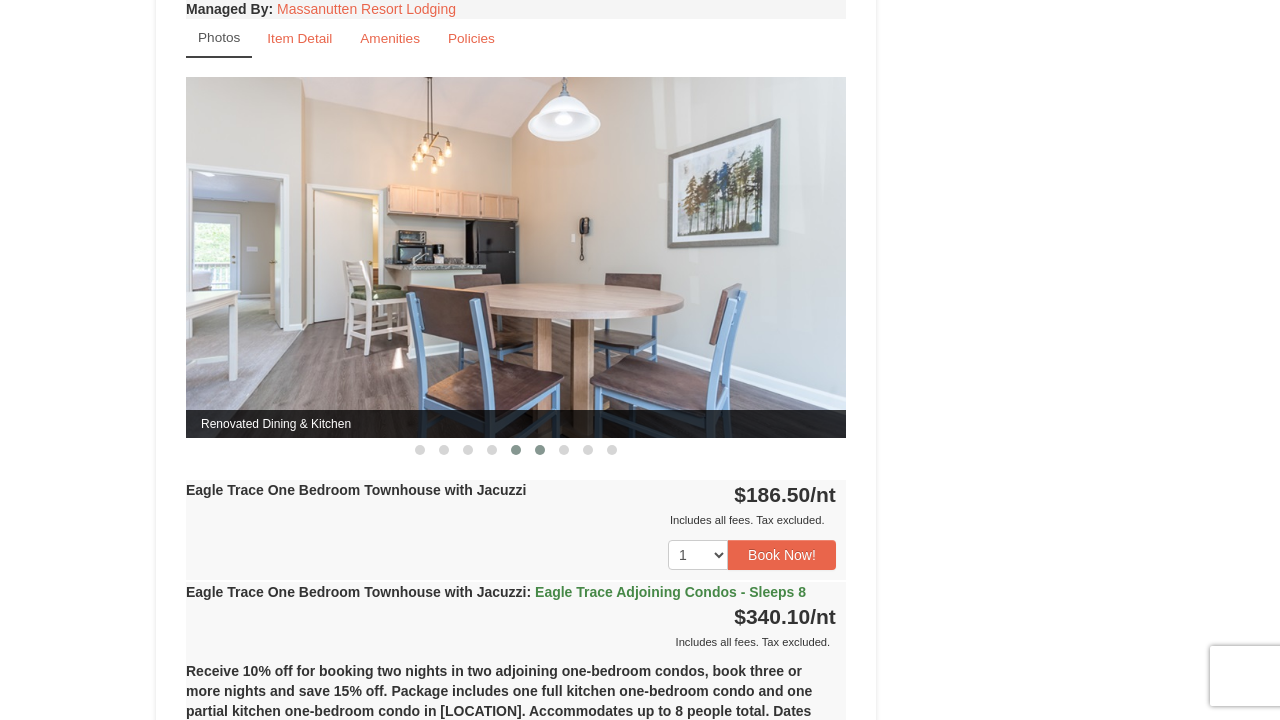 click at bounding box center (540, 450) 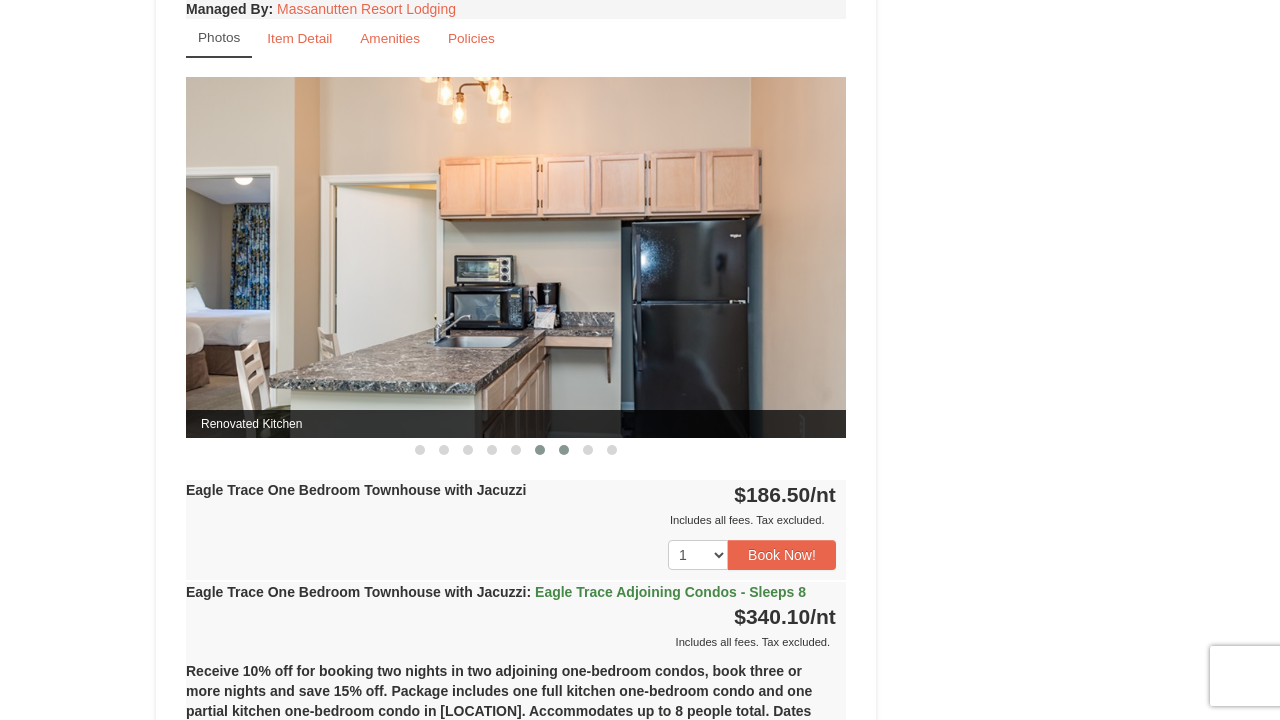 click at bounding box center (564, 450) 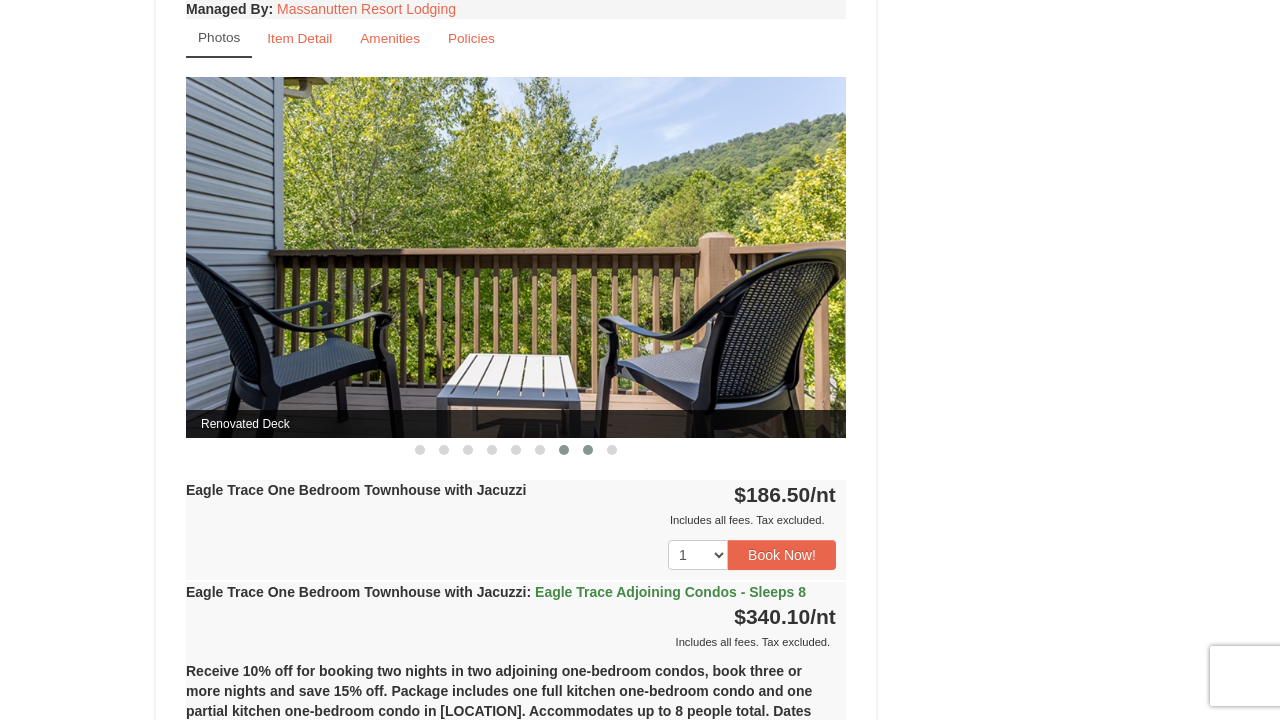 click at bounding box center (588, 450) 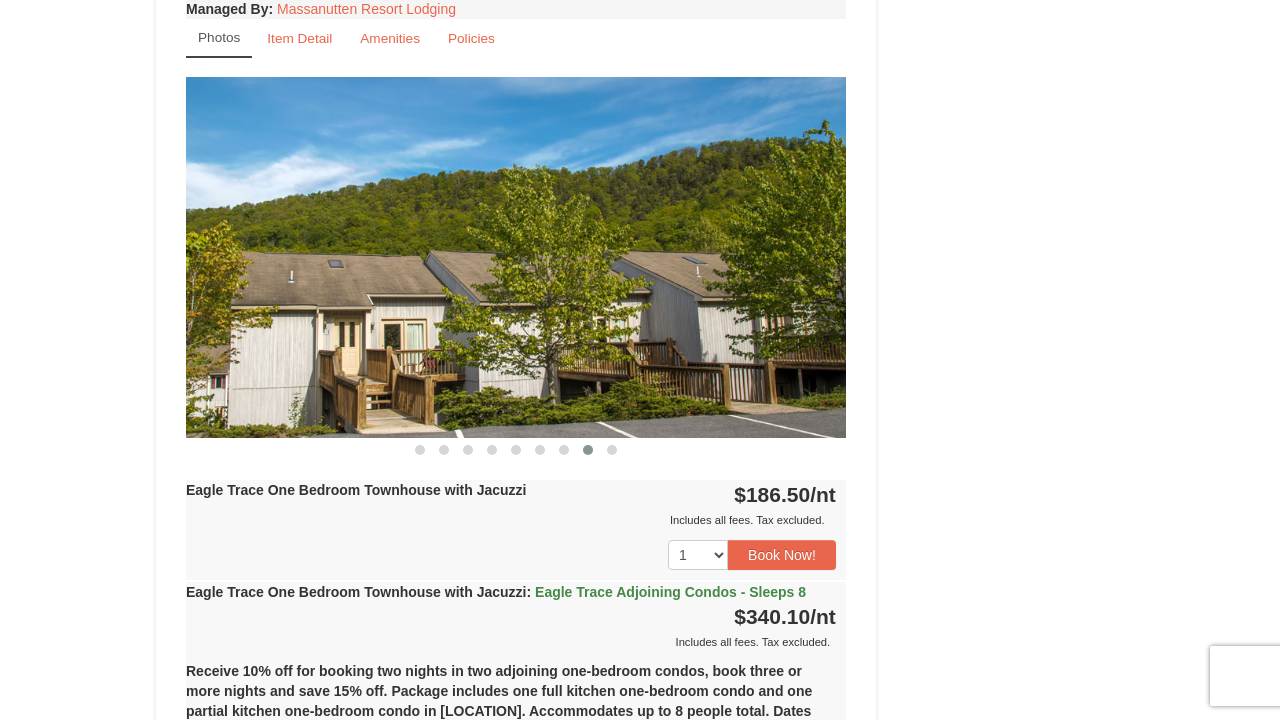 click at bounding box center (588, 450) 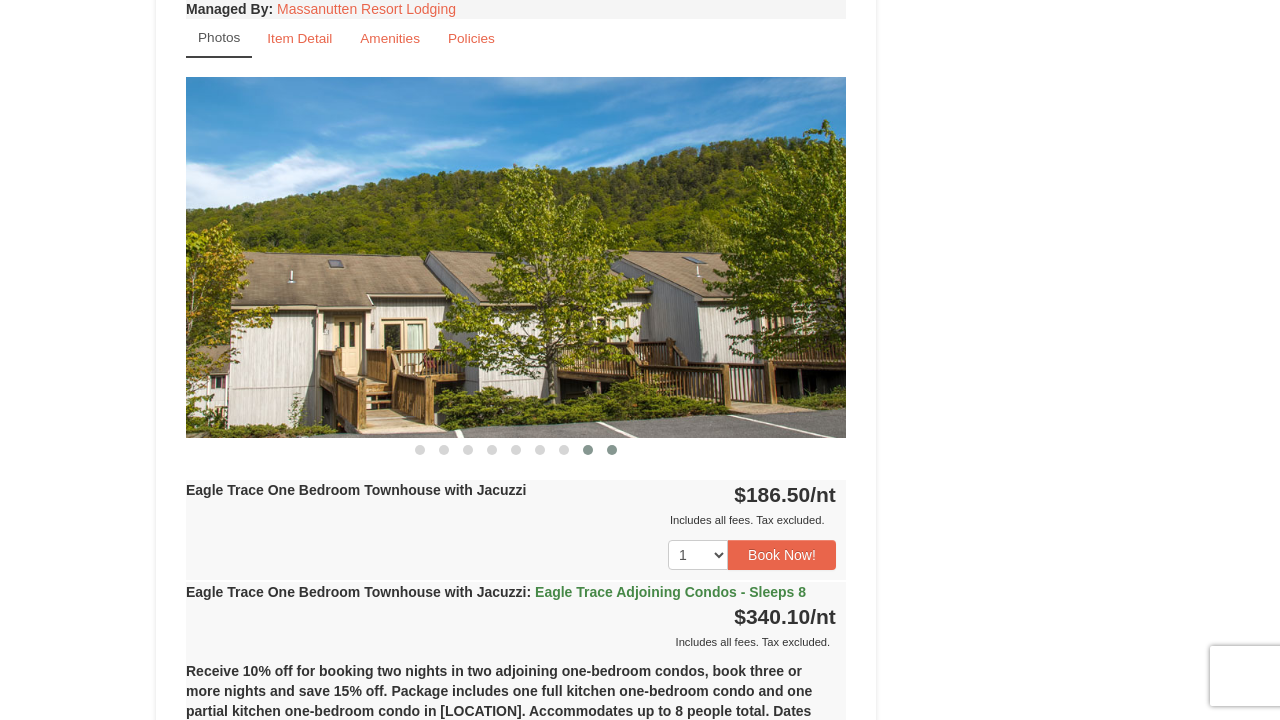 click at bounding box center [612, 450] 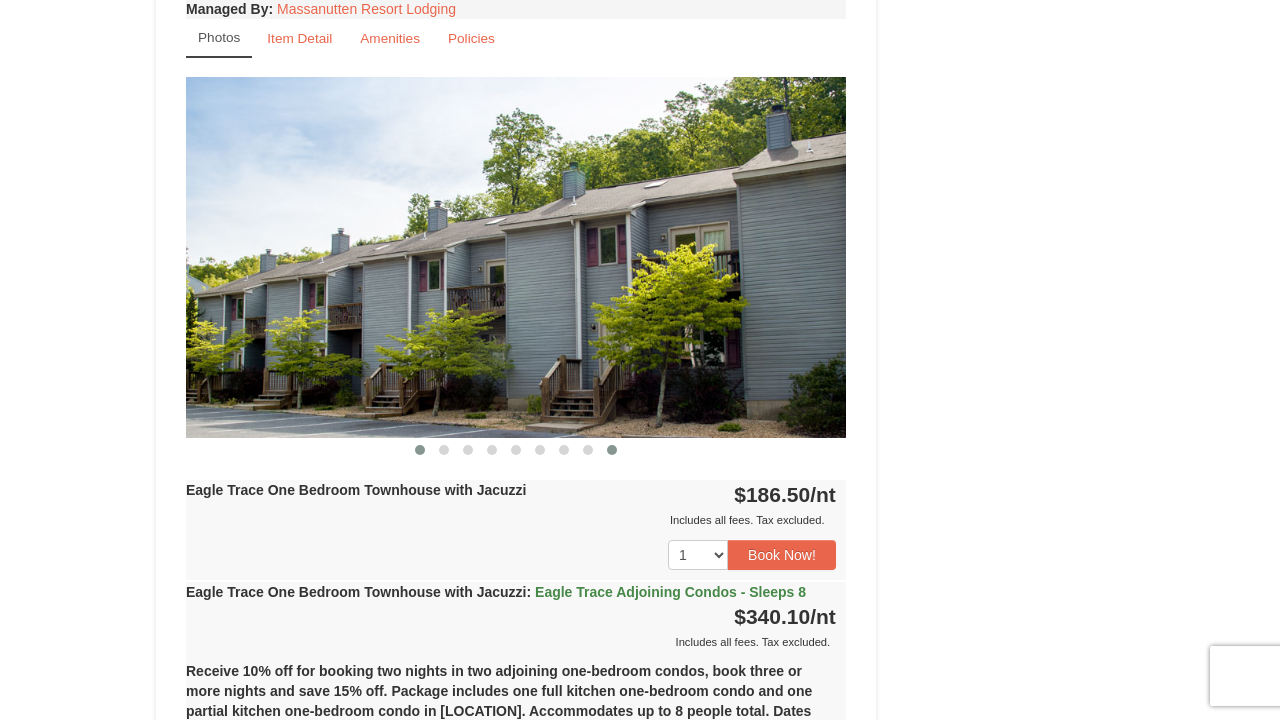 click at bounding box center (420, 450) 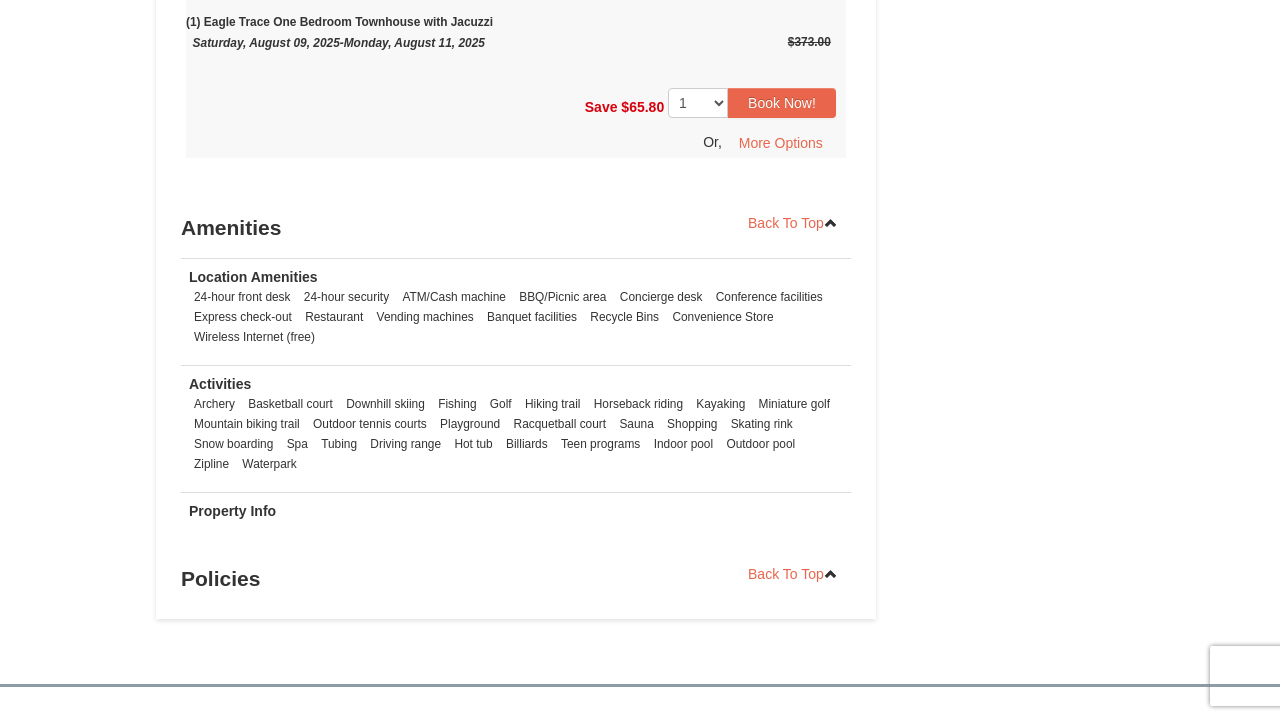 scroll, scrollTop: 2374, scrollLeft: 0, axis: vertical 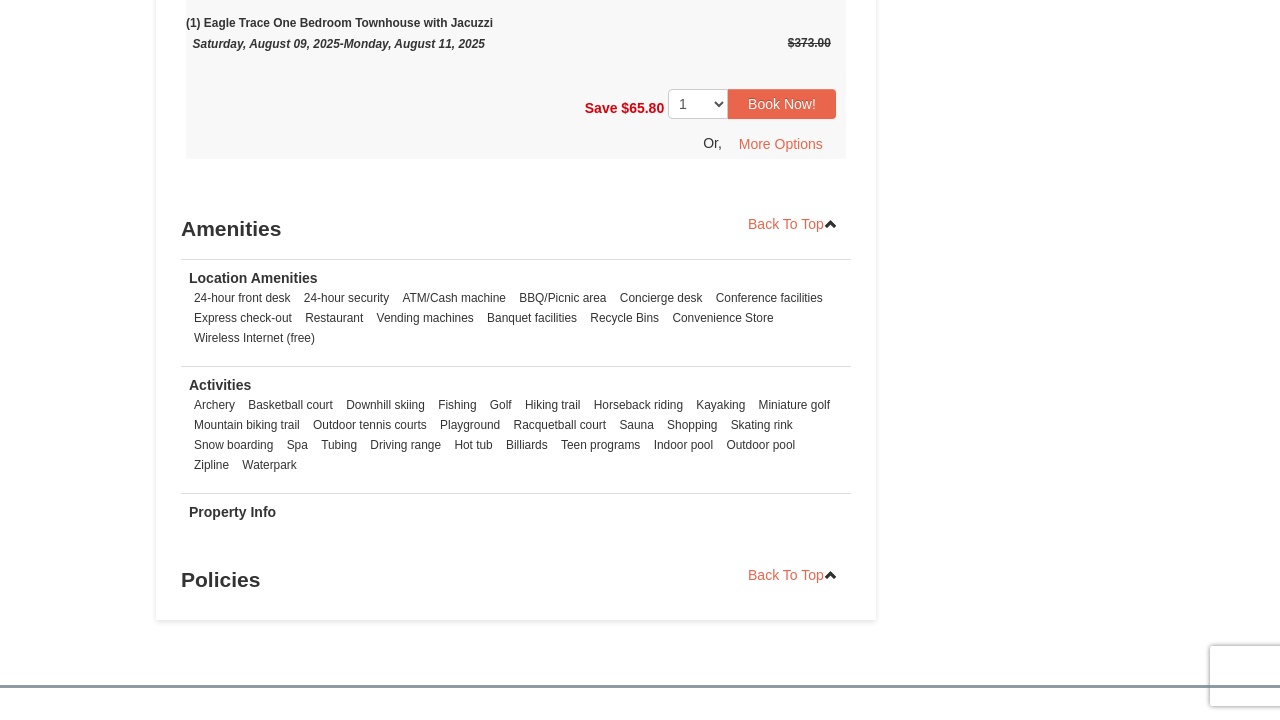 click on "Policies" at bounding box center [516, 580] 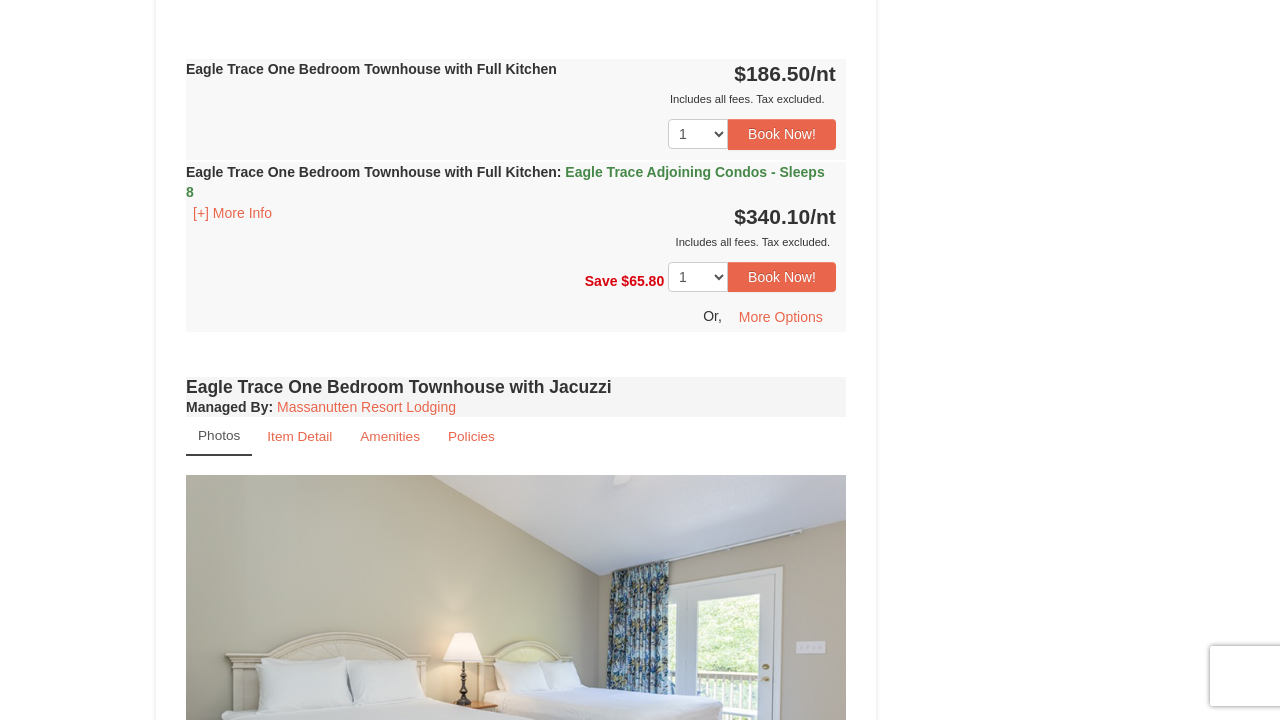 scroll, scrollTop: 957, scrollLeft: 0, axis: vertical 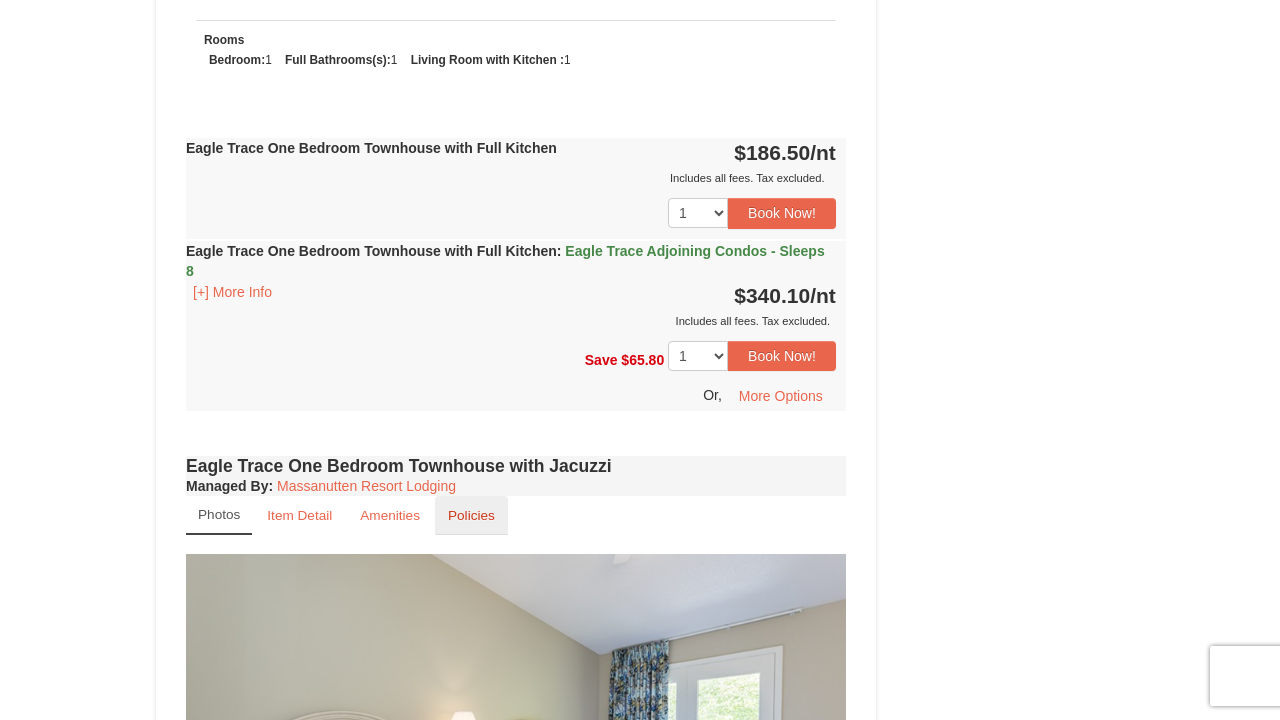 click on "Policies" at bounding box center (471, 515) 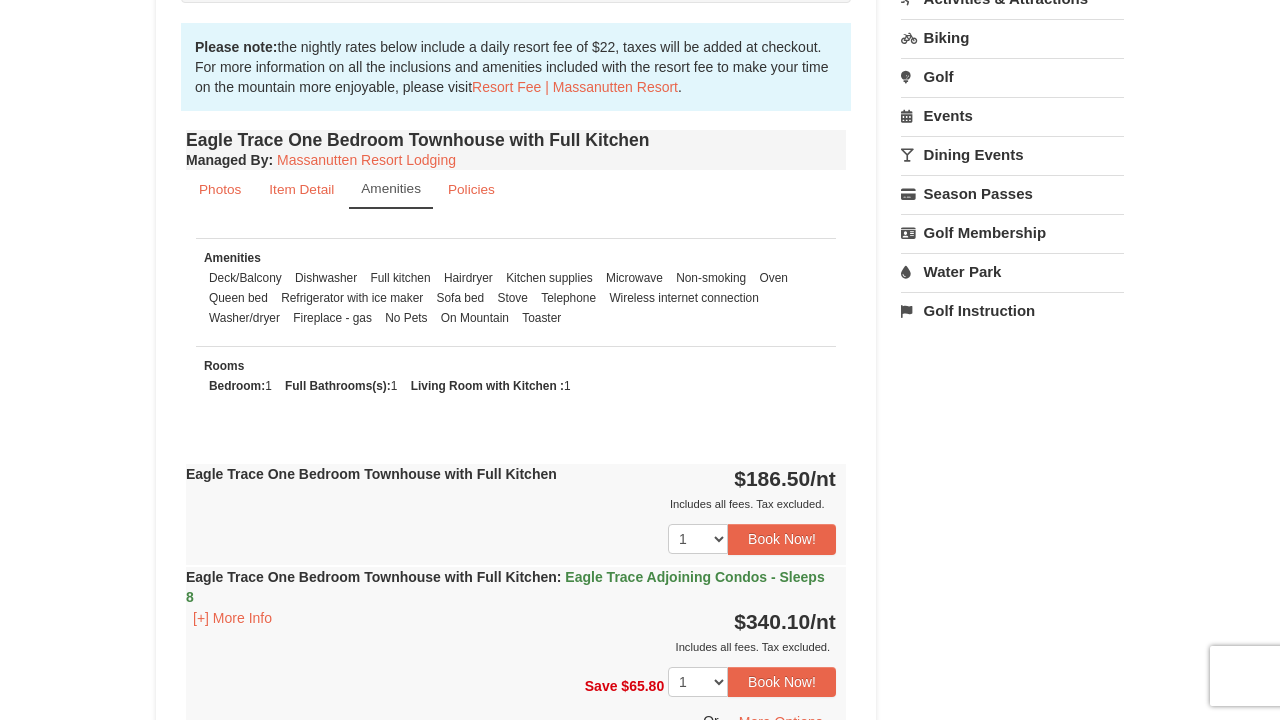 scroll, scrollTop: 631, scrollLeft: 0, axis: vertical 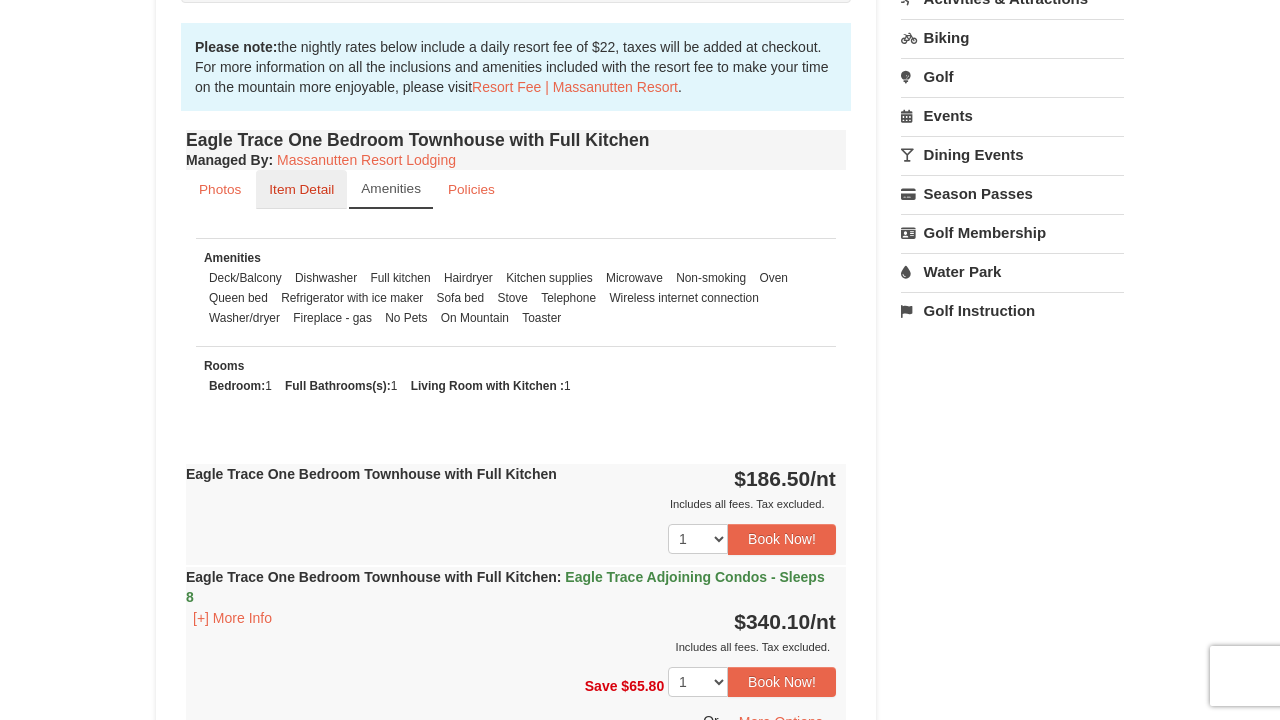 click on "Item Detail" at bounding box center [301, 189] 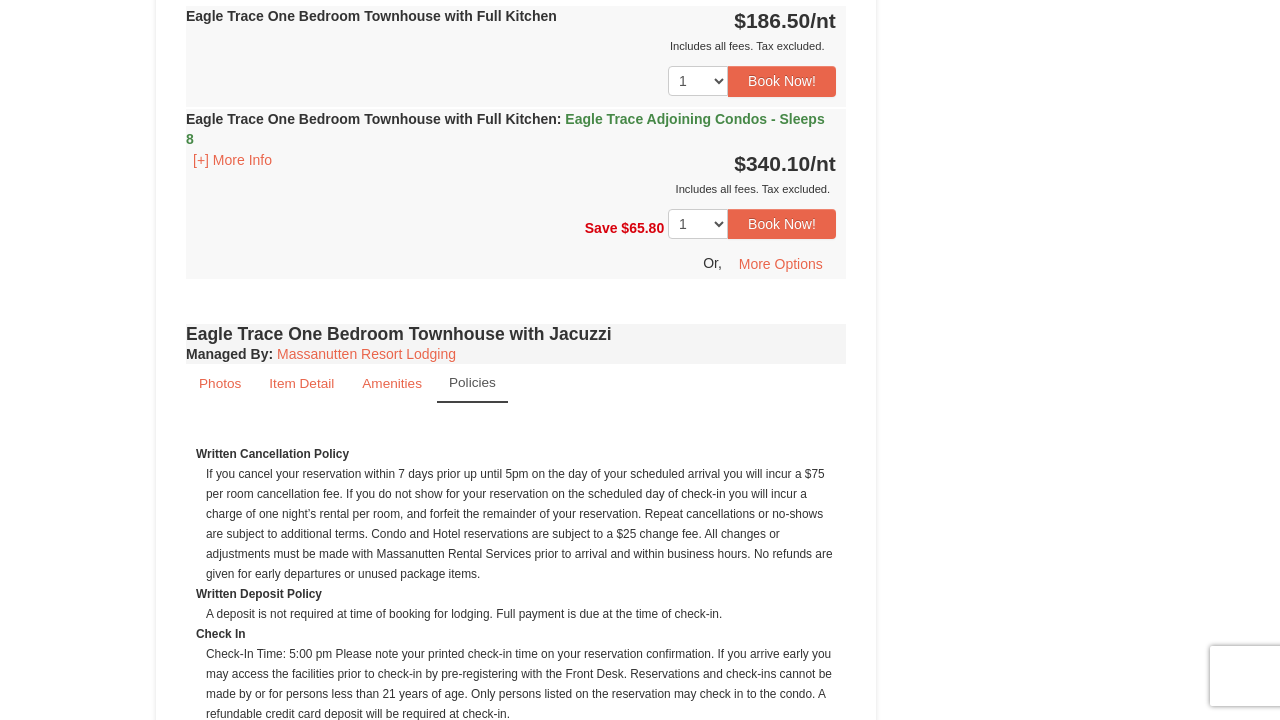 scroll, scrollTop: 1008, scrollLeft: 0, axis: vertical 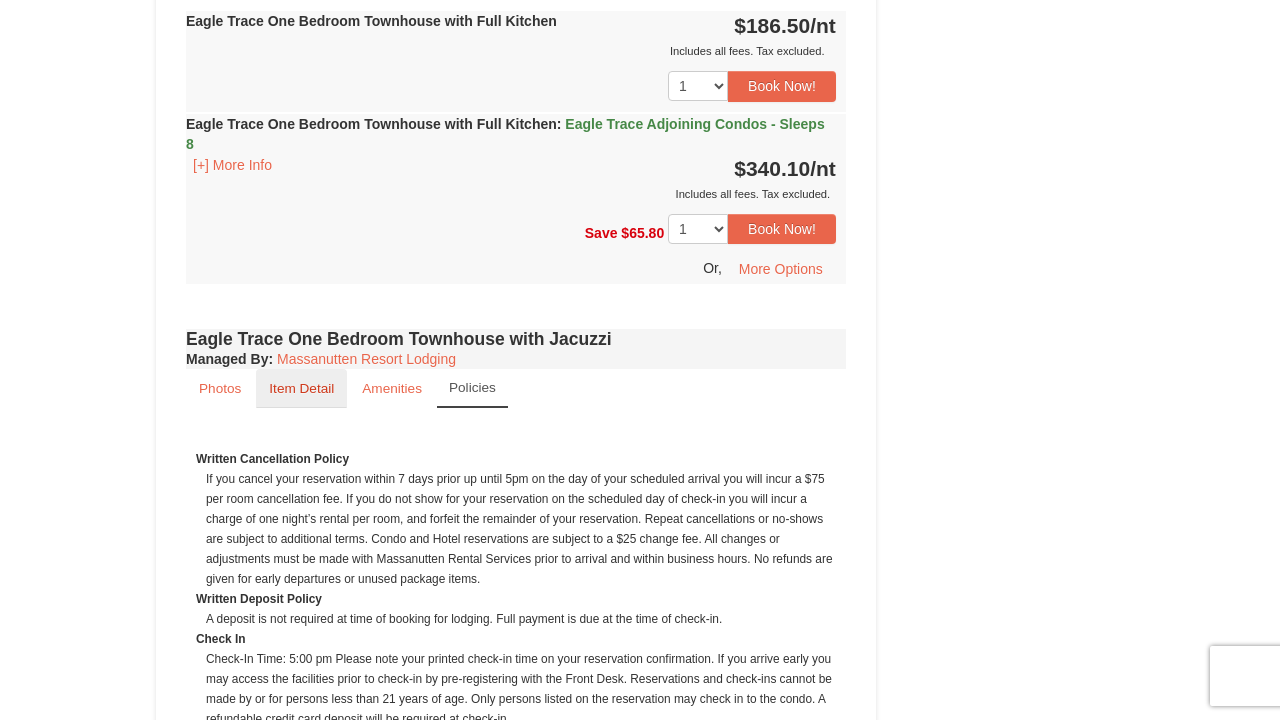 click on "Item Detail" at bounding box center (301, 388) 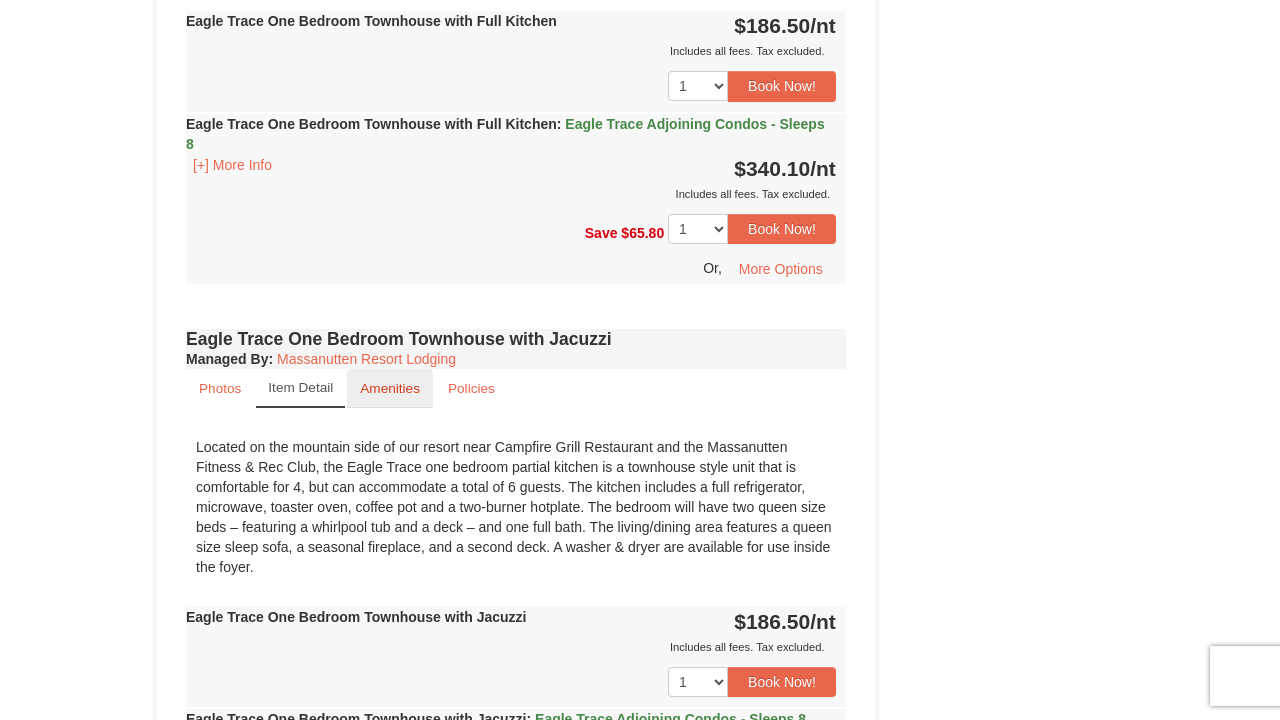 click on "Amenities" at bounding box center (390, 388) 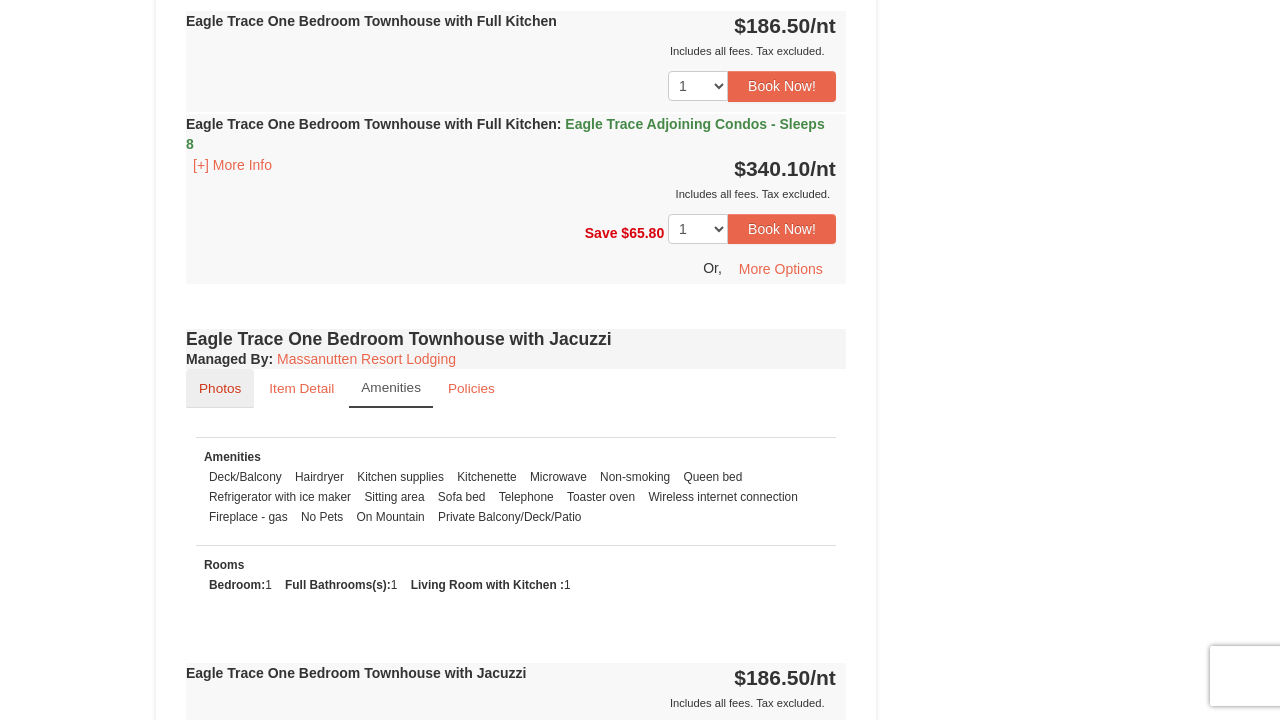 click on "Photos" at bounding box center (220, 388) 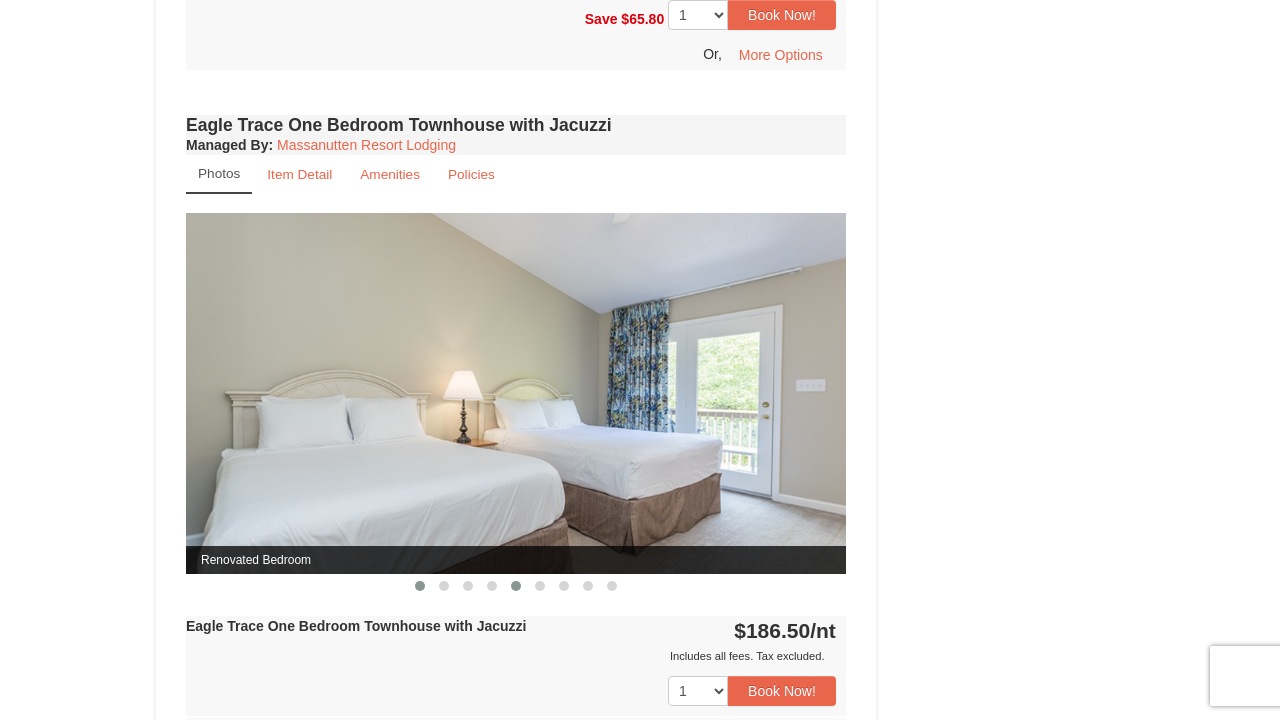 scroll, scrollTop: 1143, scrollLeft: 0, axis: vertical 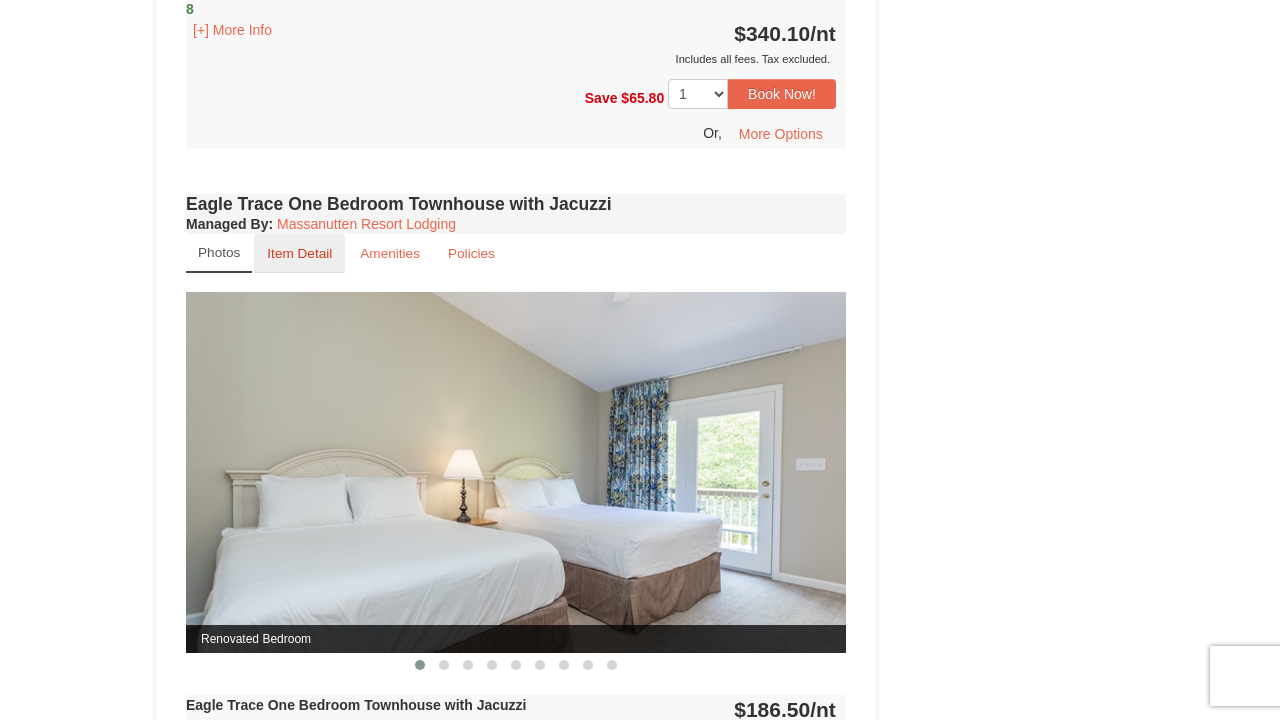 click on "Item Detail" at bounding box center (299, 253) 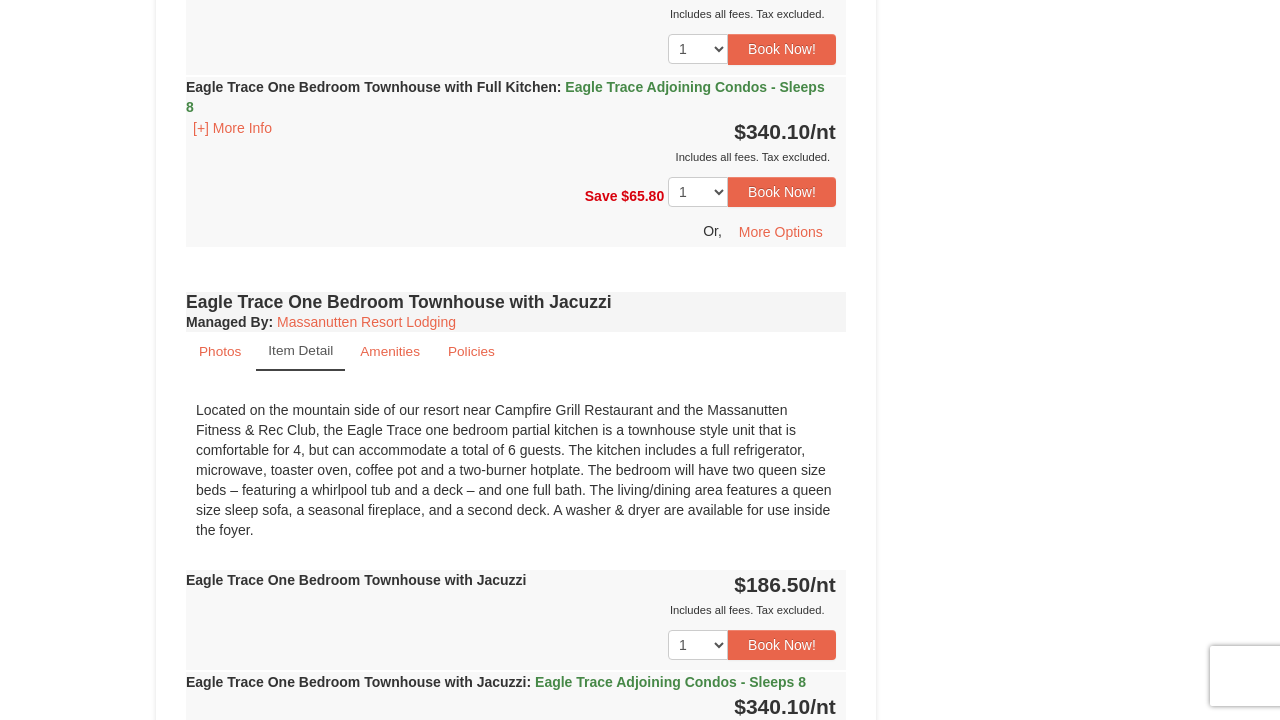 scroll, scrollTop: 1103, scrollLeft: 0, axis: vertical 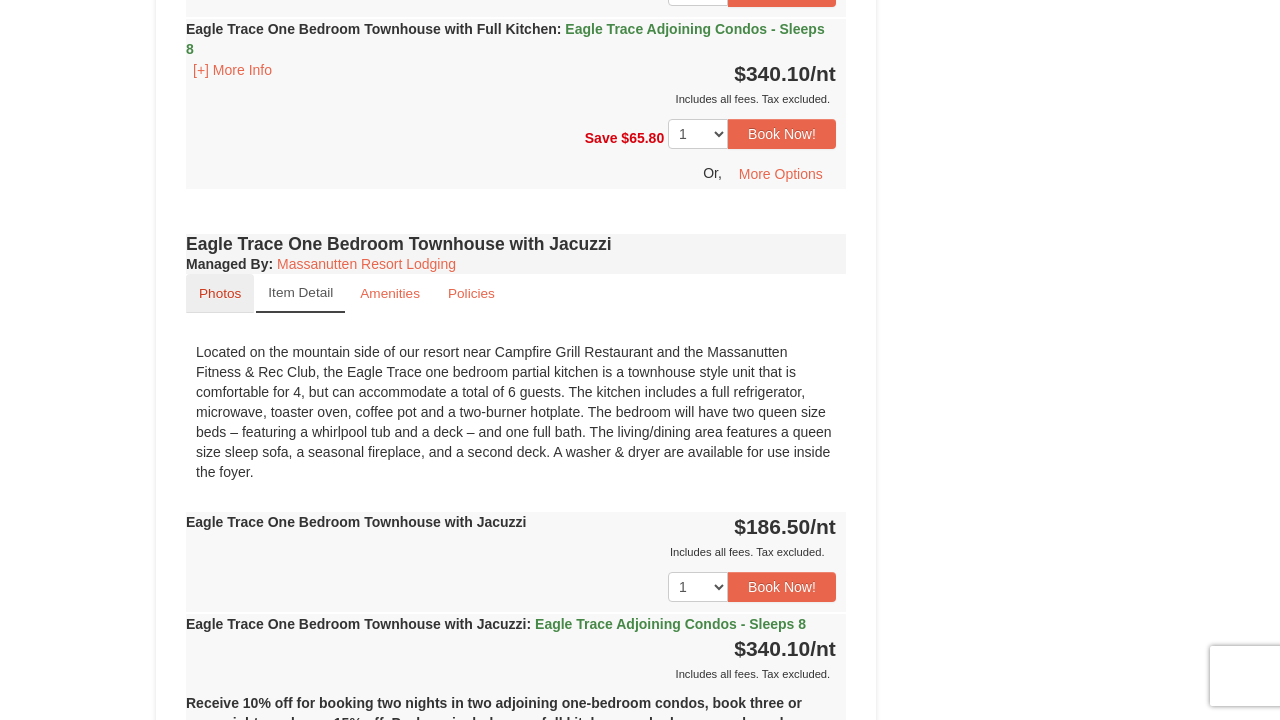 click on "Photos" at bounding box center (220, 293) 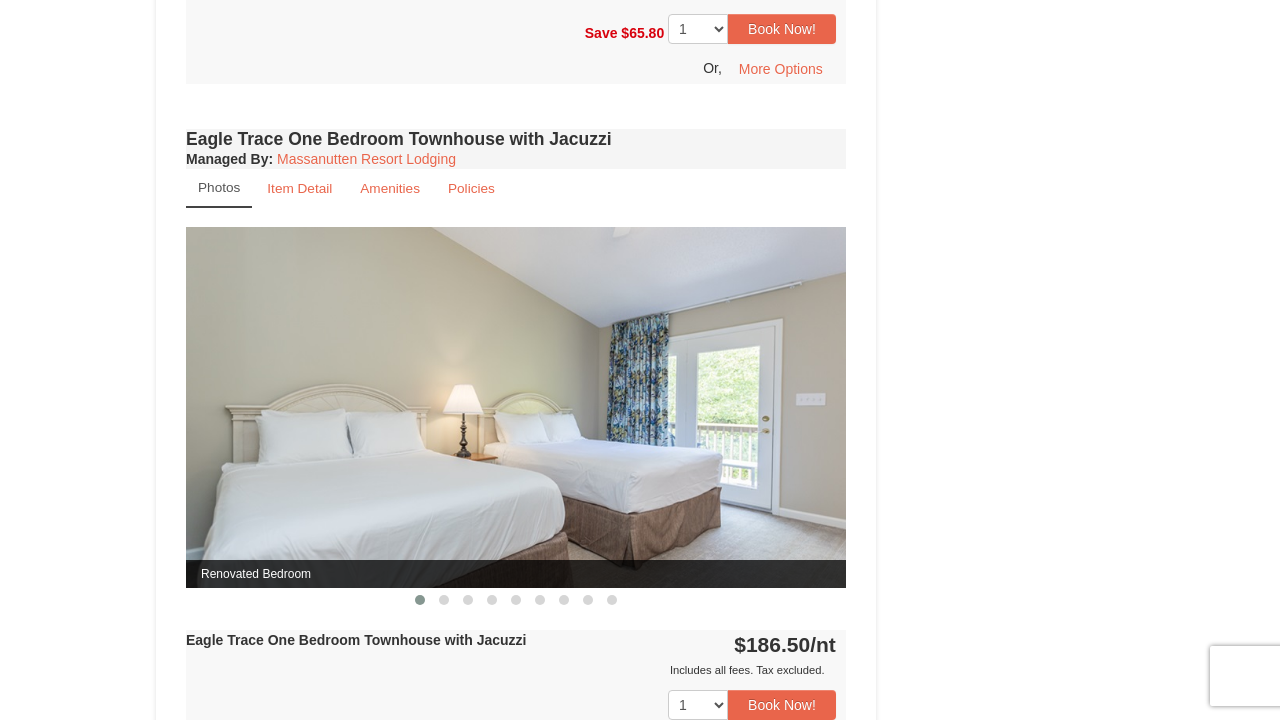 scroll, scrollTop: 1220, scrollLeft: 0, axis: vertical 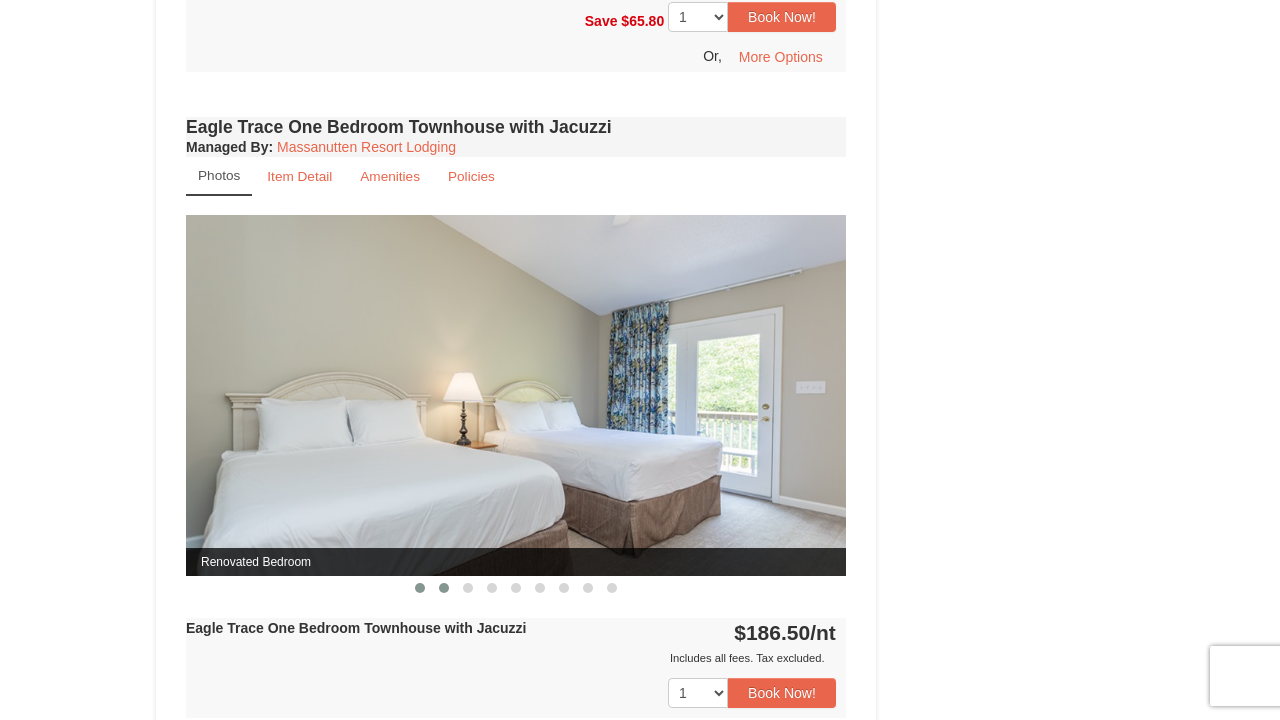 click at bounding box center [444, 588] 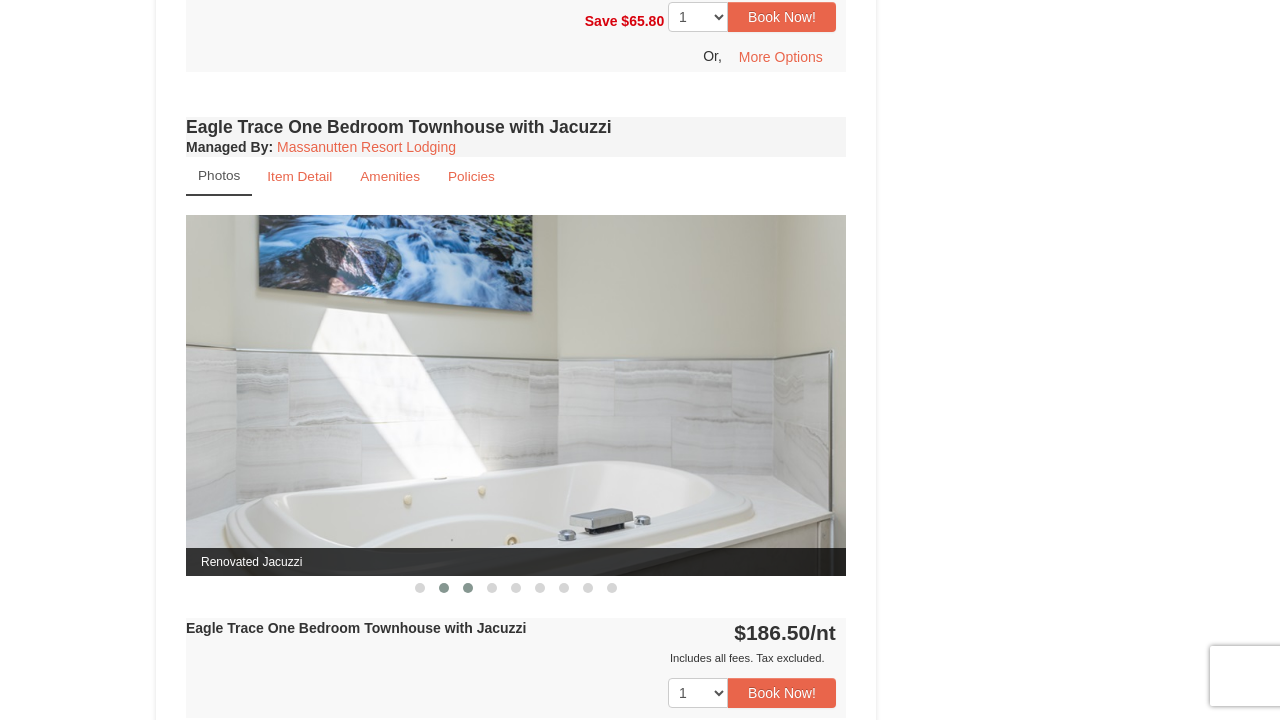 click at bounding box center (468, 588) 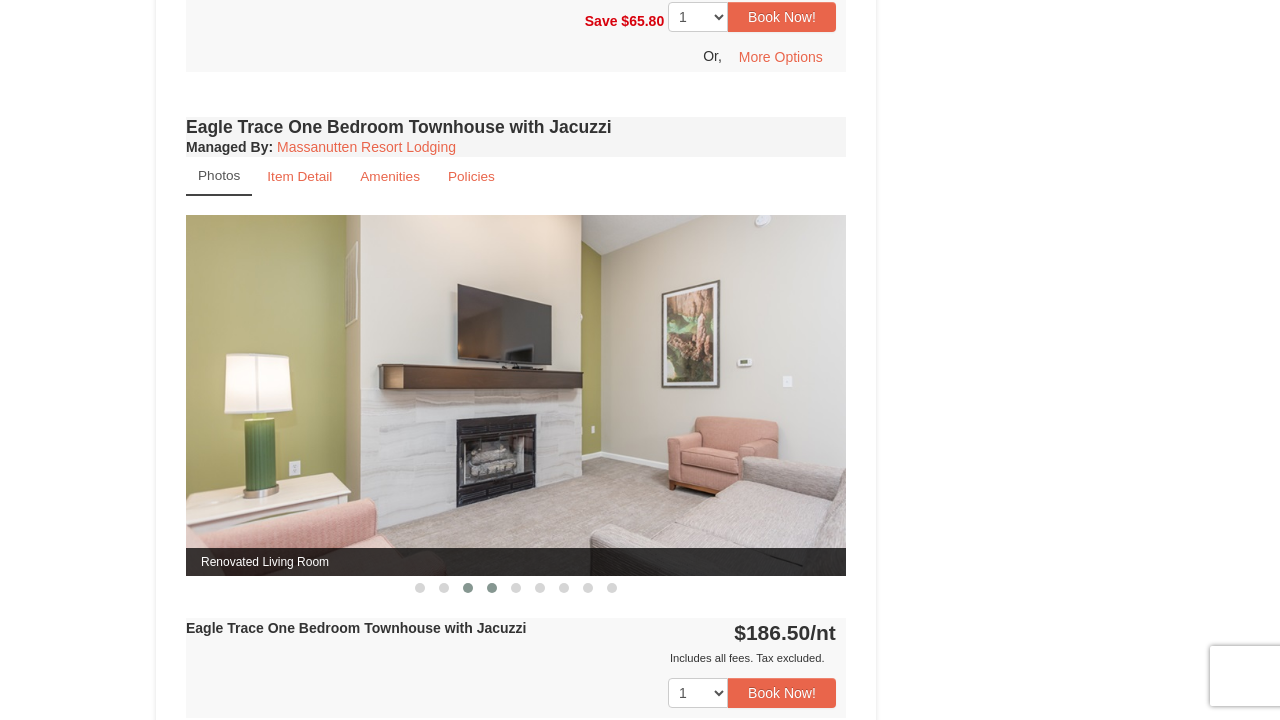 click at bounding box center (492, 588) 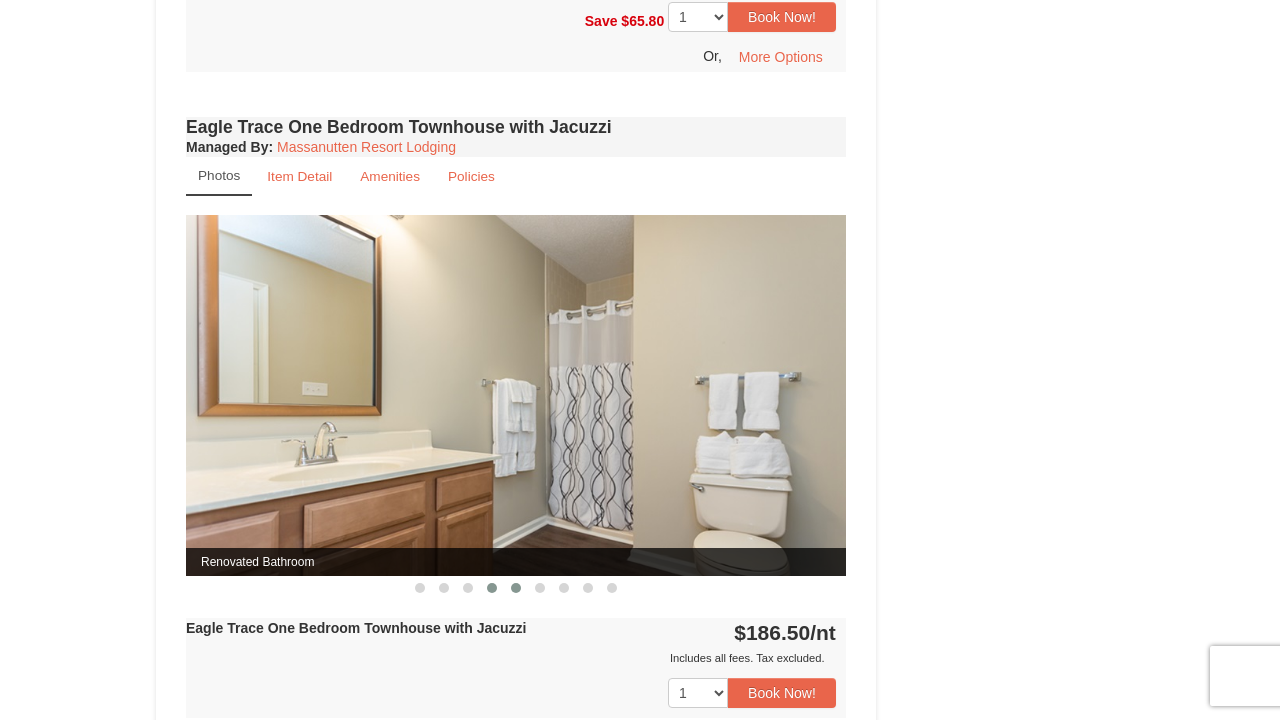 click at bounding box center [516, 588] 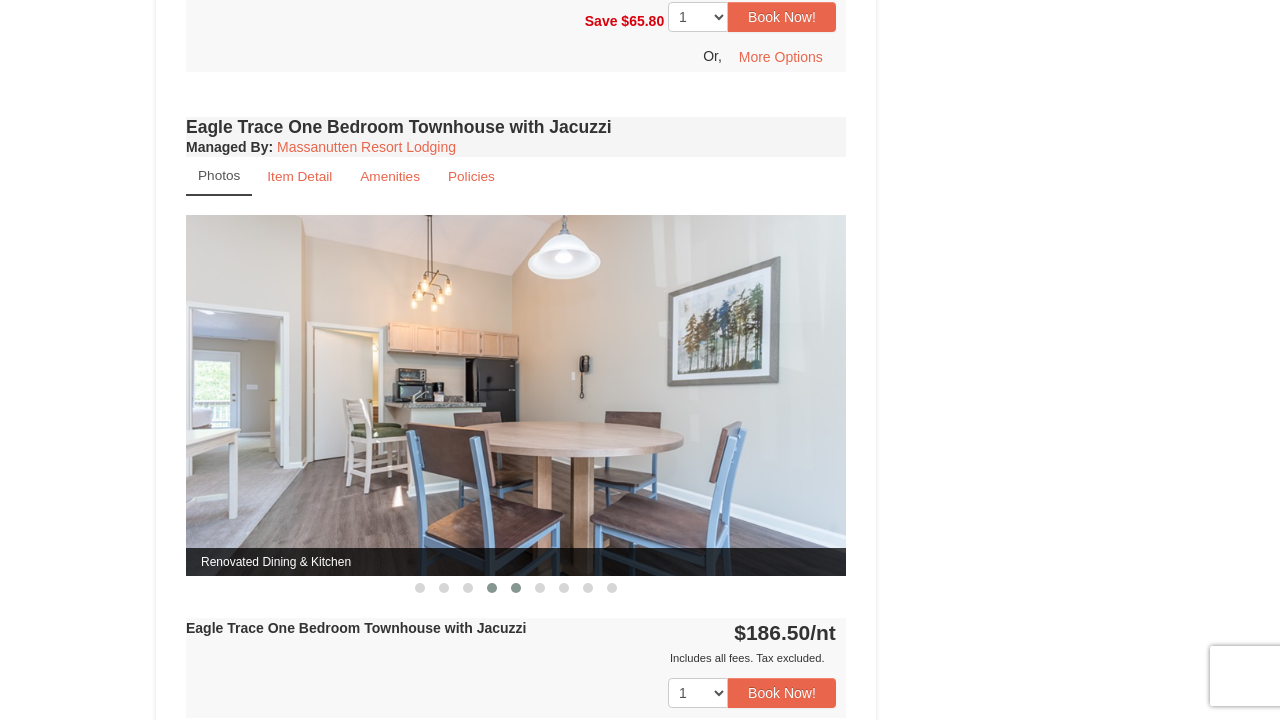 click at bounding box center [492, 588] 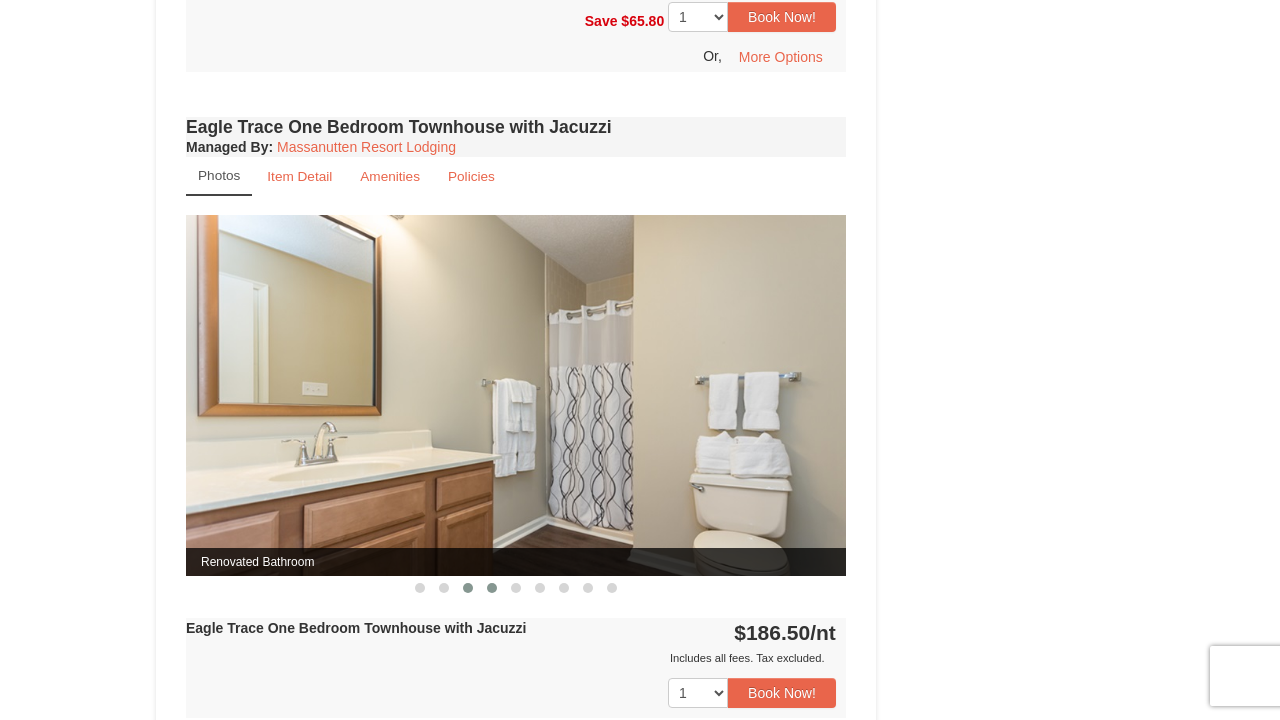 click at bounding box center (468, 588) 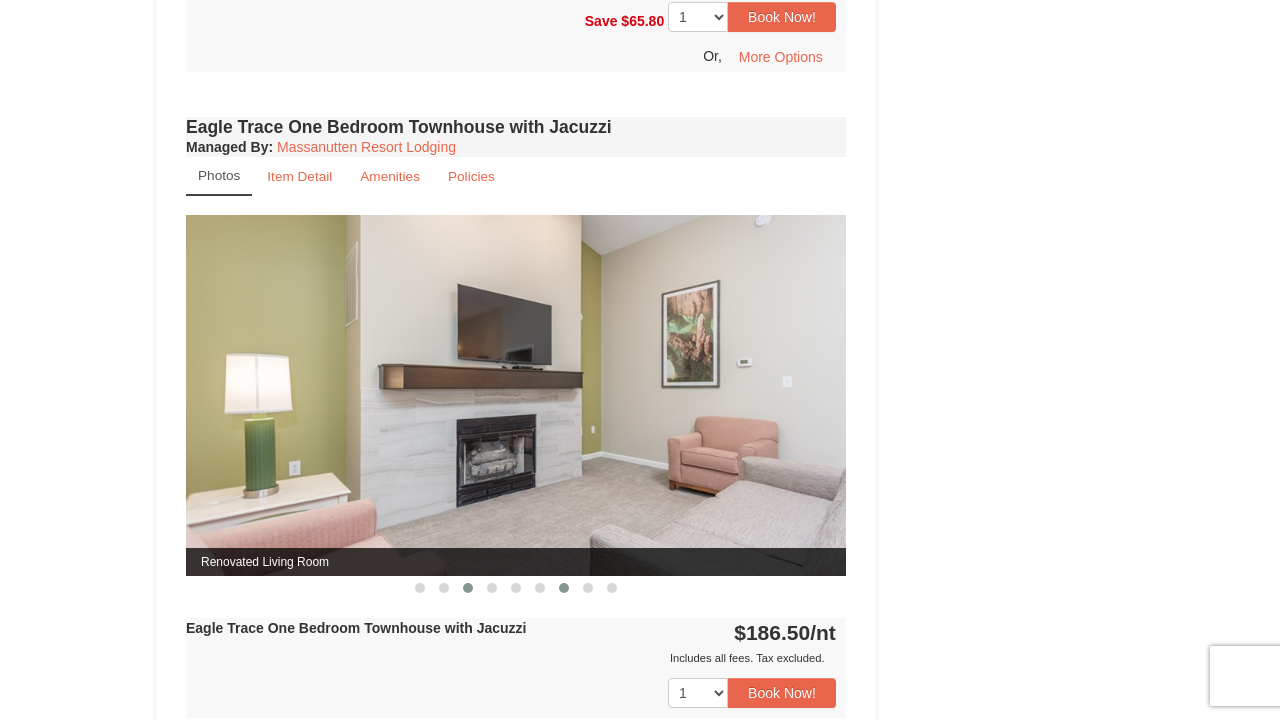 click at bounding box center (564, 588) 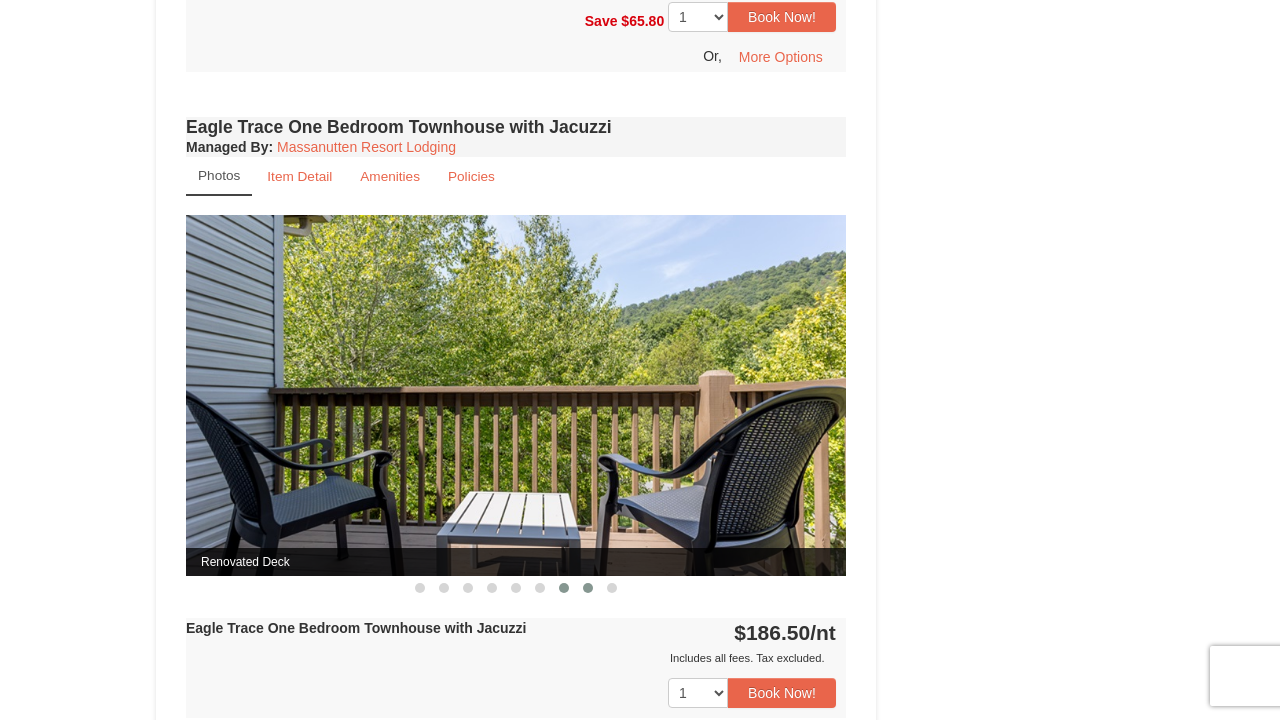 click at bounding box center [588, 588] 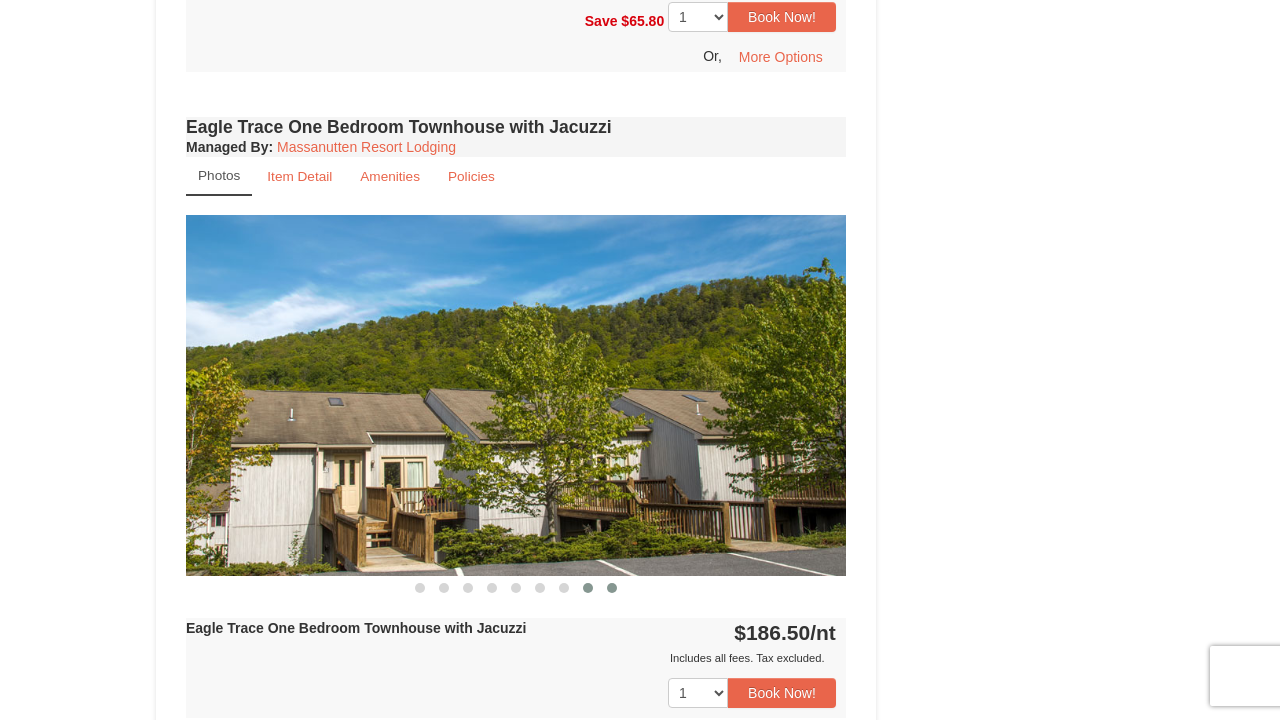 click at bounding box center [612, 588] 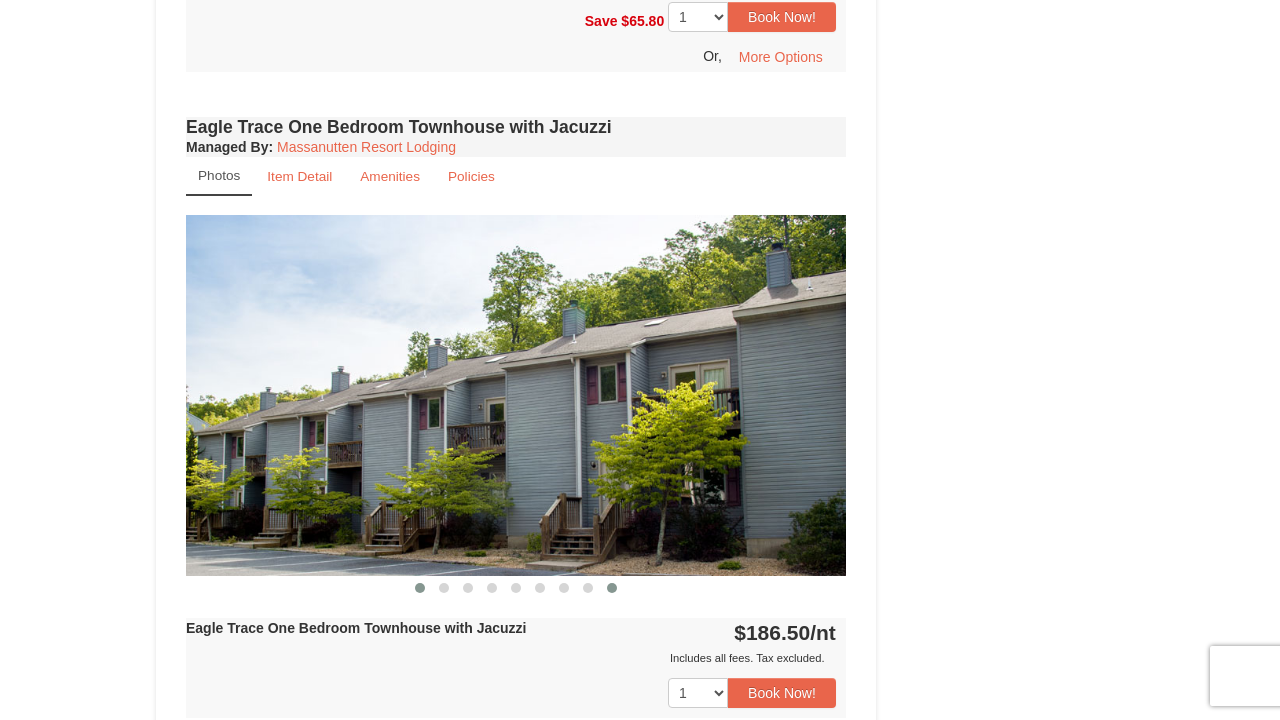click at bounding box center [420, 588] 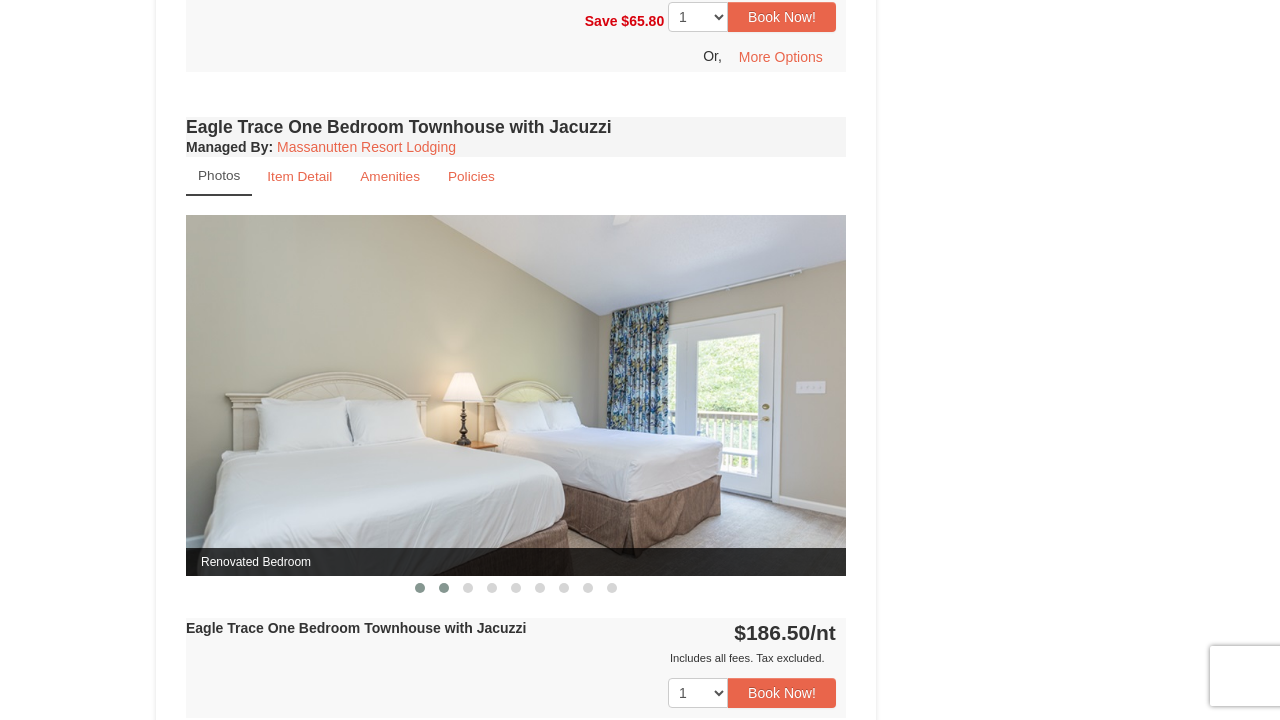 click at bounding box center (444, 588) 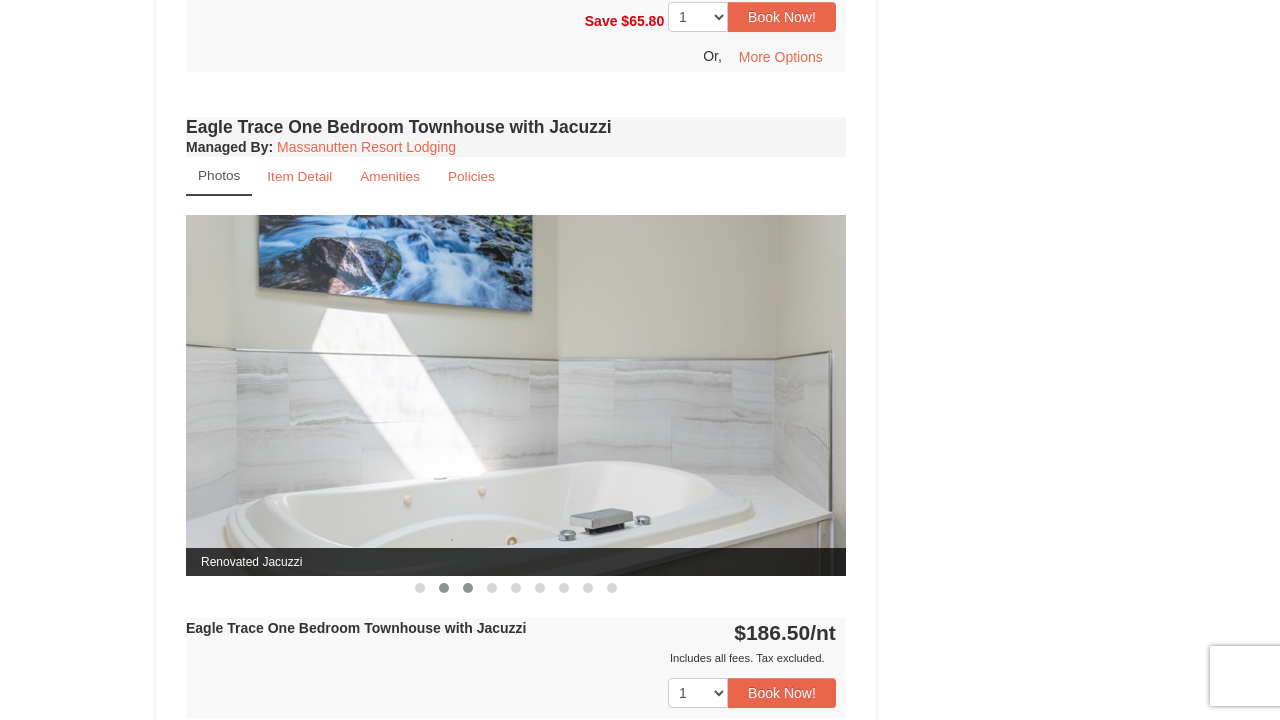 click at bounding box center (468, 588) 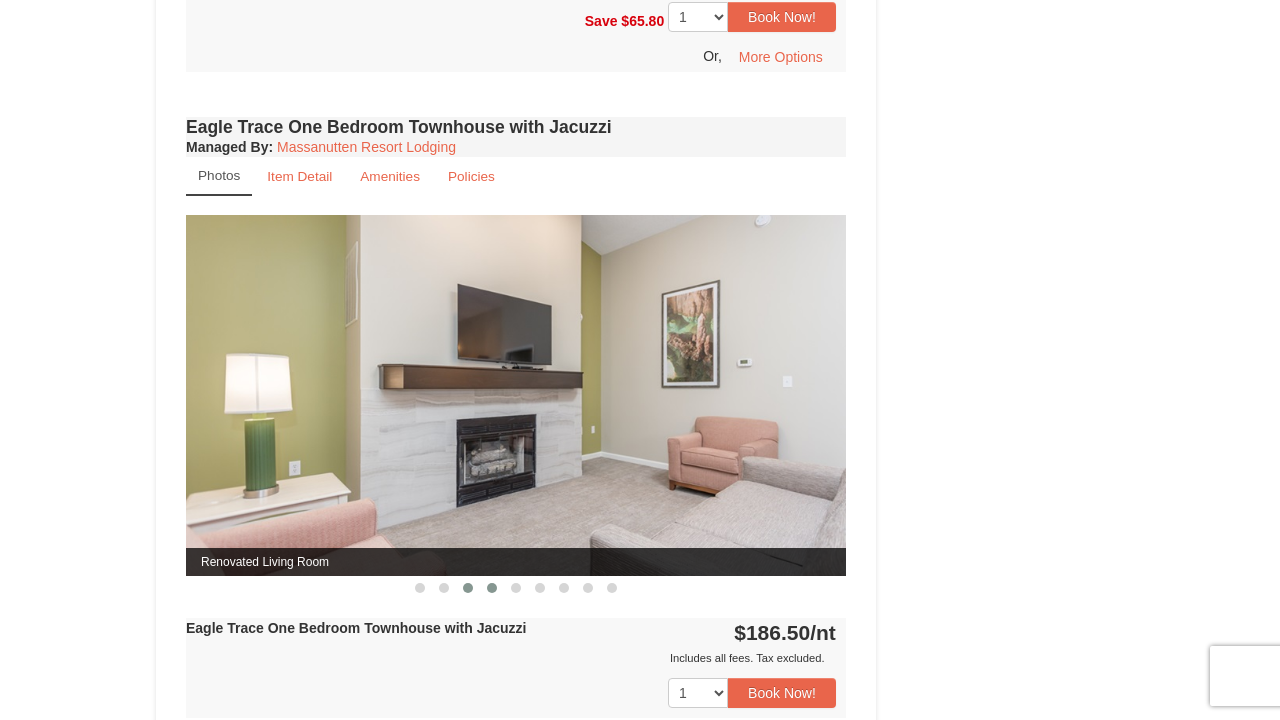 click at bounding box center (492, 588) 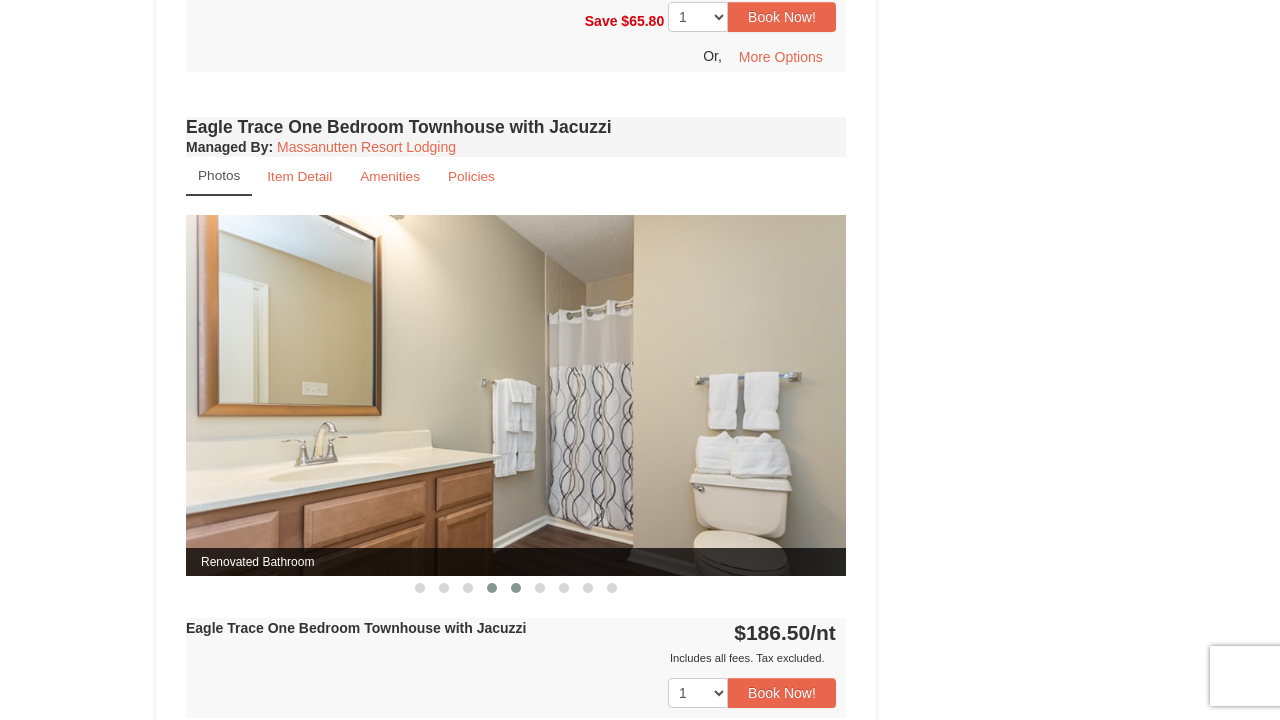 click at bounding box center (516, 588) 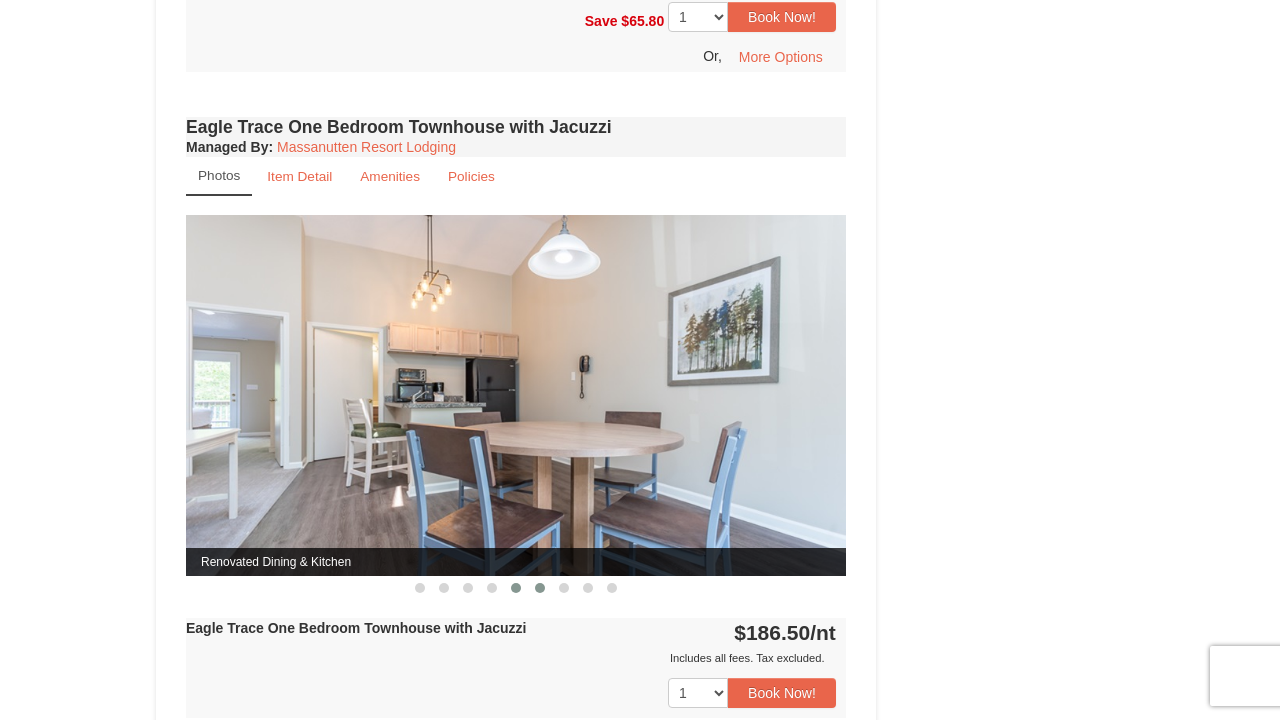 click at bounding box center (540, 588) 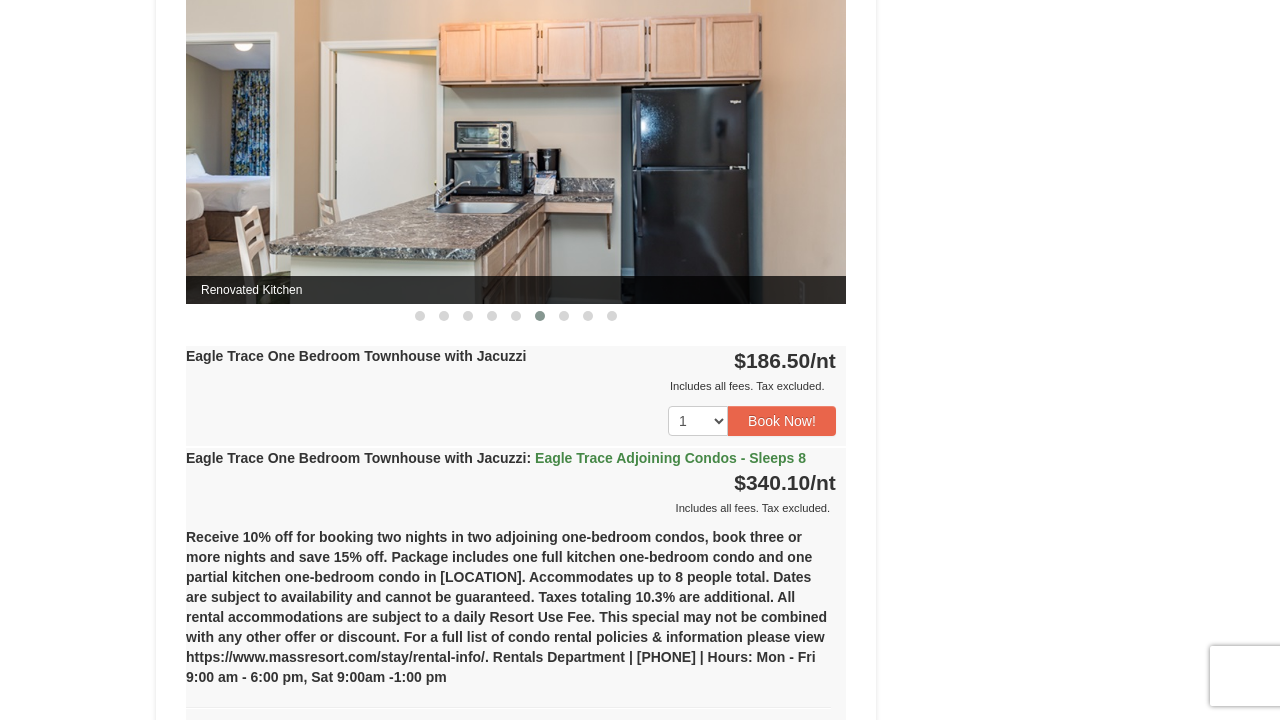 scroll, scrollTop: 1501, scrollLeft: 0, axis: vertical 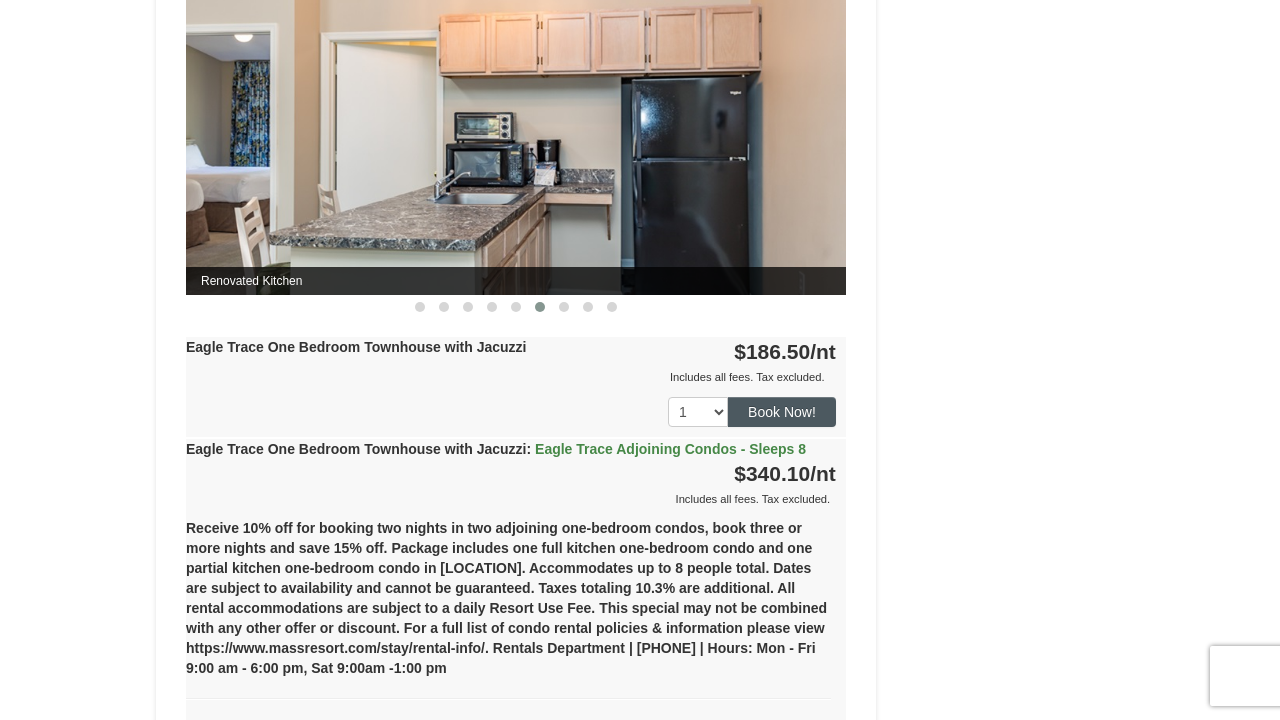 click on "Book Now!" at bounding box center [782, 412] 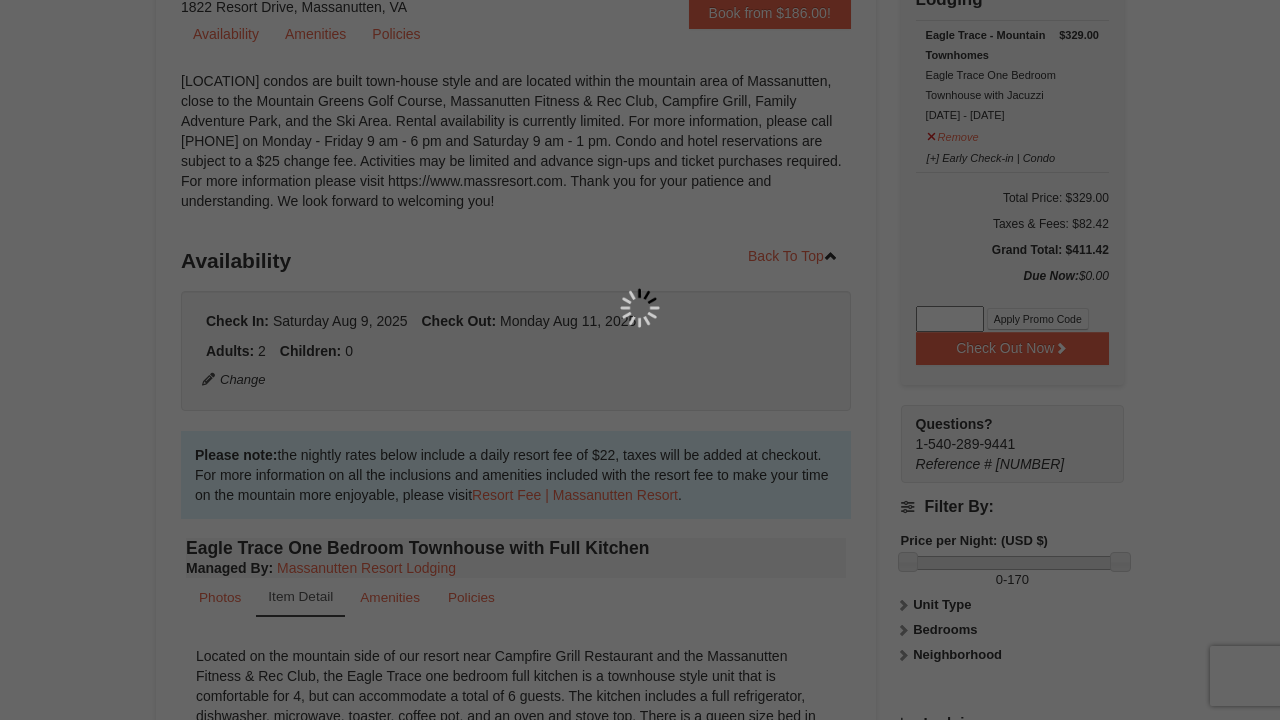scroll, scrollTop: 195, scrollLeft: 0, axis: vertical 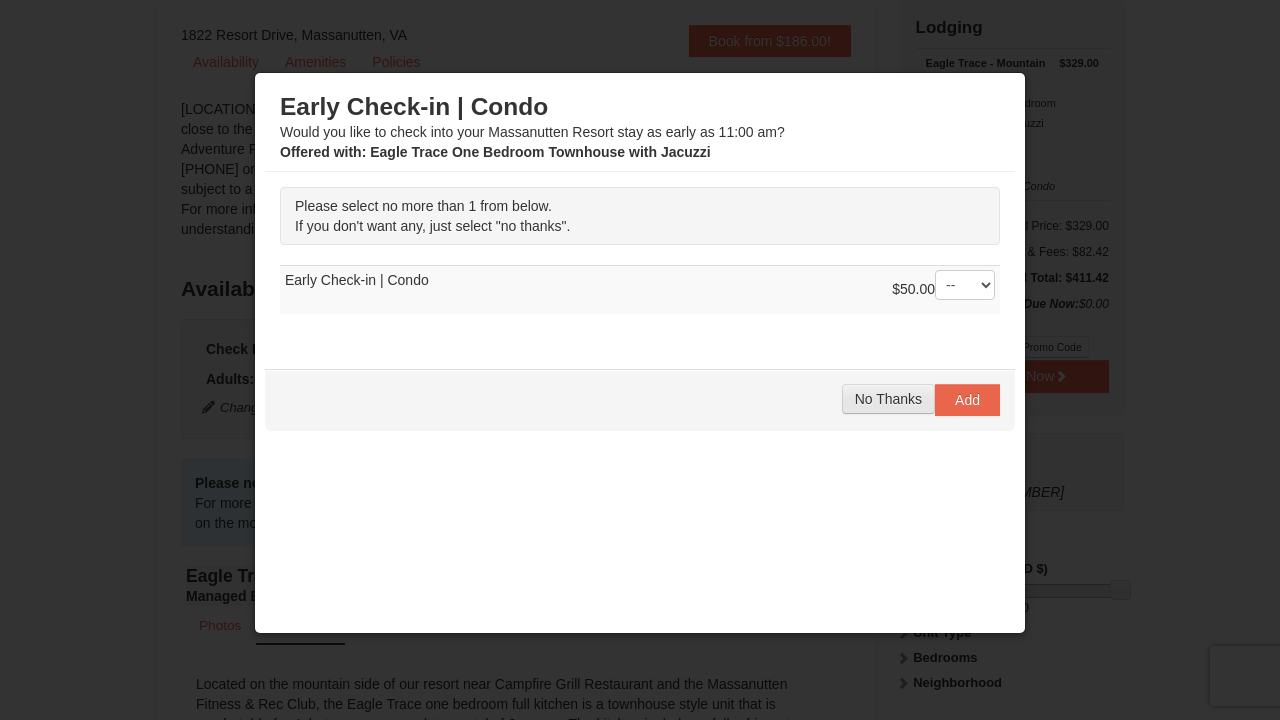 click on "No Thanks" at bounding box center (888, 399) 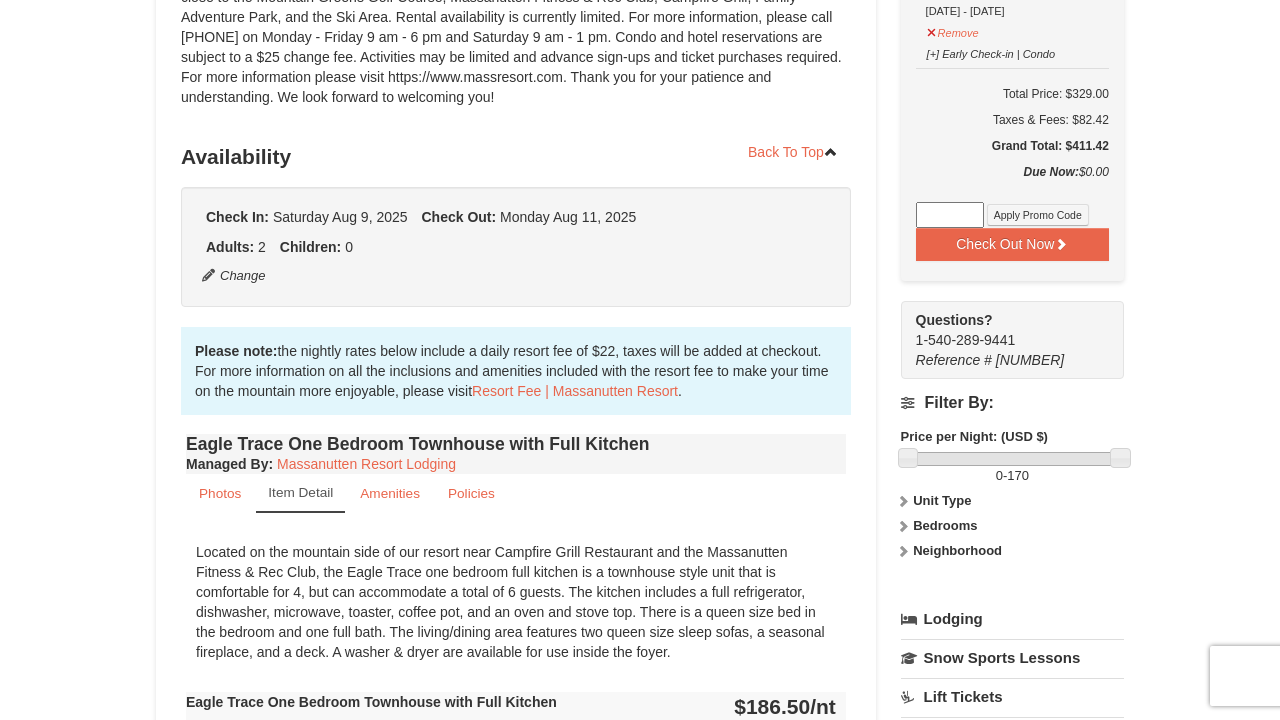 scroll, scrollTop: 317, scrollLeft: 0, axis: vertical 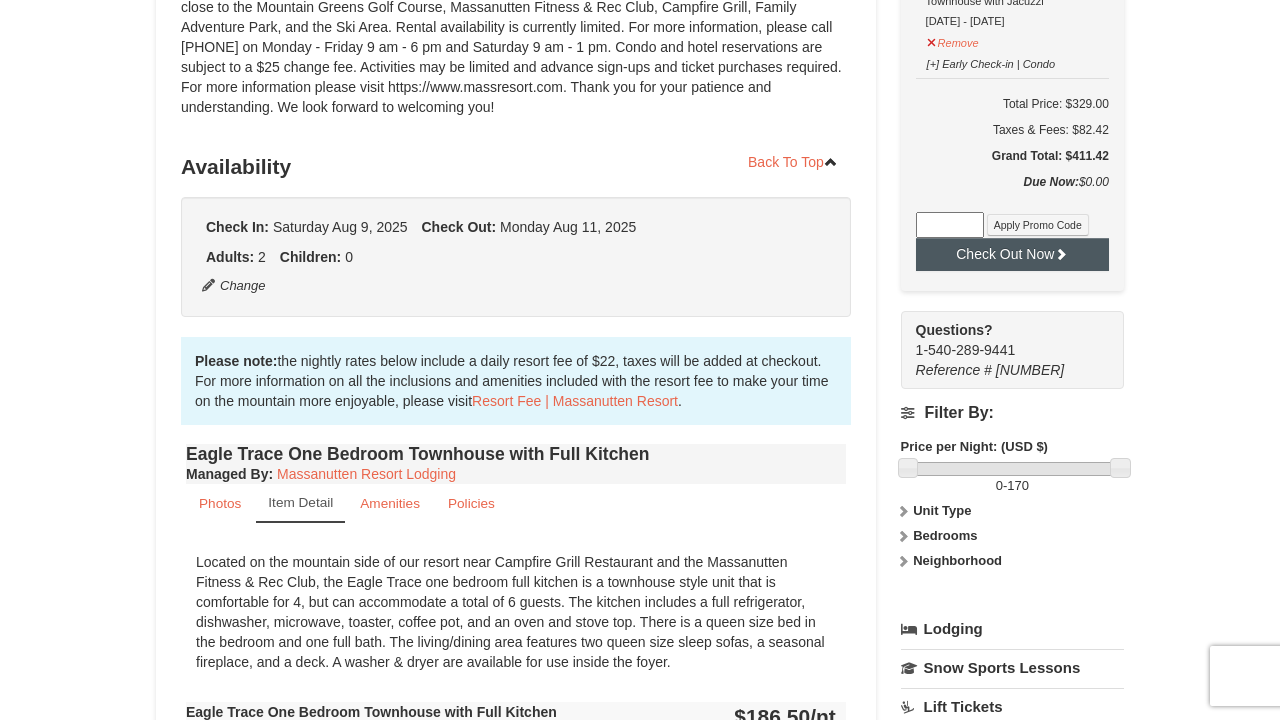 click on "Check Out Now" at bounding box center [1012, 254] 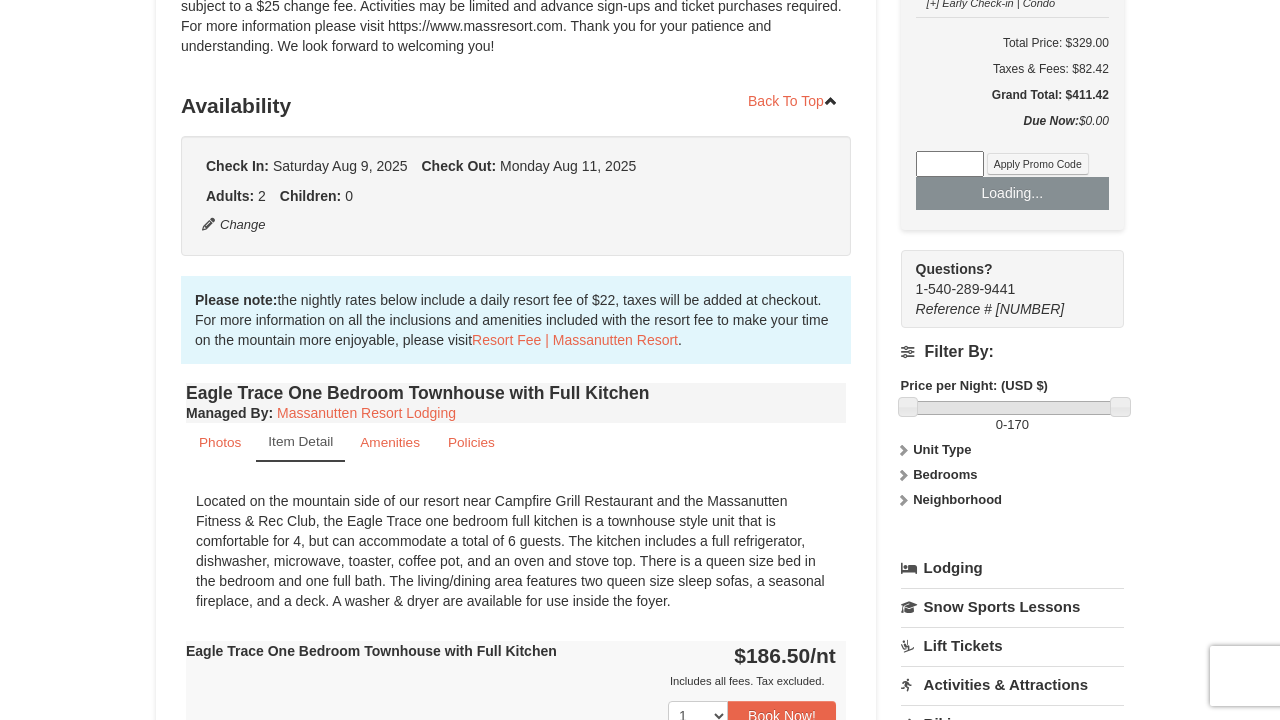 scroll, scrollTop: 387, scrollLeft: 0, axis: vertical 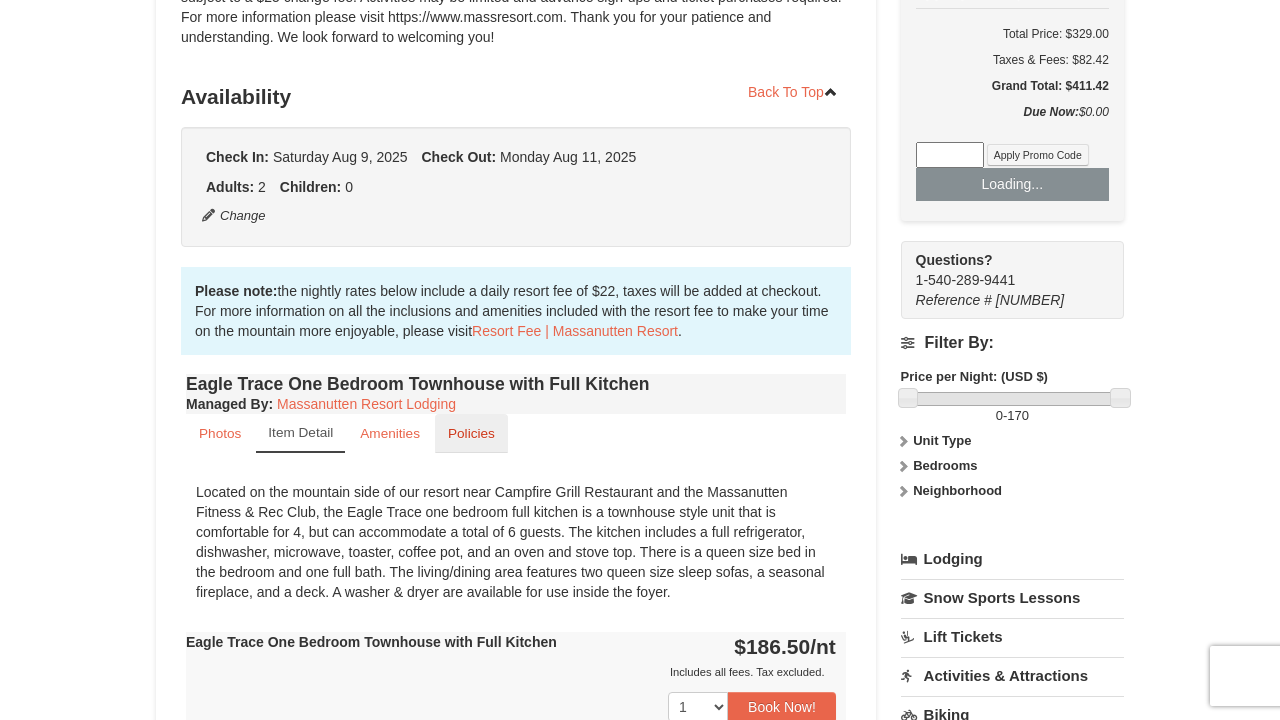 click on "Policies" at bounding box center (471, 433) 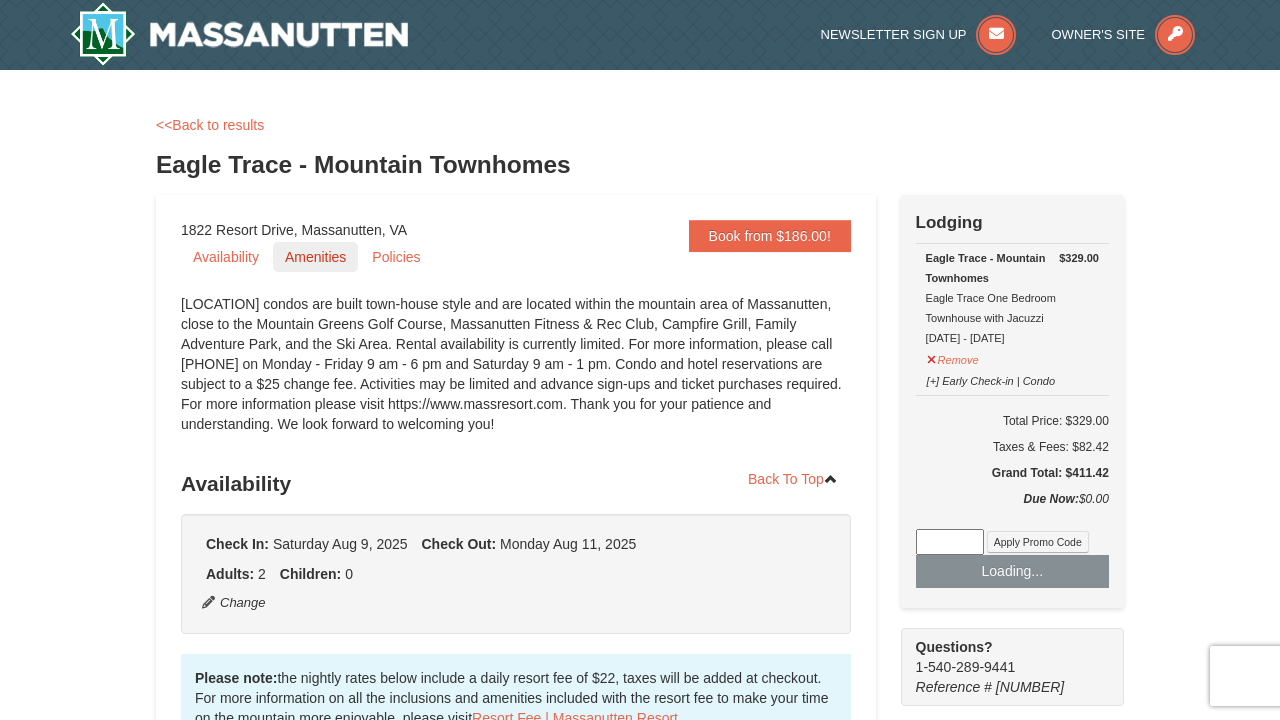 scroll, scrollTop: 0, scrollLeft: 0, axis: both 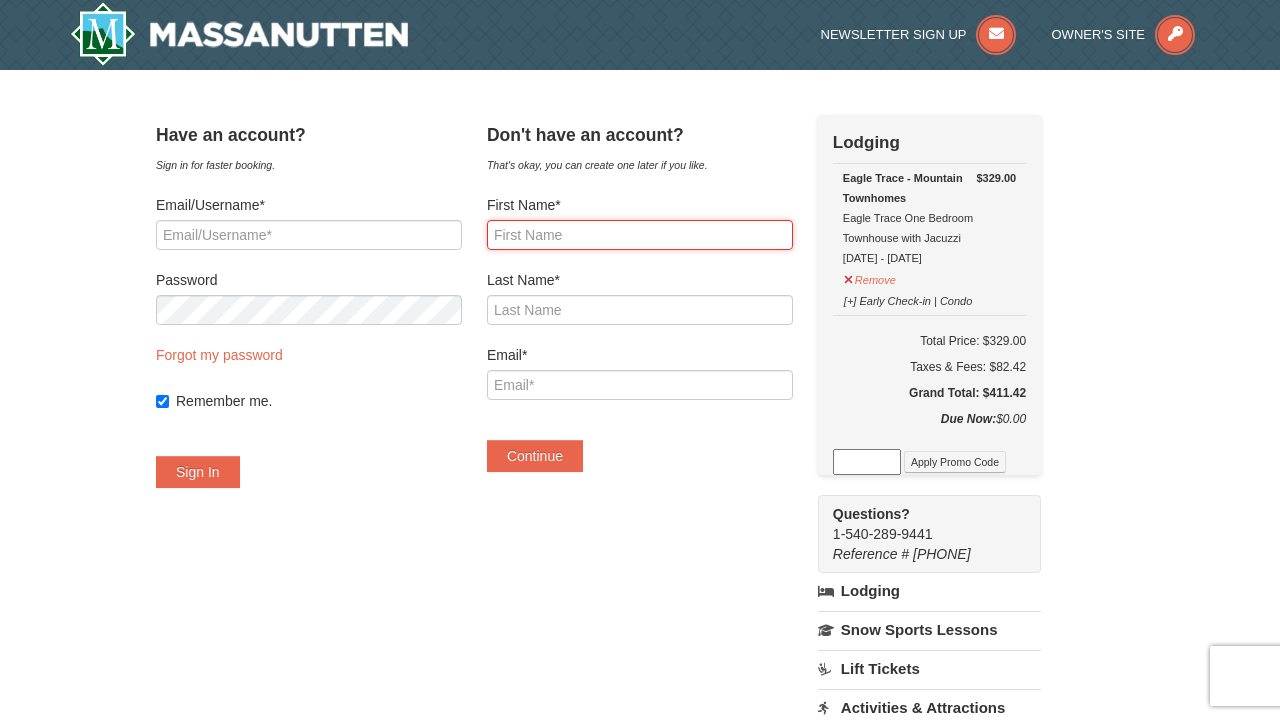 type on "[FIRST]" 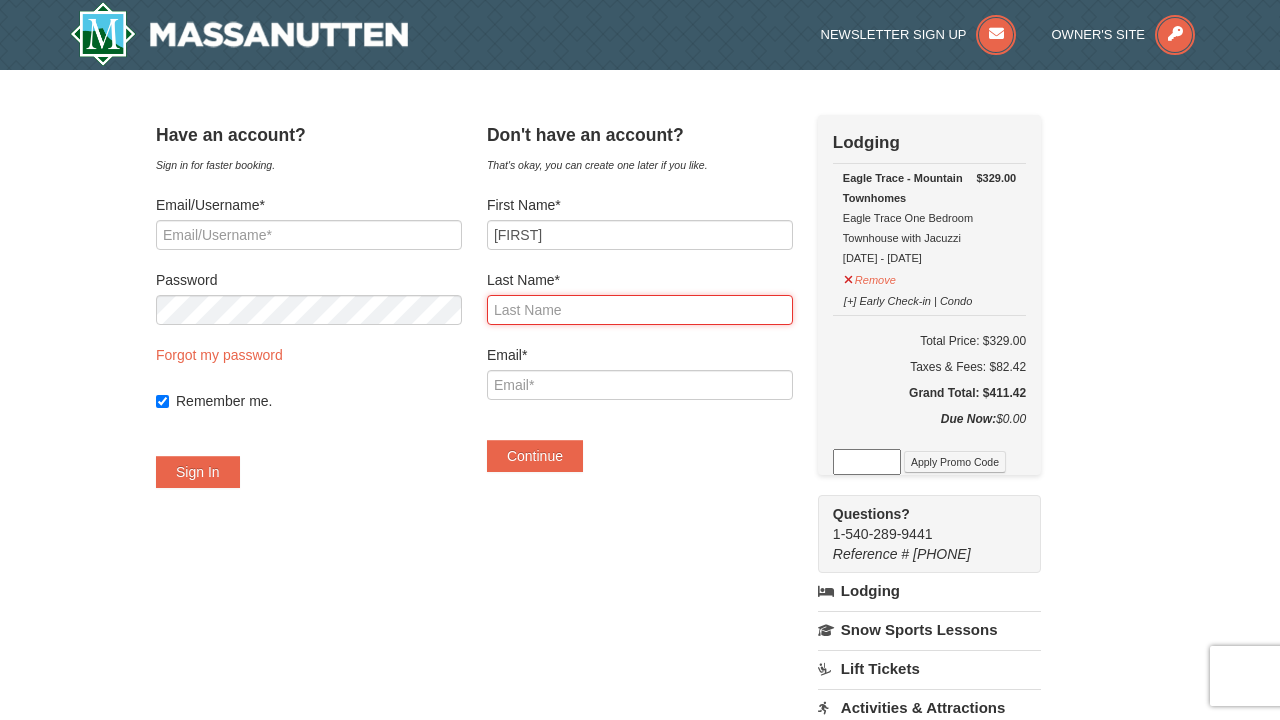 type on "[LAST]" 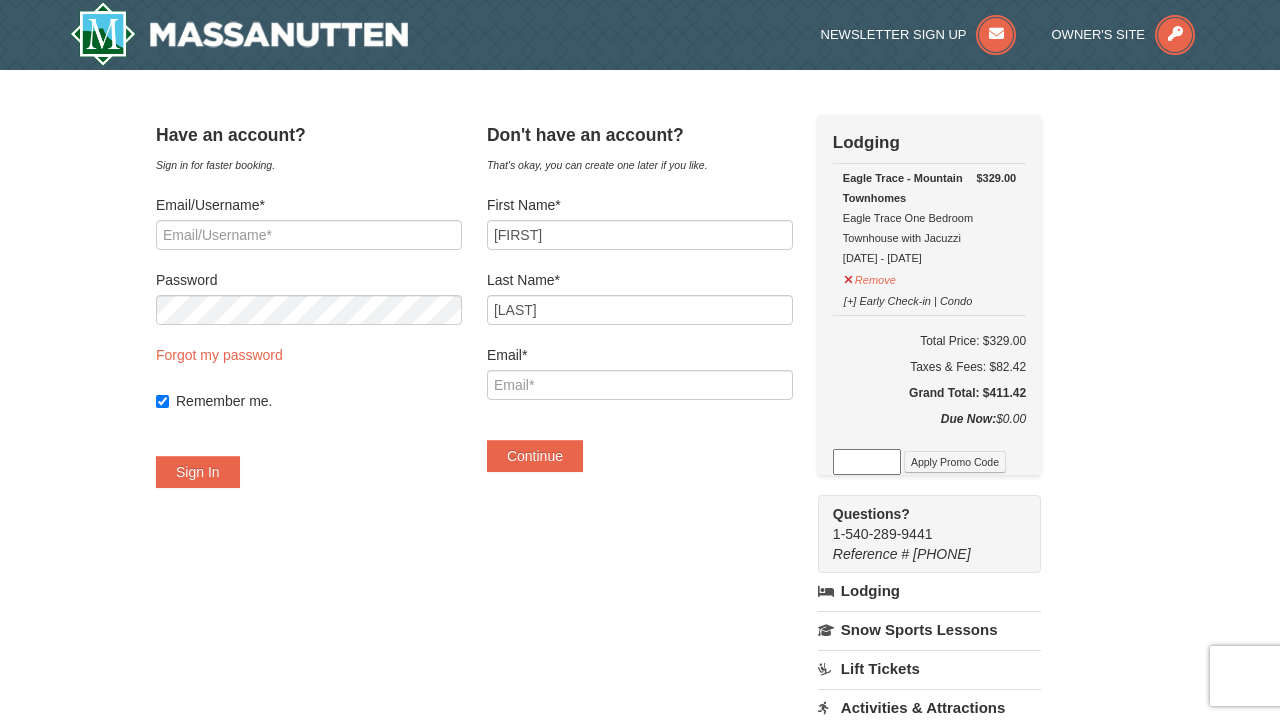 click on "Have an account?
Sign in for faster booking.
Email/Username*
Password
Forgot my password
Remember me.
Sign In" at bounding box center [640, 586] 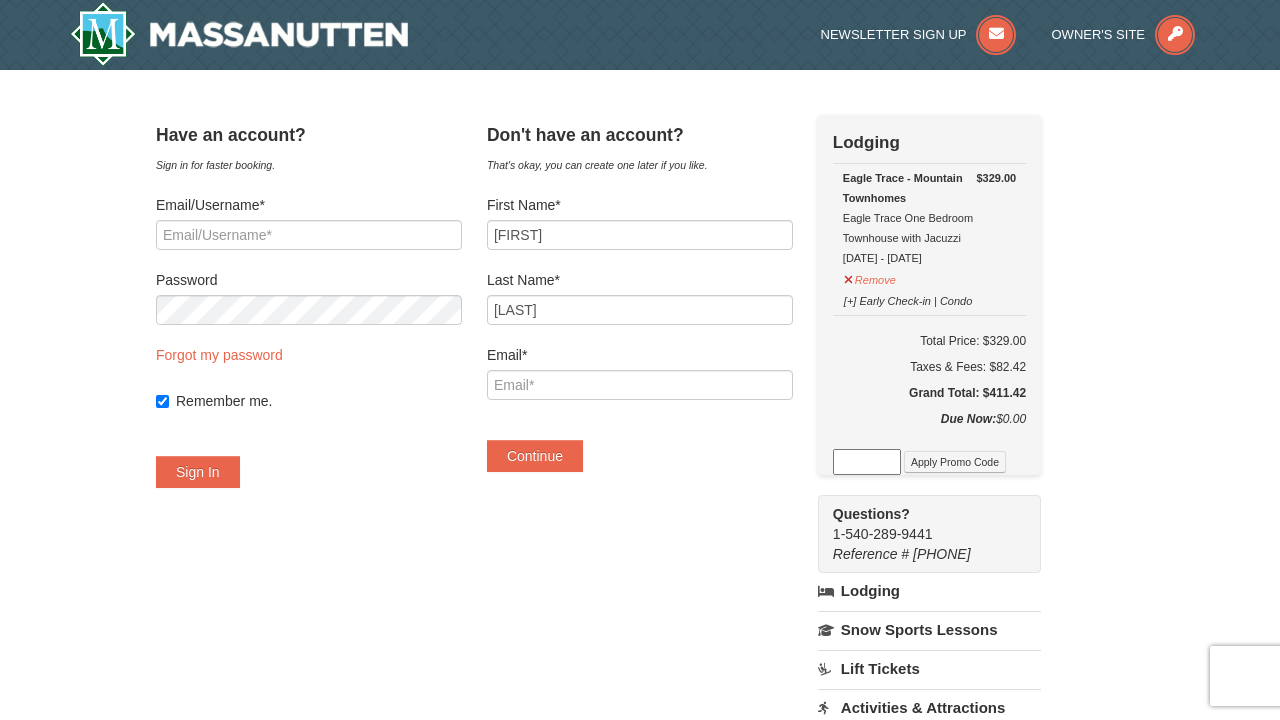 scroll, scrollTop: 0, scrollLeft: 0, axis: both 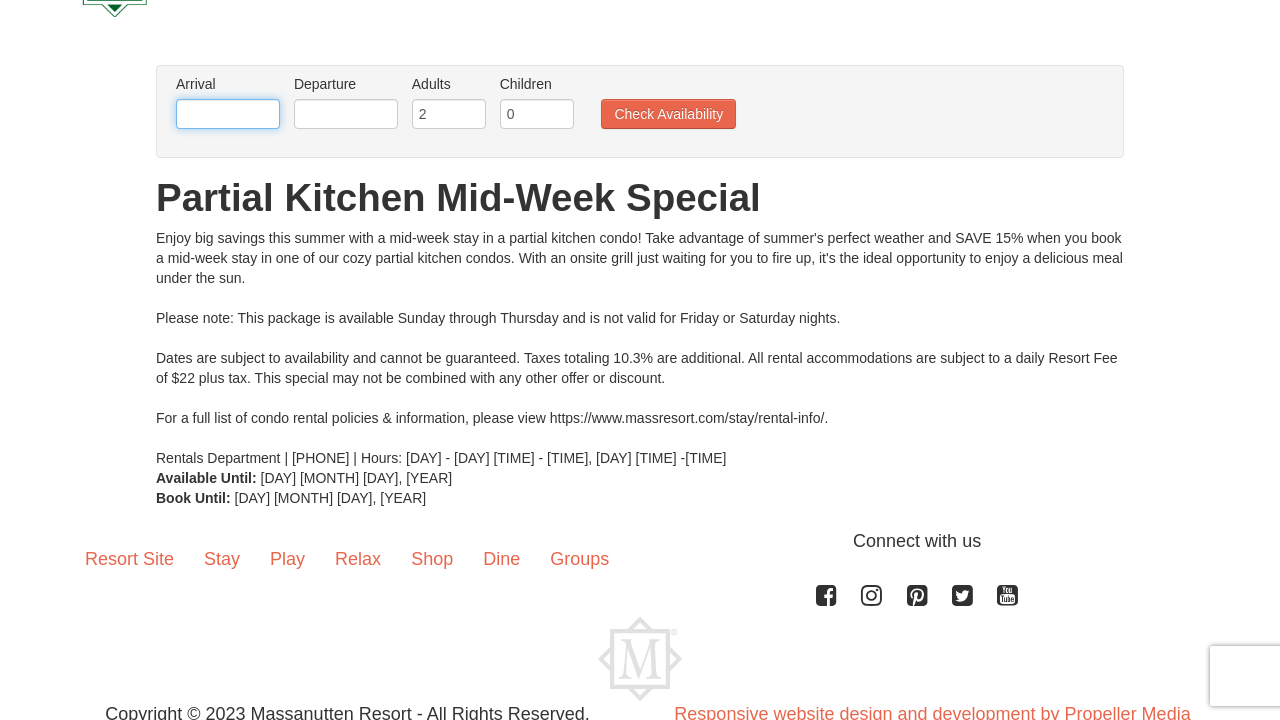 click at bounding box center [228, 114] 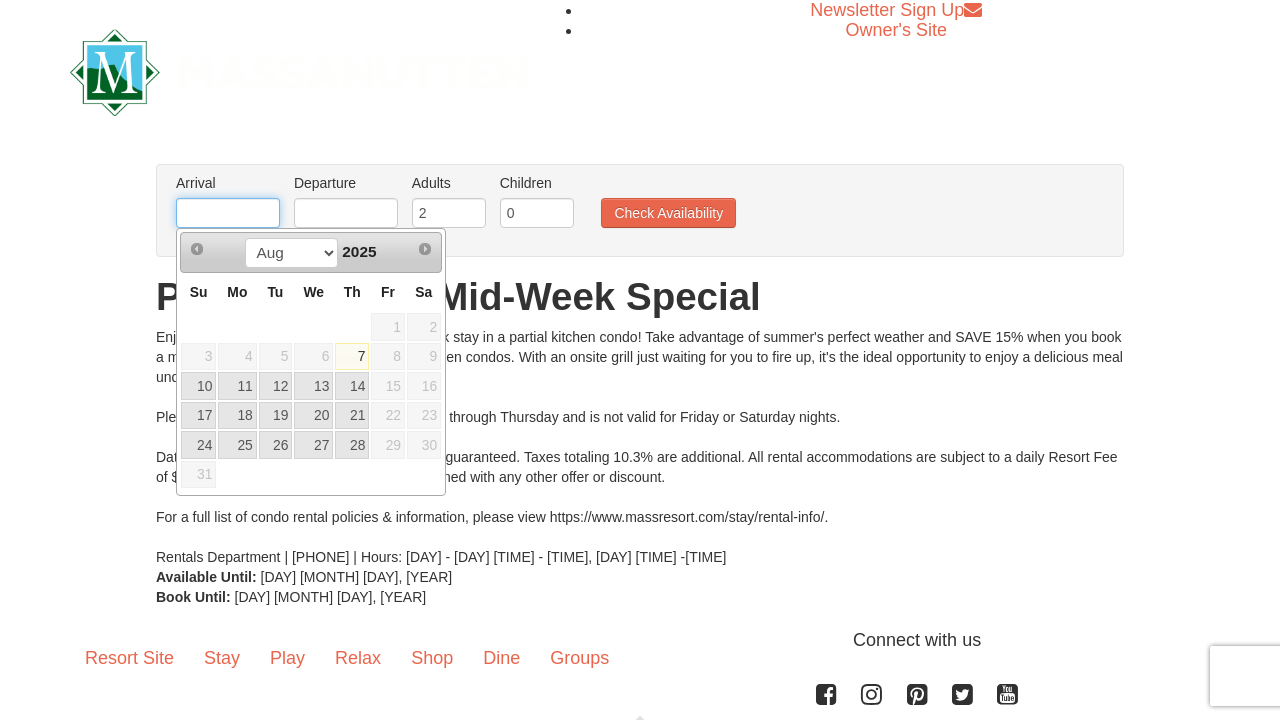scroll, scrollTop: 0, scrollLeft: 0, axis: both 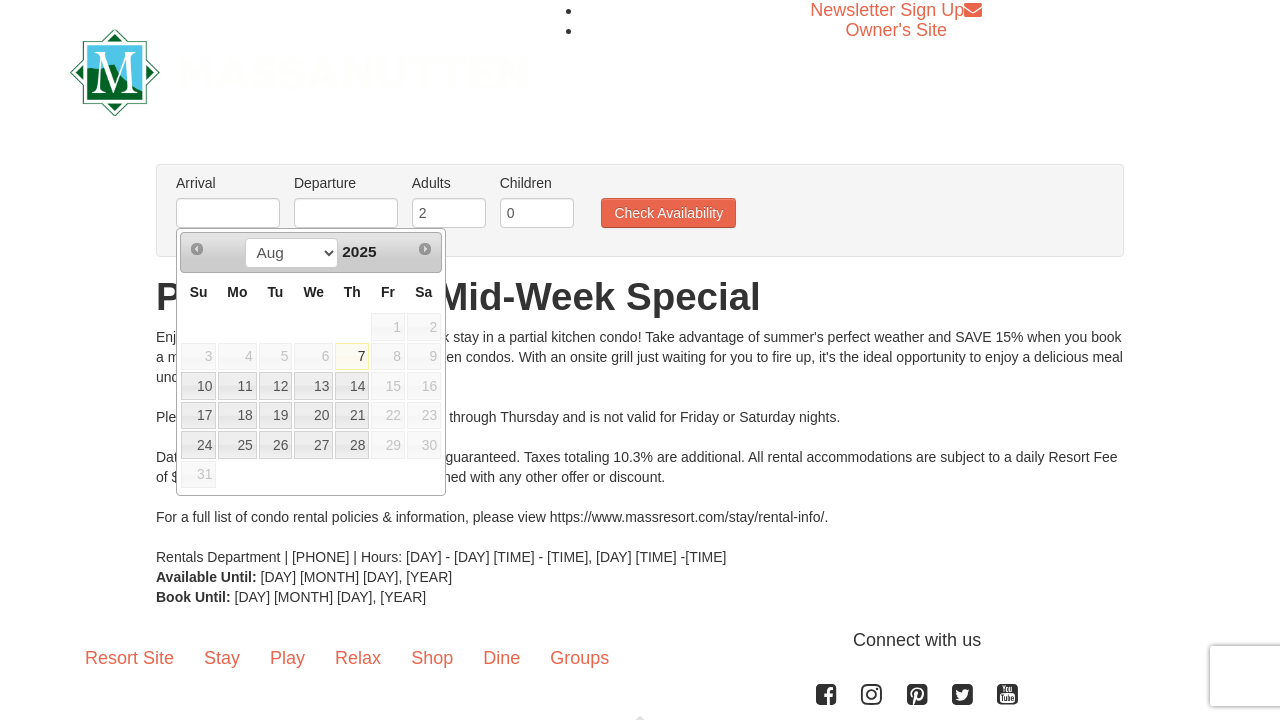 click on "Enjoy big savings this summer with a mid-week stay in a partial kitchen condo! Take advantage of summer's perfect weather and SAVE 15% when you book a mid-week stay in one of our cozy partial kitchen condos. With an onsite grill just waiting for you to fire up, it's the ideal opportunity to enjoy a delicious meal under the sun. Please note: This package is available [DAY] through [DAY] and is not valid for [DAY] or [DAY] nights. Dates are subject to availability and cannot be guaranteed. Taxes totaling 10.3% are additional. All rental accommodations are subject to a daily Resort Fee of $22 plus tax. This special may not be combined with any other offer or discount.   For a full list of condo rental policies & information, please view https://www.massresort.com/stay/rental-info/. Rentals Department | [PHONE] | Hours: [DAY] - [DAY] [TIME] - [TIME], [DAY] [TIME] -[TIME]" at bounding box center [640, 447] 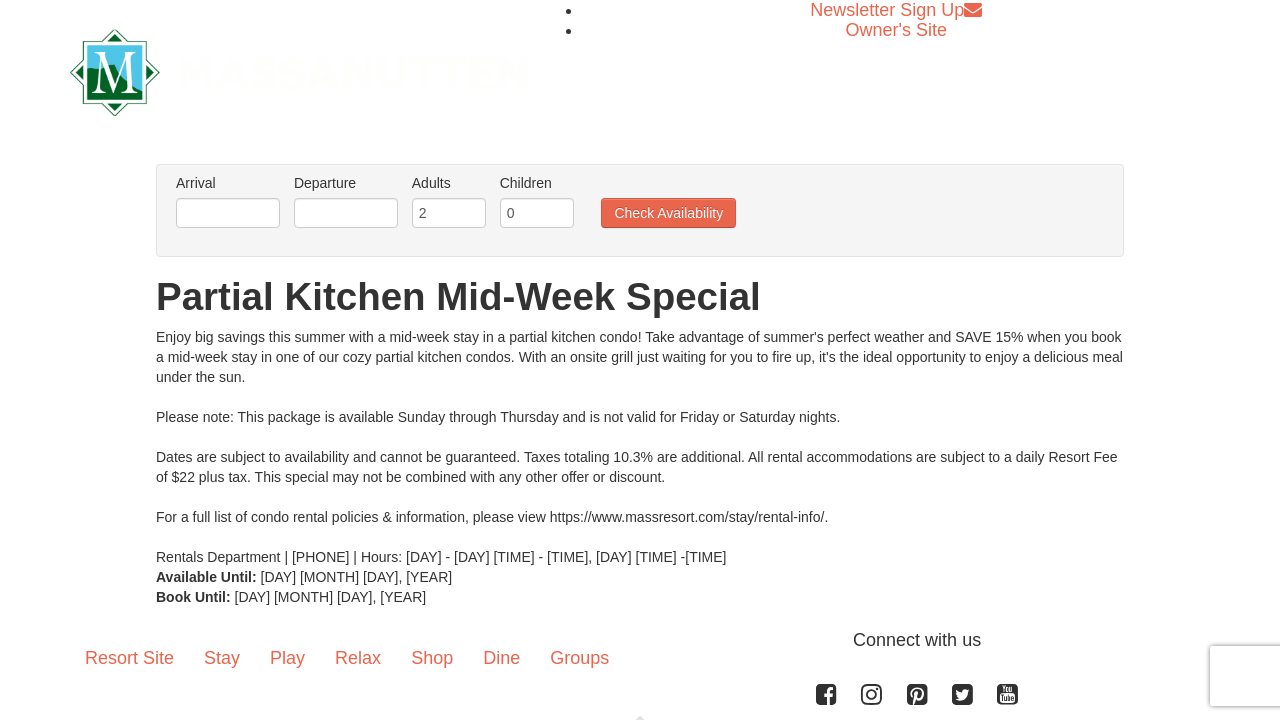 scroll, scrollTop: 0, scrollLeft: 0, axis: both 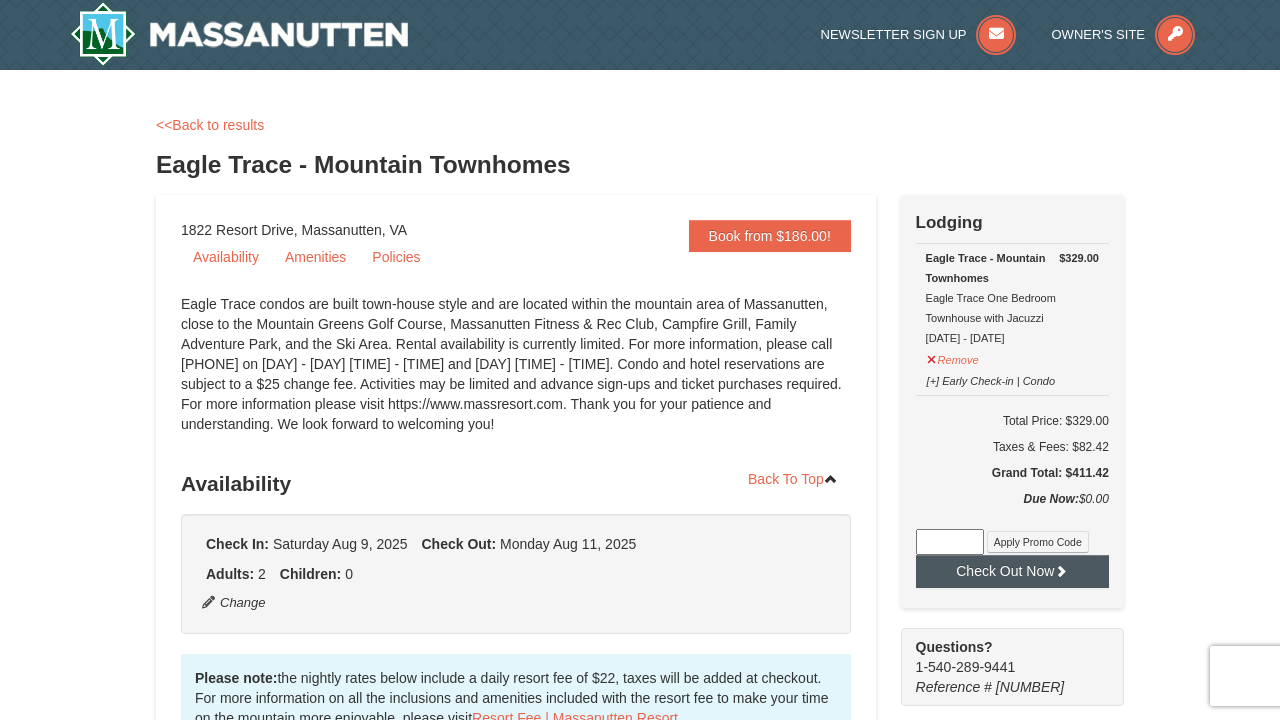 click on "Check Out Now" at bounding box center (1012, 571) 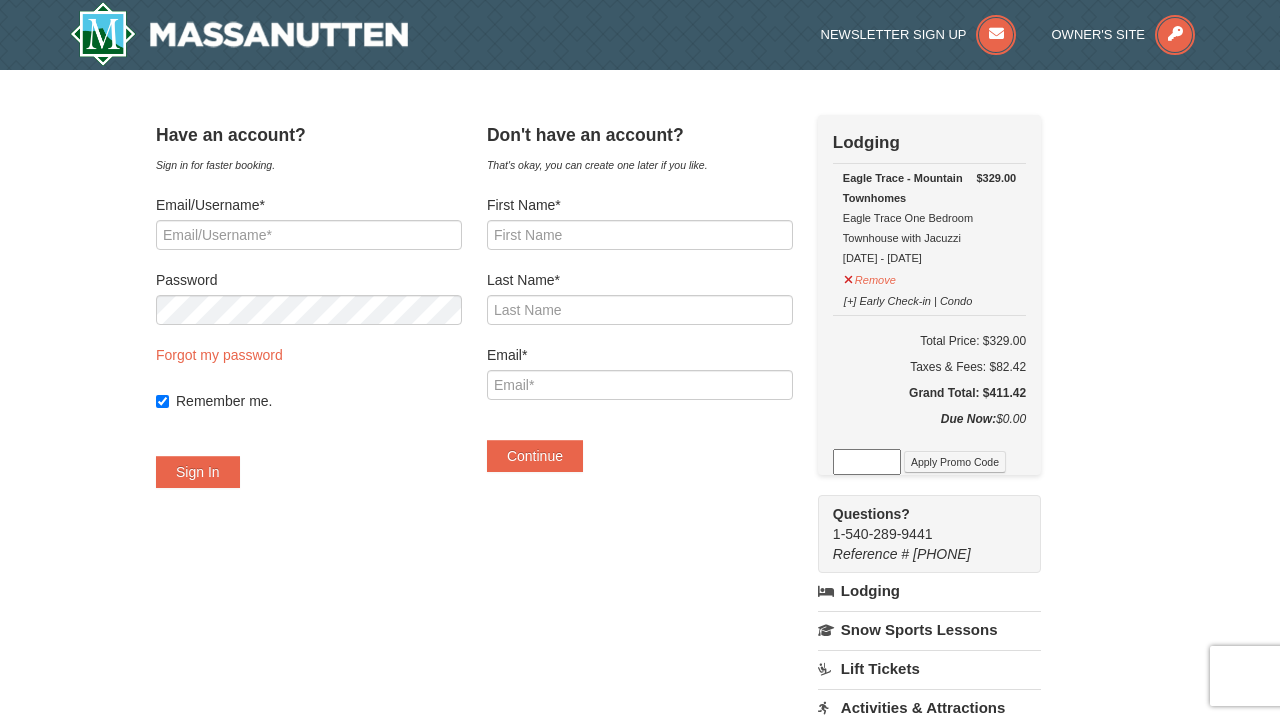 scroll, scrollTop: 0, scrollLeft: 0, axis: both 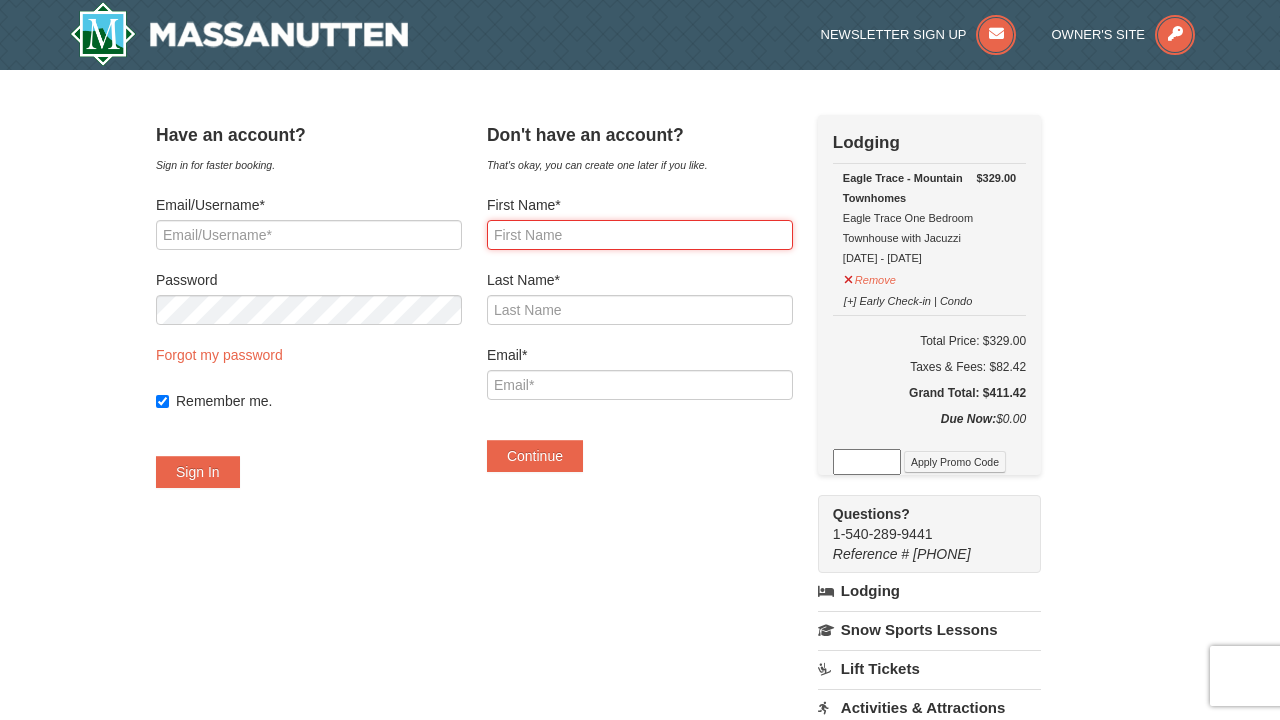 click on "First Name*" at bounding box center (640, 235) 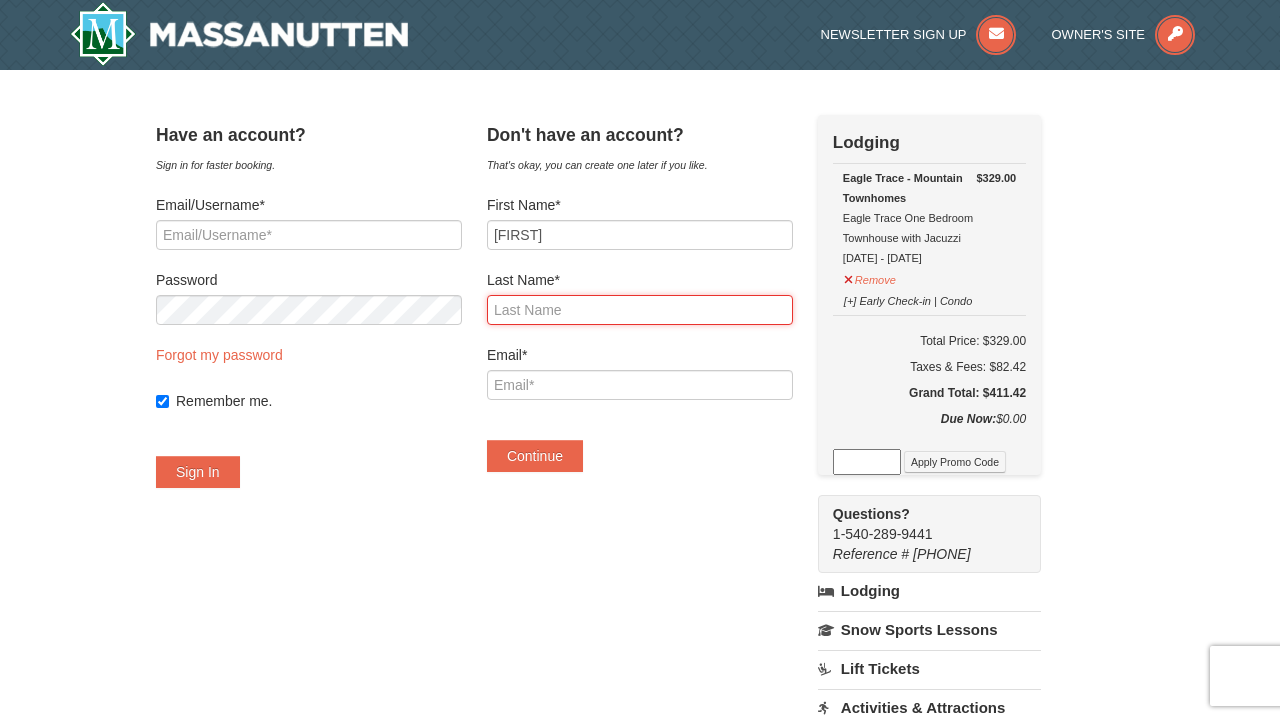 type on "i" 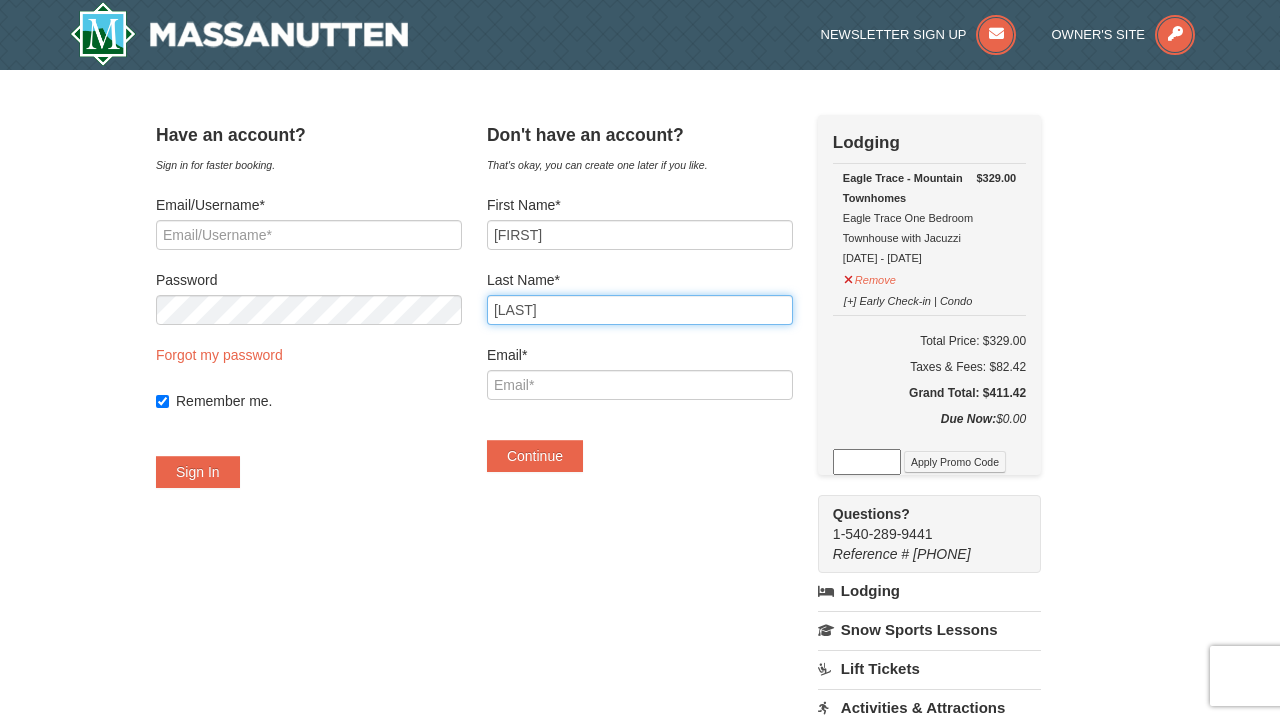 type on "Ivey" 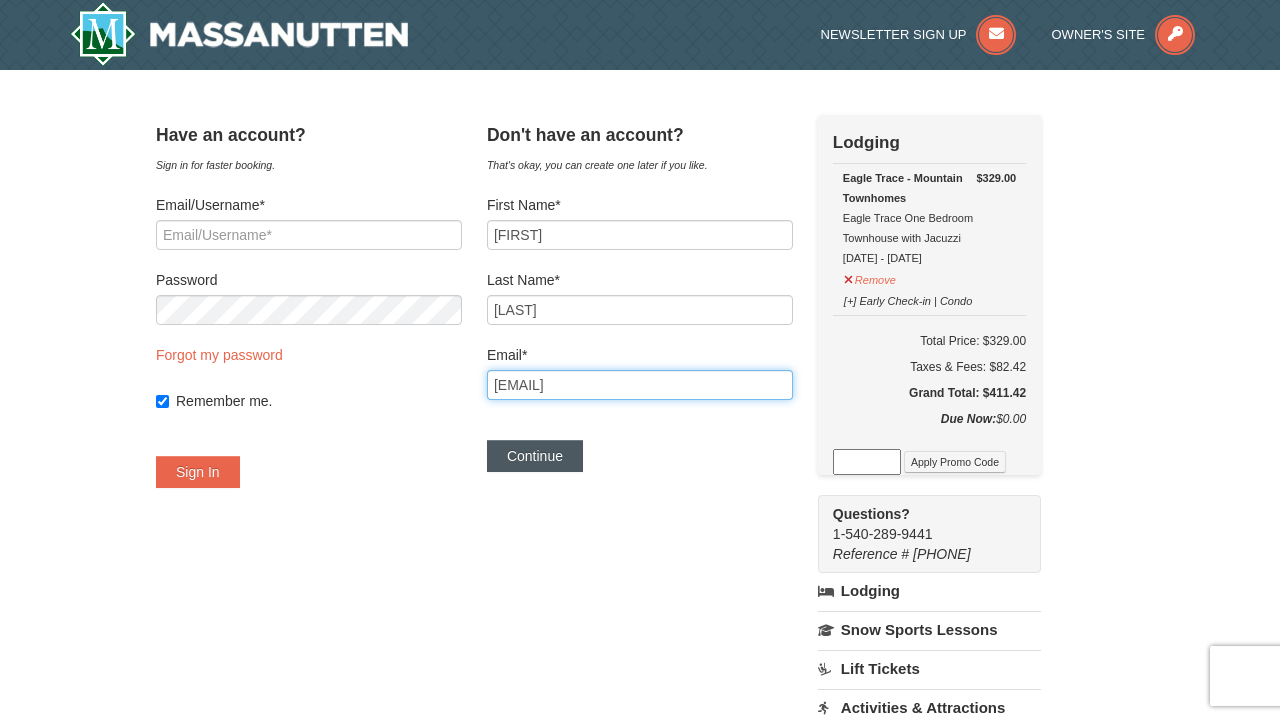 type on "lynndivey@gmail.com" 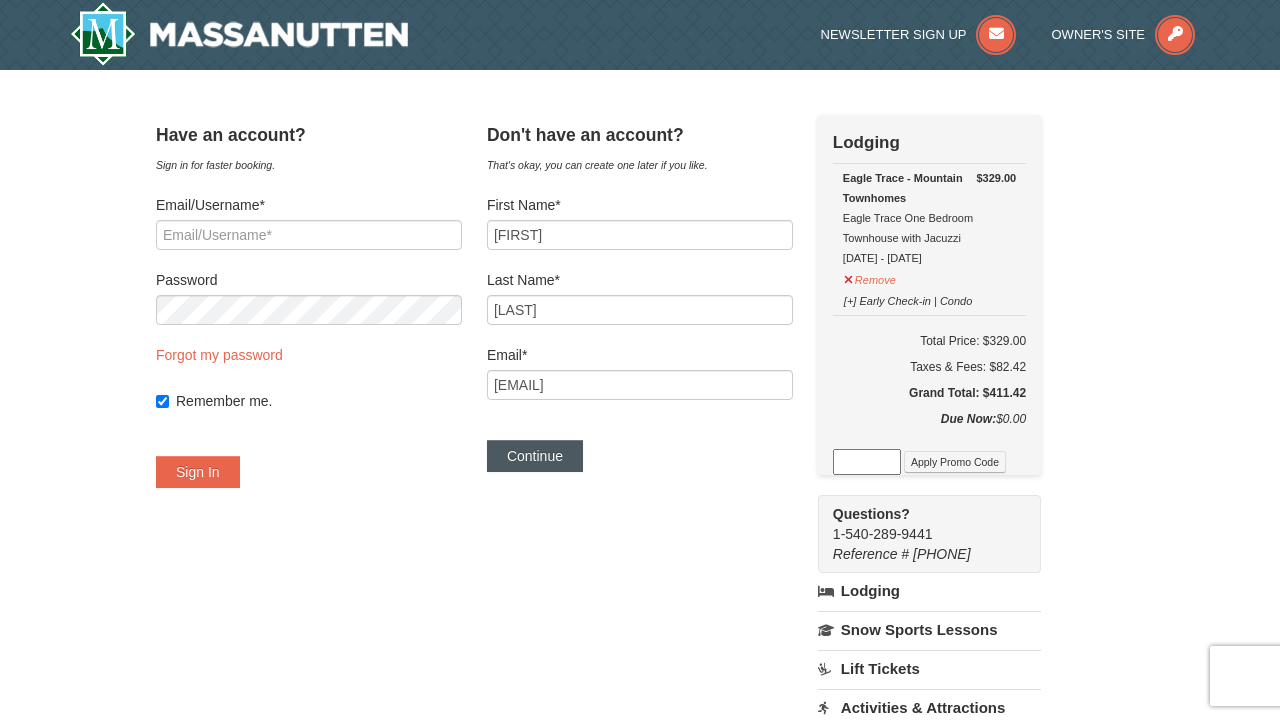 click on "Continue" at bounding box center (535, 456) 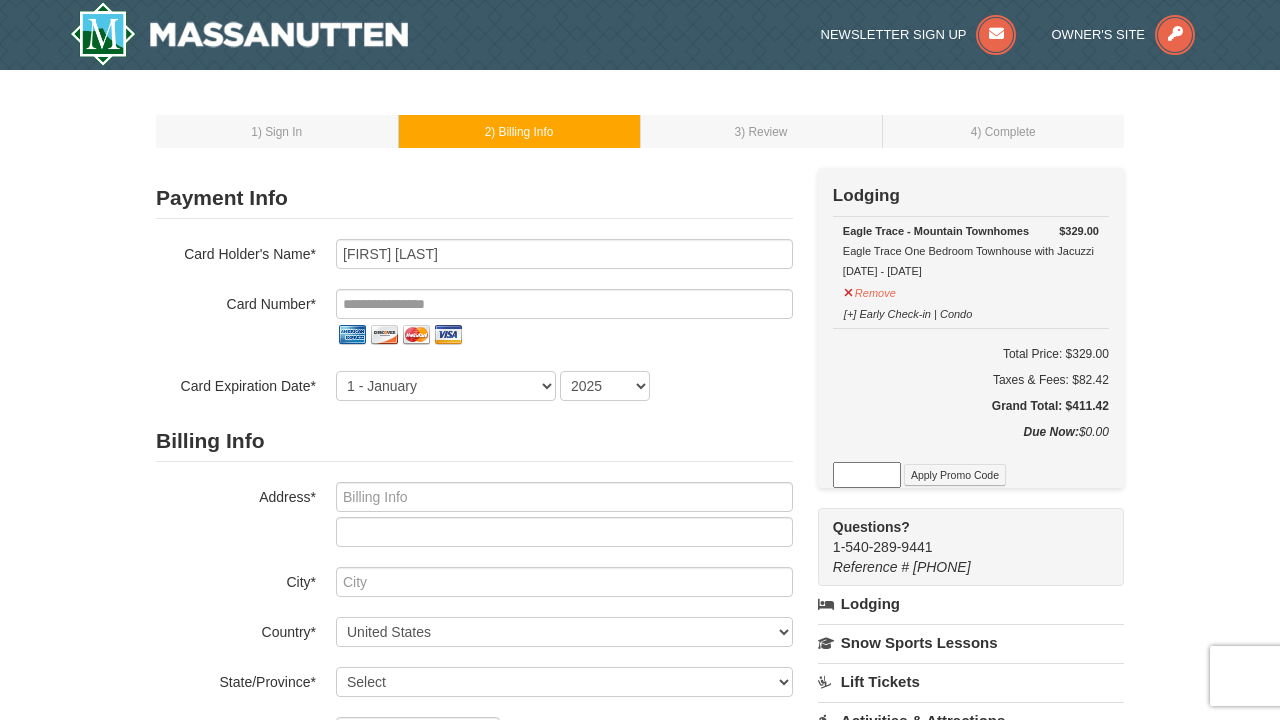 scroll, scrollTop: 0, scrollLeft: 0, axis: both 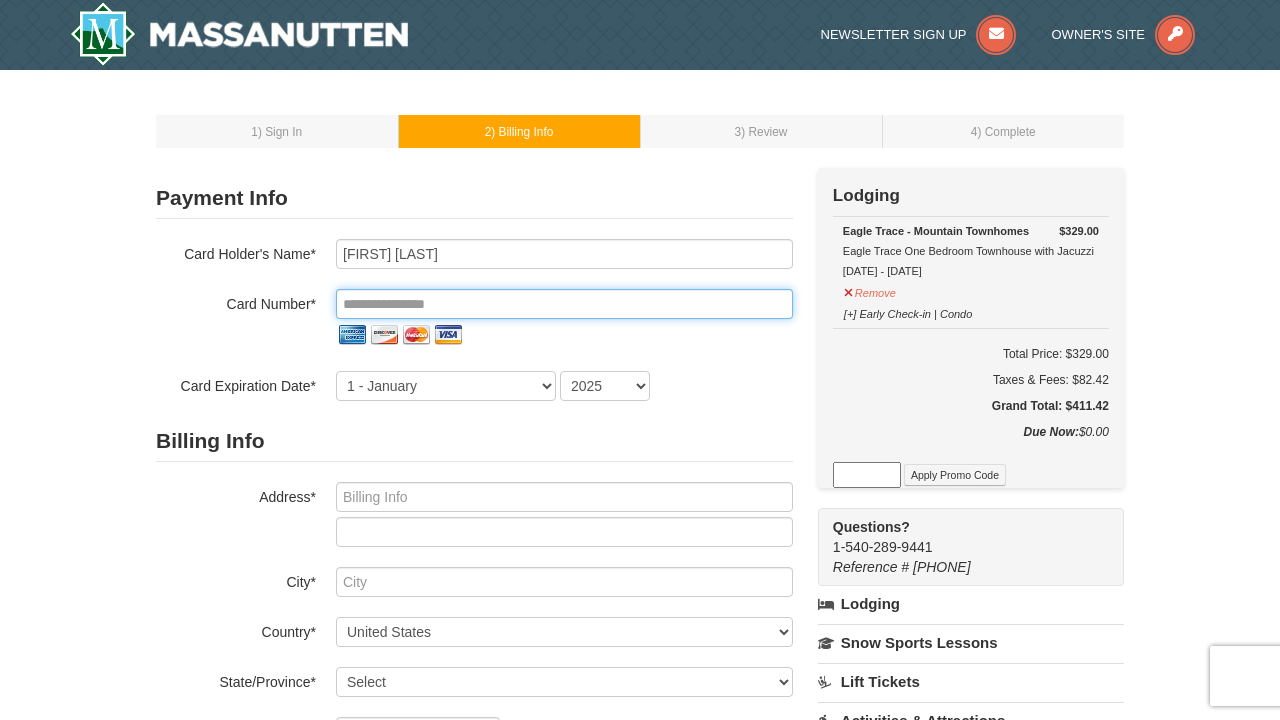 click at bounding box center [564, 304] 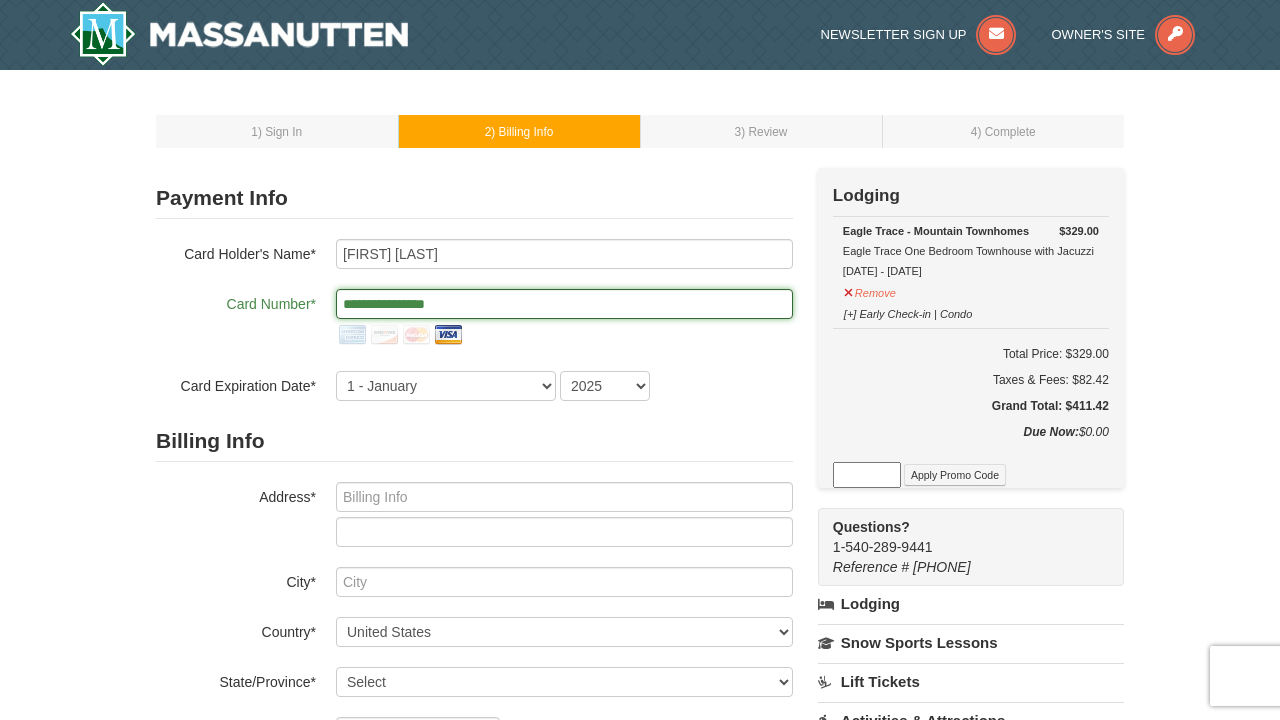 type on "**********" 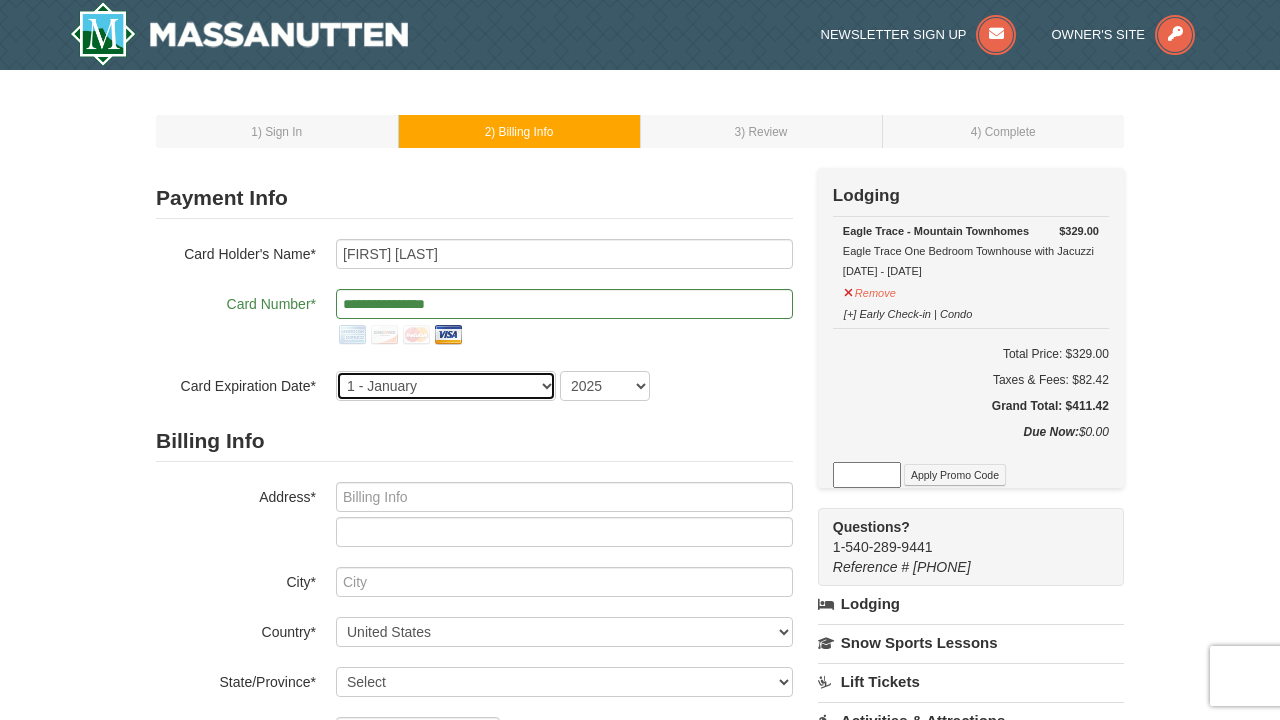 click on "1 - January 2 - February 3 - March 4 - April 5 - May 6 - June 7 - July 8 - August 9 - September 10 - October 11 - November 12 - December" at bounding box center (446, 386) 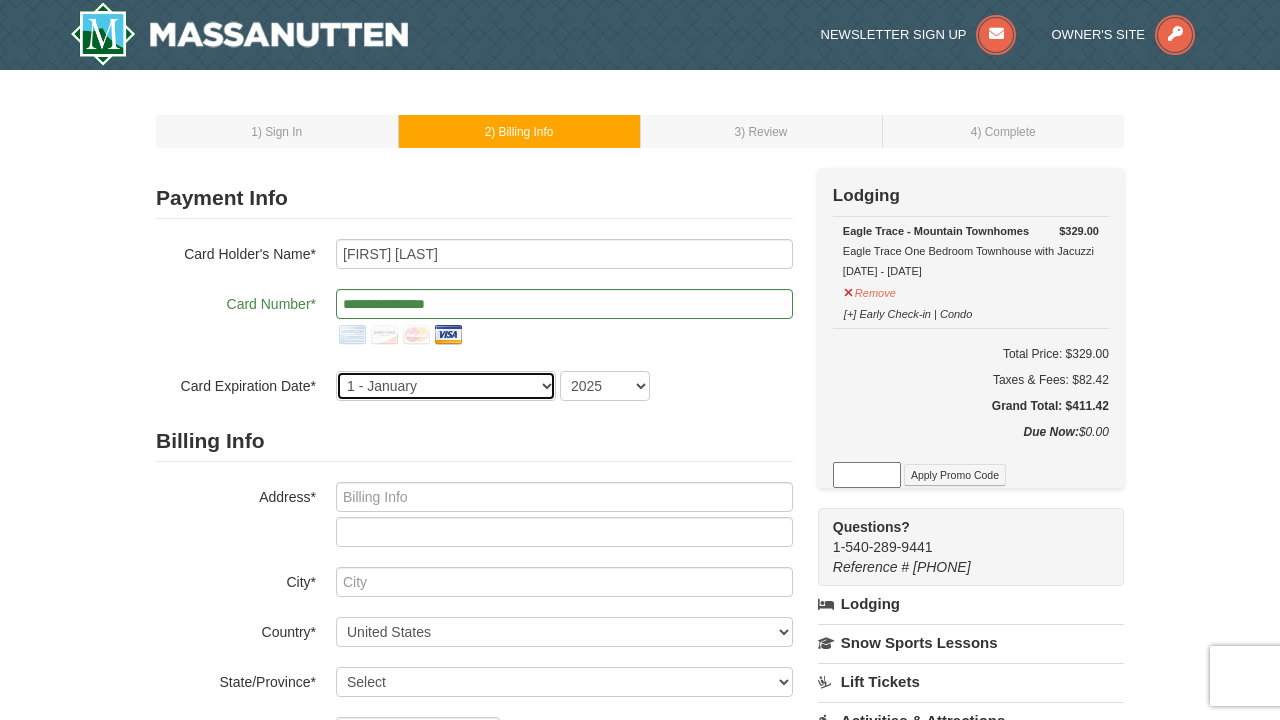 select on "5" 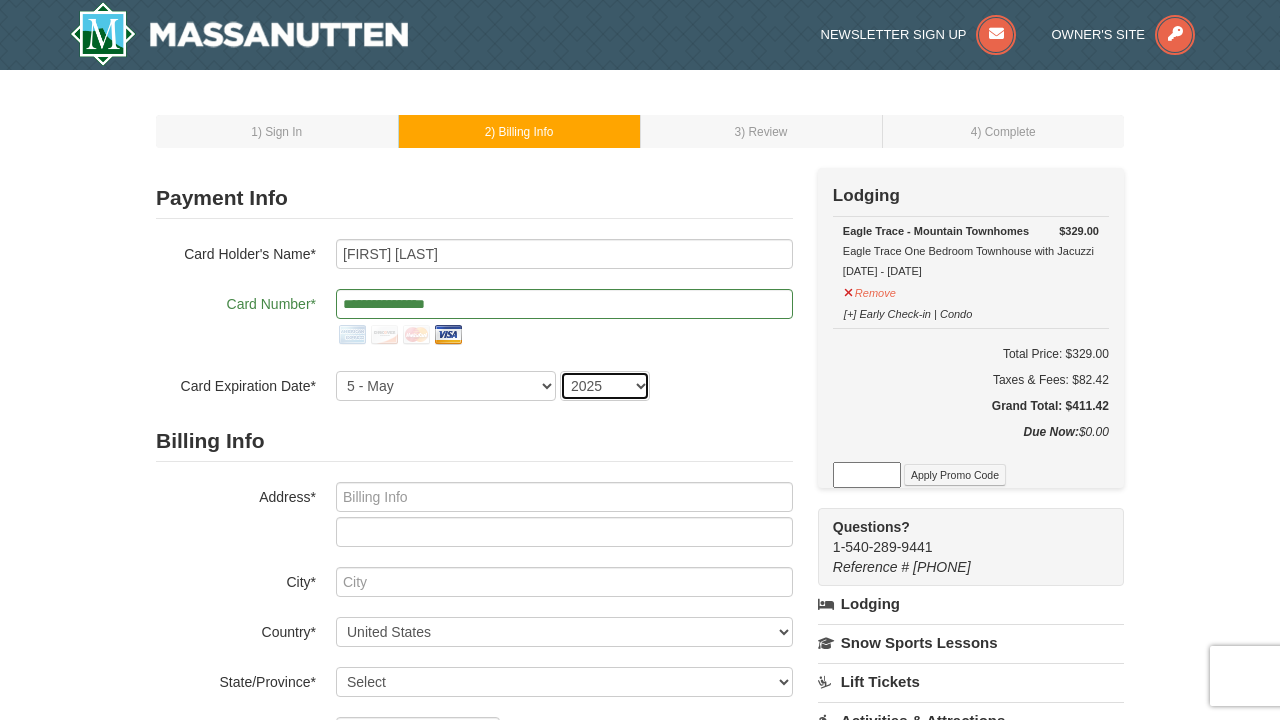 select on "2029" 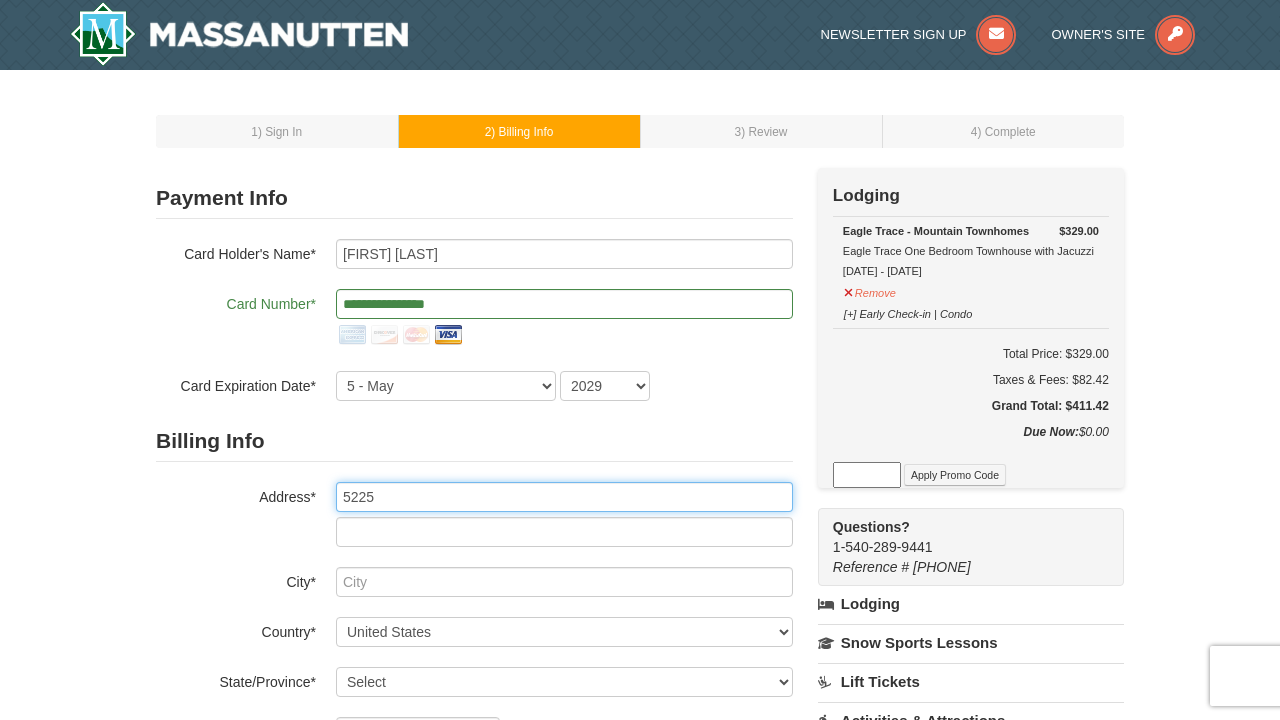 type on "5225" 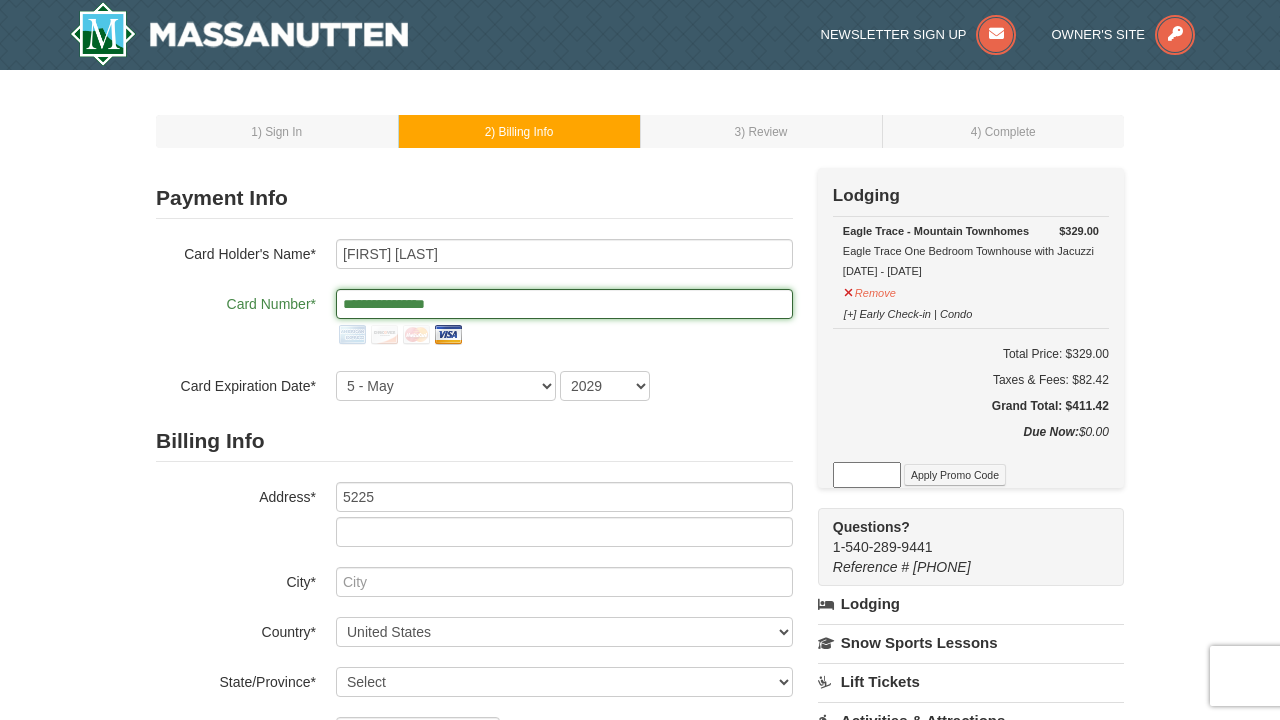 drag, startPoint x: 509, startPoint y: 300, endPoint x: 256, endPoint y: 297, distance: 253.01779 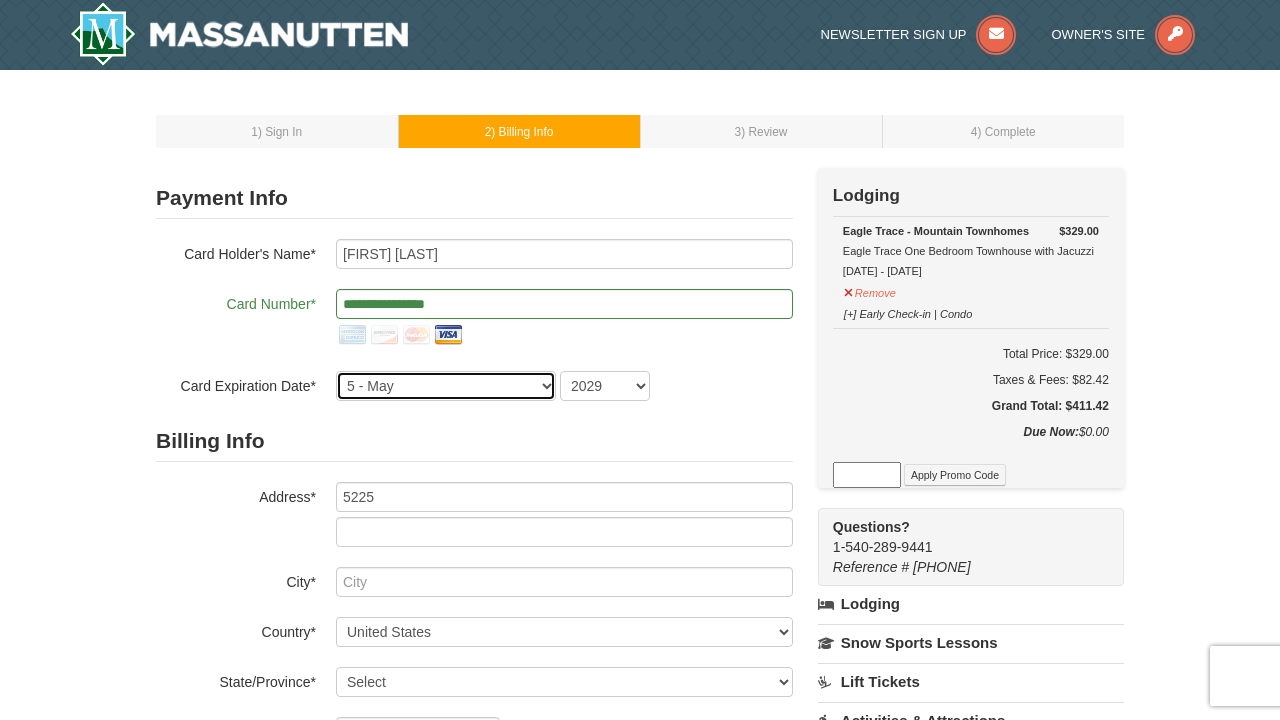select on "8" 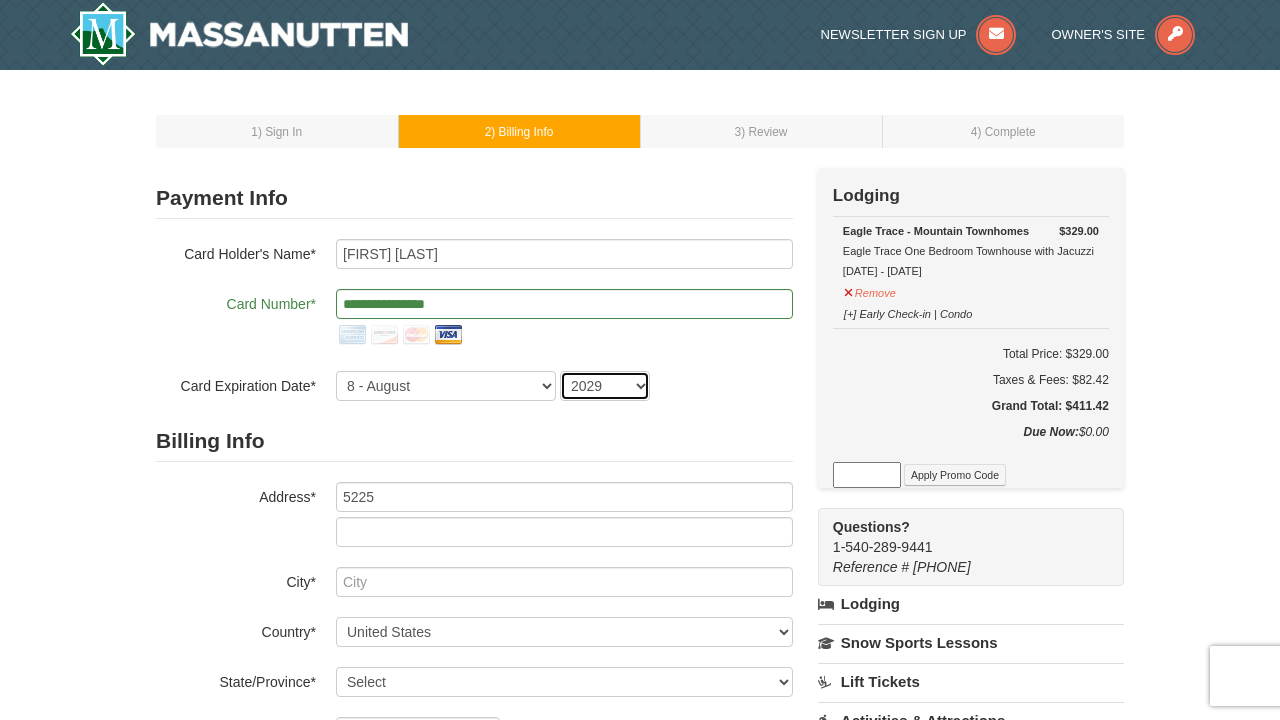 click on "2025 2026 2027 2028 2029 2030 2031 2032 2033 2034" at bounding box center (605, 386) 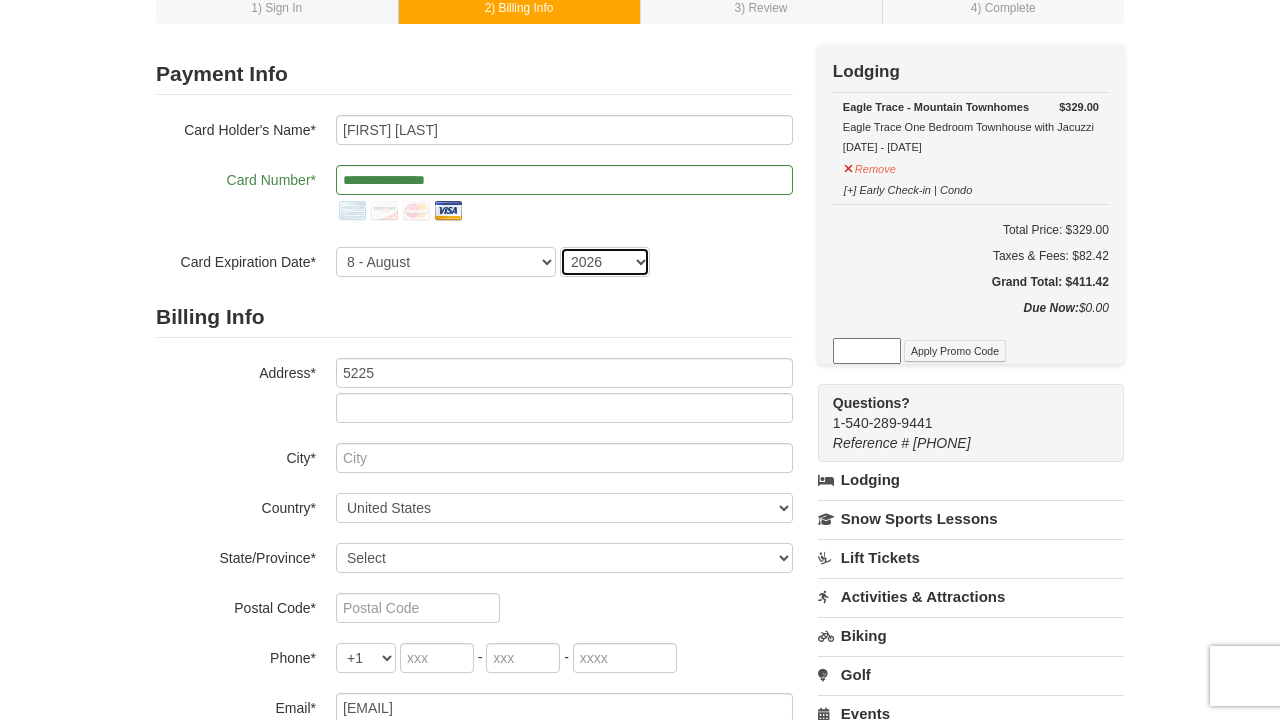 scroll, scrollTop: 127, scrollLeft: 0, axis: vertical 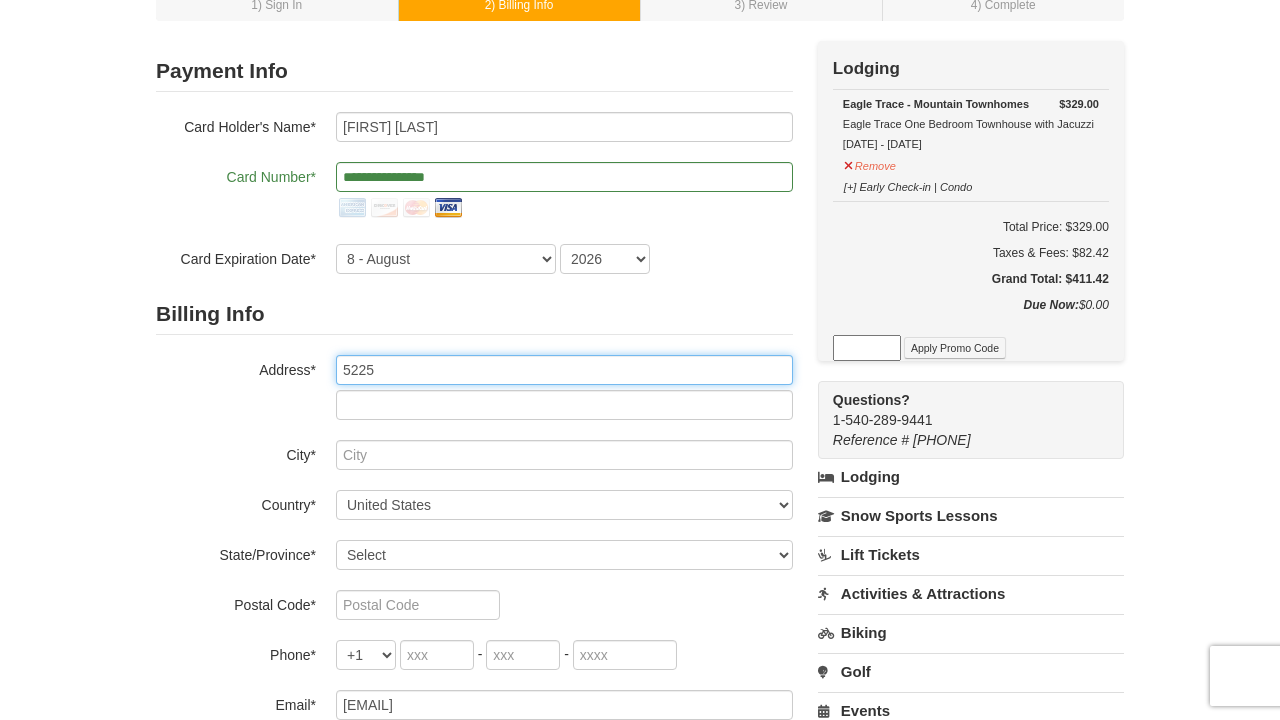 click on "5225" at bounding box center (564, 370) 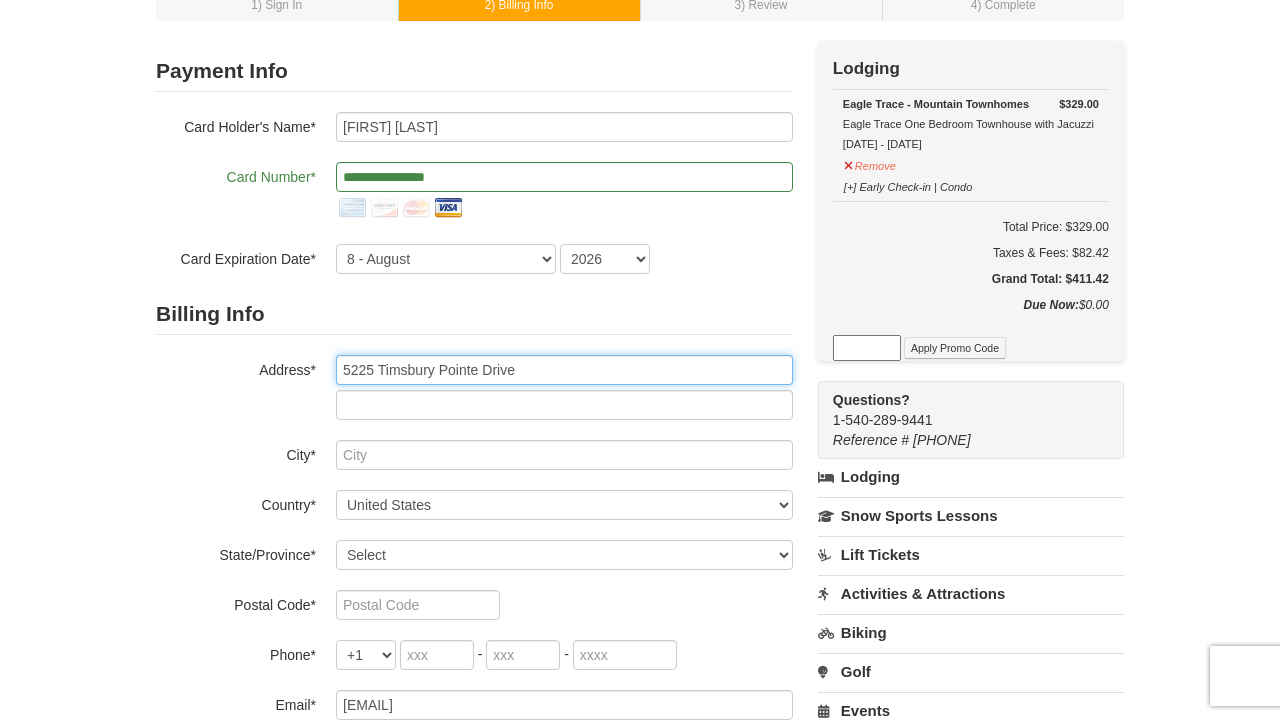 type on "5225 Timsbury Pointe Drive" 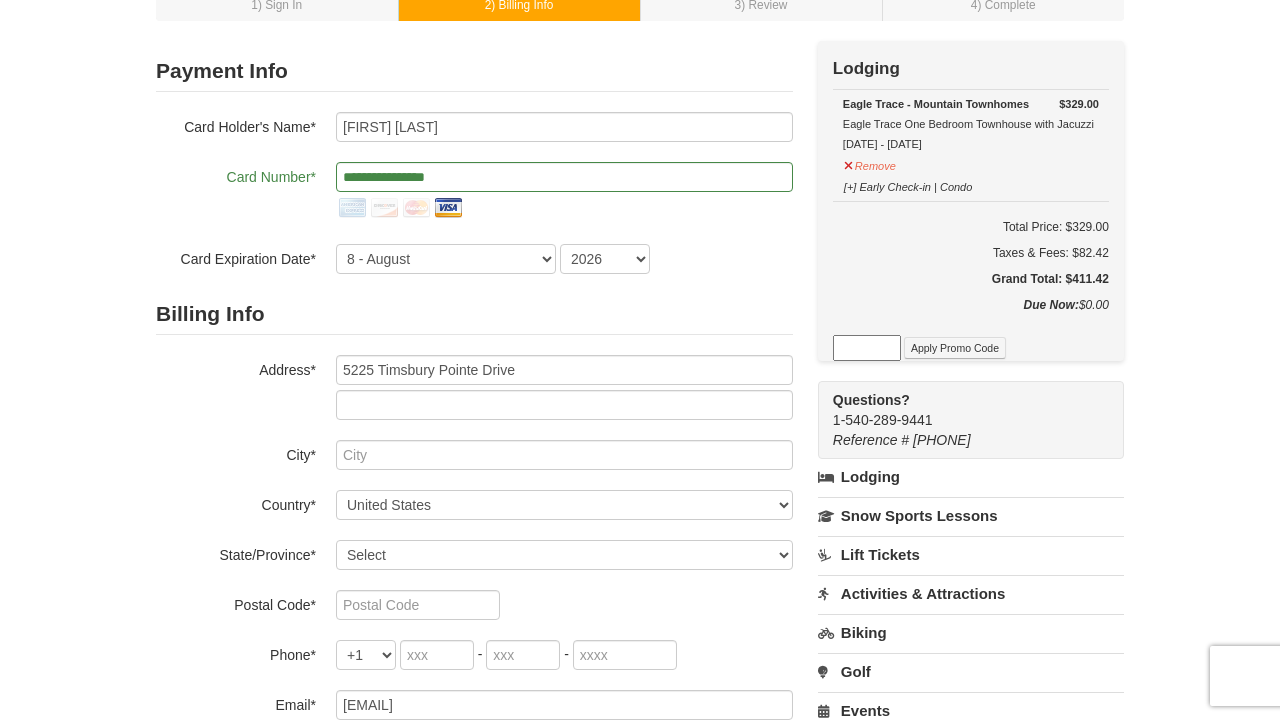 click on "Billing Info
Address*
5225 Timsbury Pointe Drive
City*
Country*
----- Select ------ Afghanistan Åland Islands Albania Algeria American Samoa Andorra Angola Anguilla Antarctica Antigua and Barbuda Argentina Armenia Aruba Australia Austria Azerbaijan Bahamas Bahrain Bangladesh Barbados Belarus Belgium Belize Benin Bermuda Bhutan Bolivia Bosnia and Herzegovina Botswana Bouvet Island Brazil British Indian Ocean Territory Brunei Darussalam Bulgaria Burkina Faso Burundi Cambodia Cameroon Canada Cape Verde Cayman Islands Central African Republic Chad Chile China Christmas Island Cocos (Keeling) Islands Colombia Comoros Congo Cuba -" at bounding box center [474, 507] 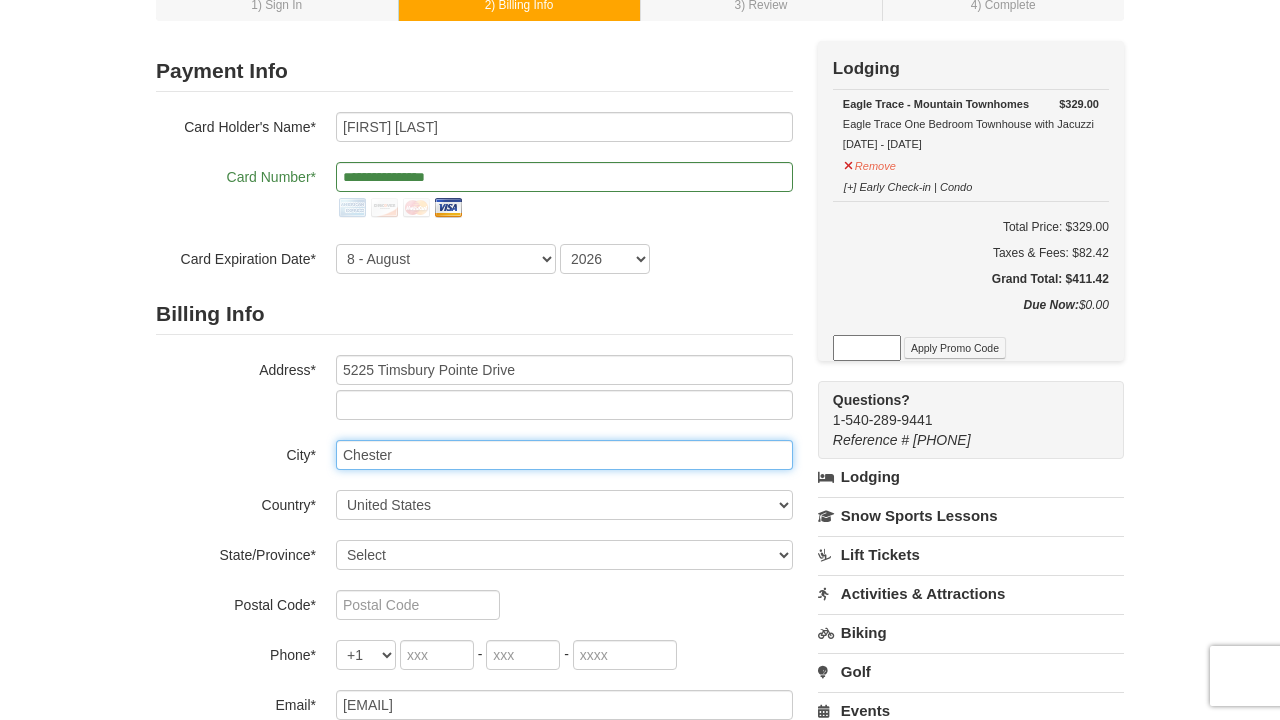 type on "Chester" 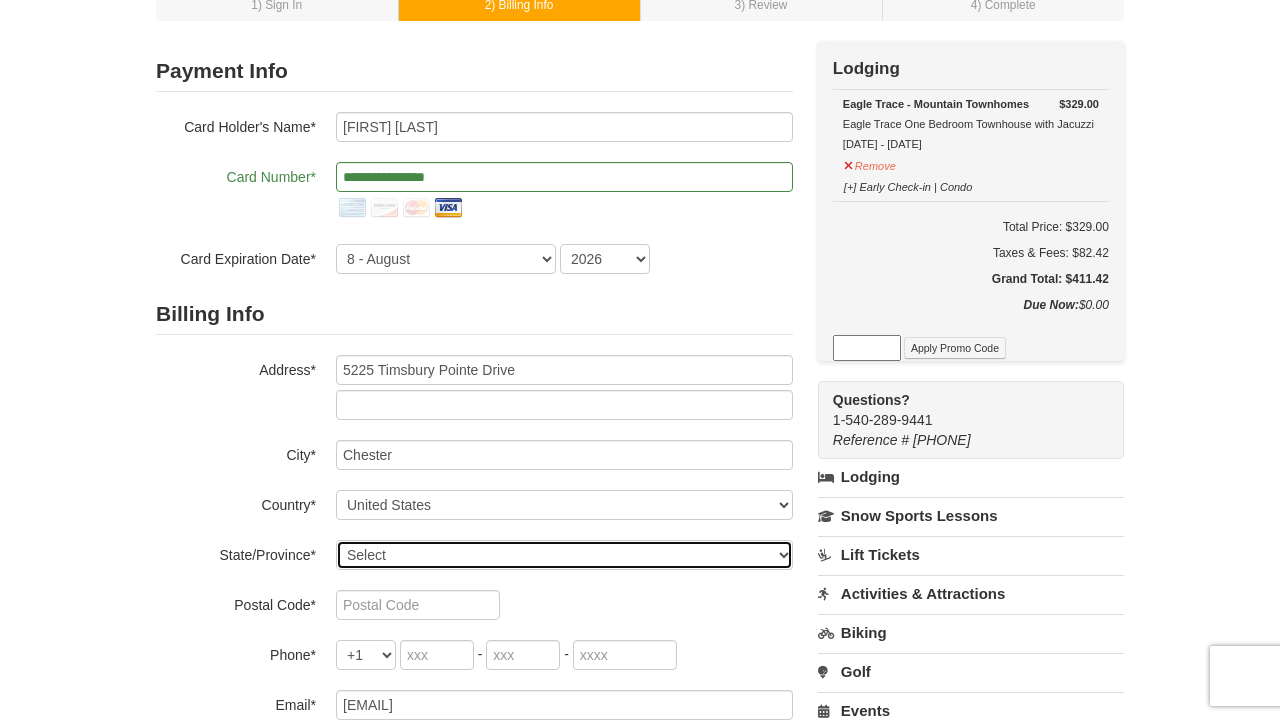 select on "VA" 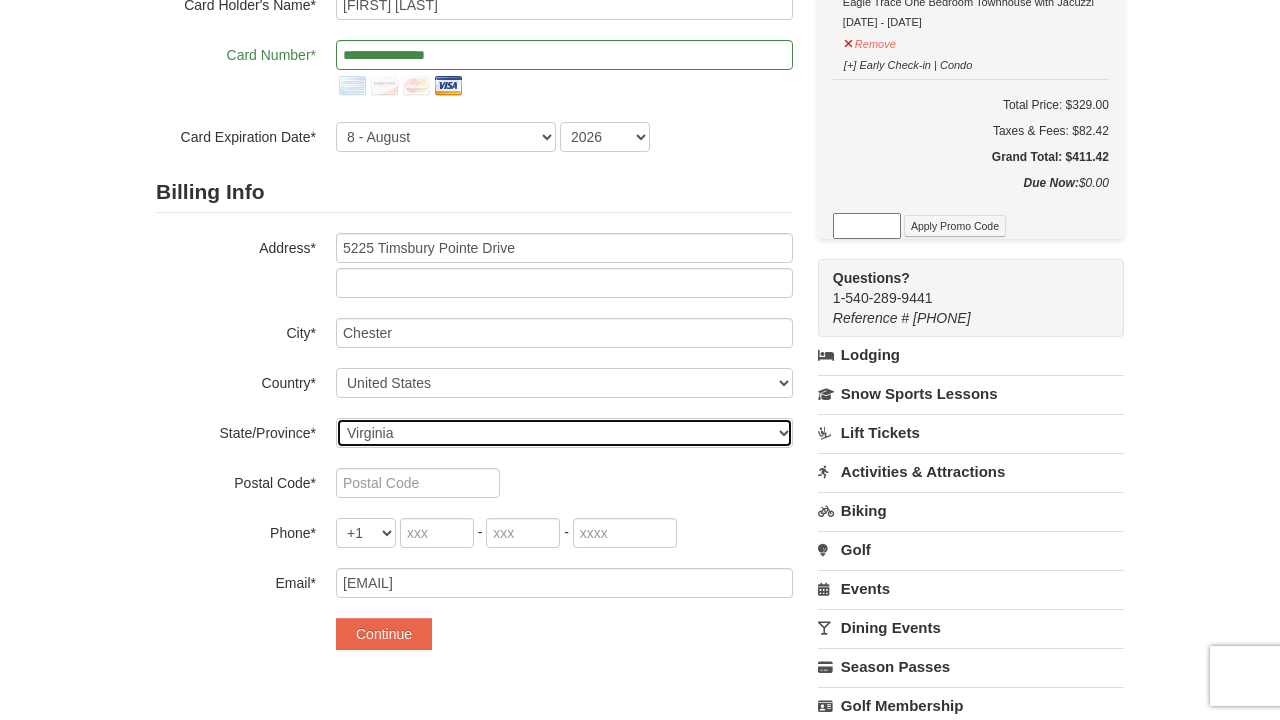 scroll, scrollTop: 251, scrollLeft: 0, axis: vertical 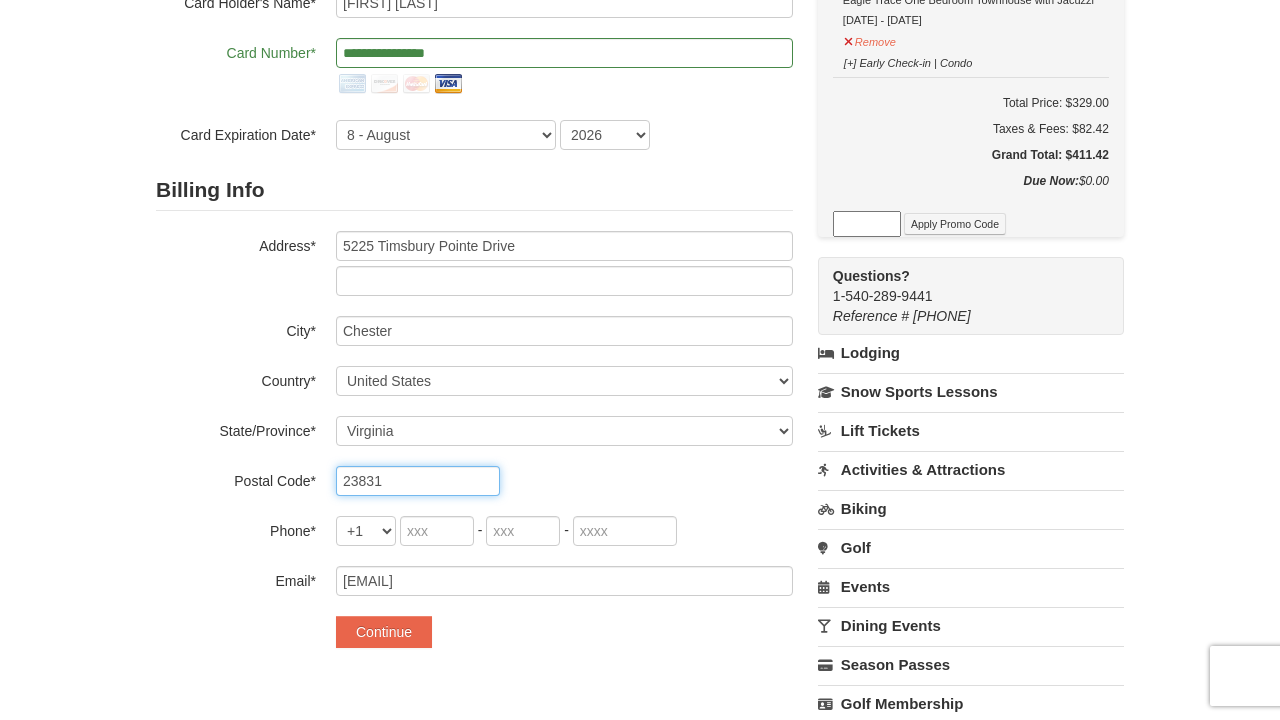 type on "23831" 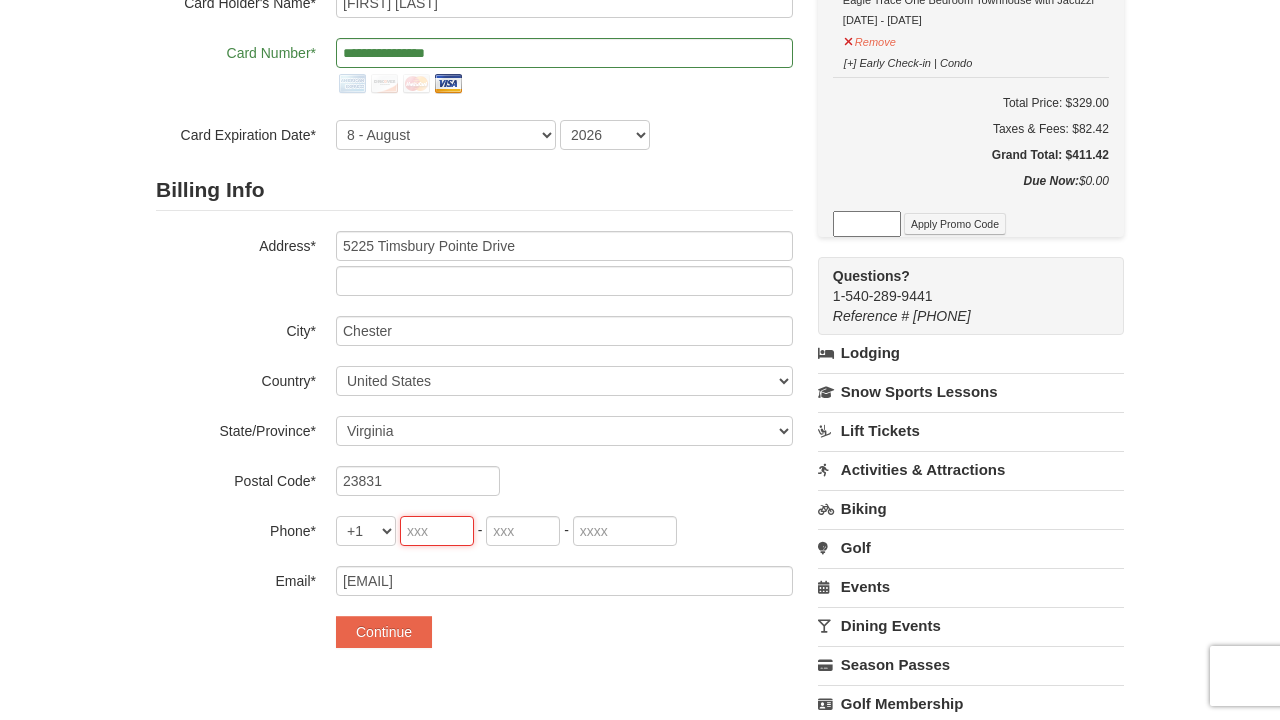 click at bounding box center [437, 531] 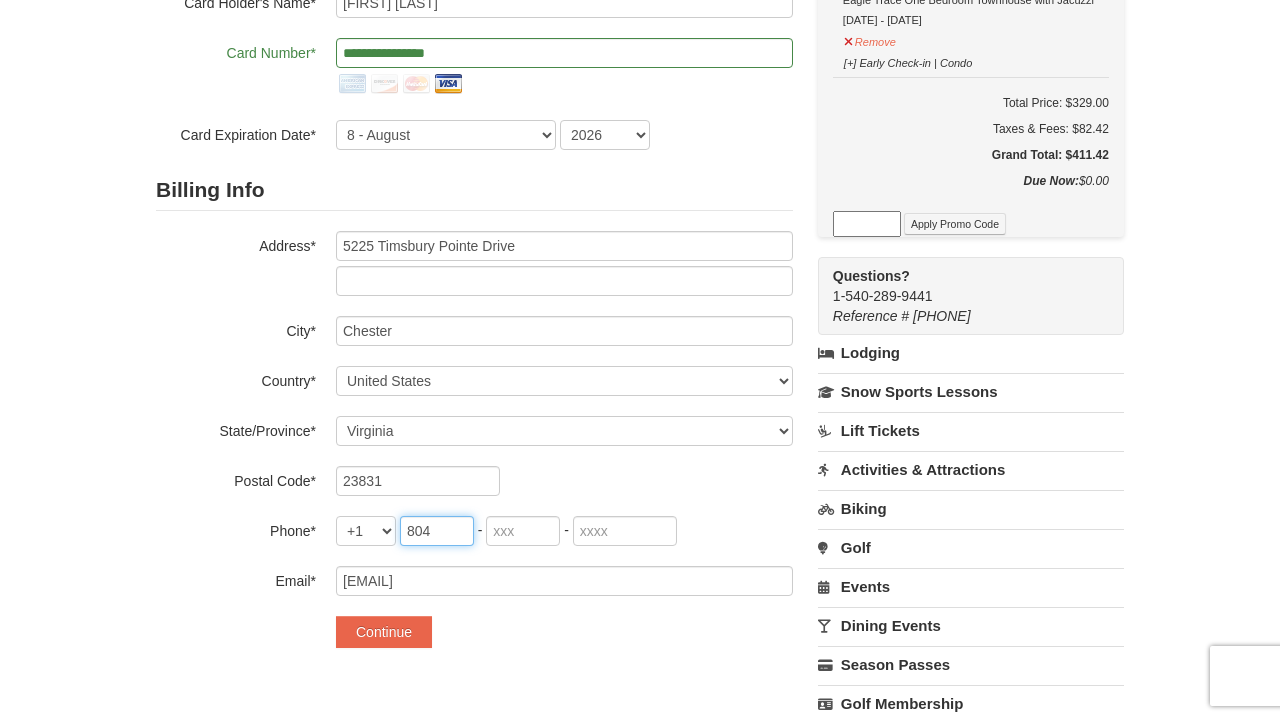 type on "804" 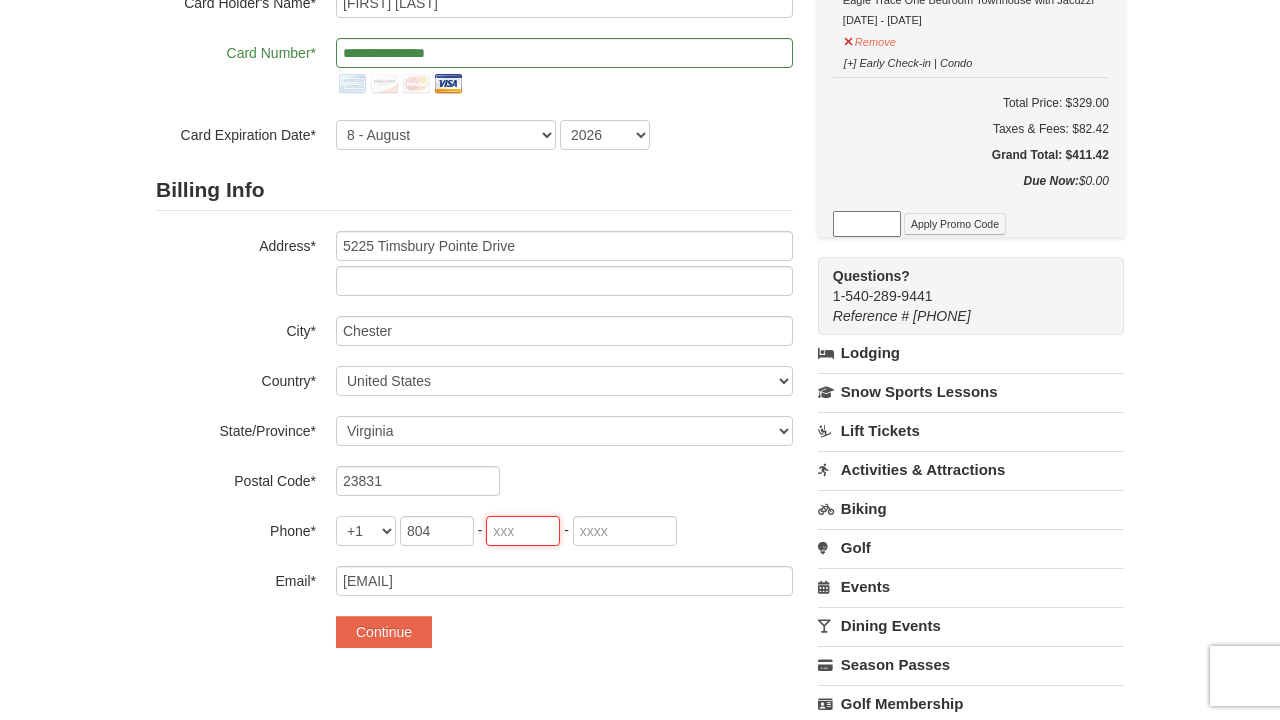 click at bounding box center (523, 531) 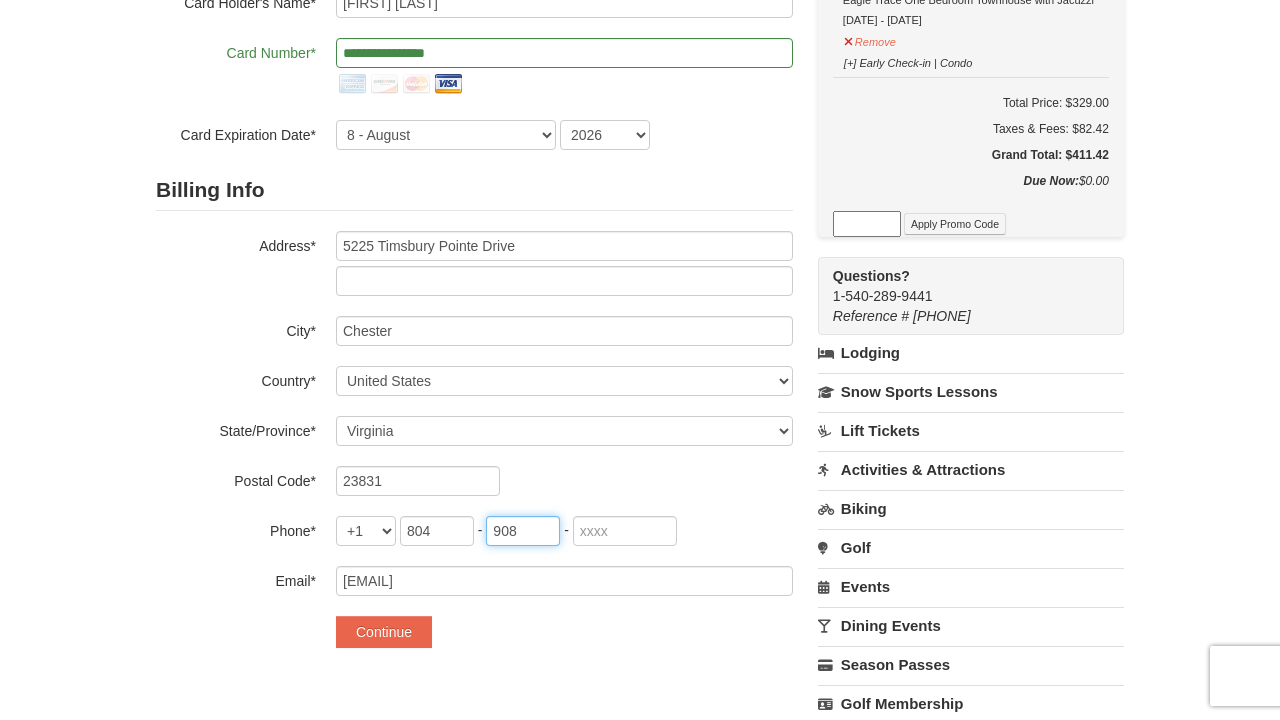 type on "908" 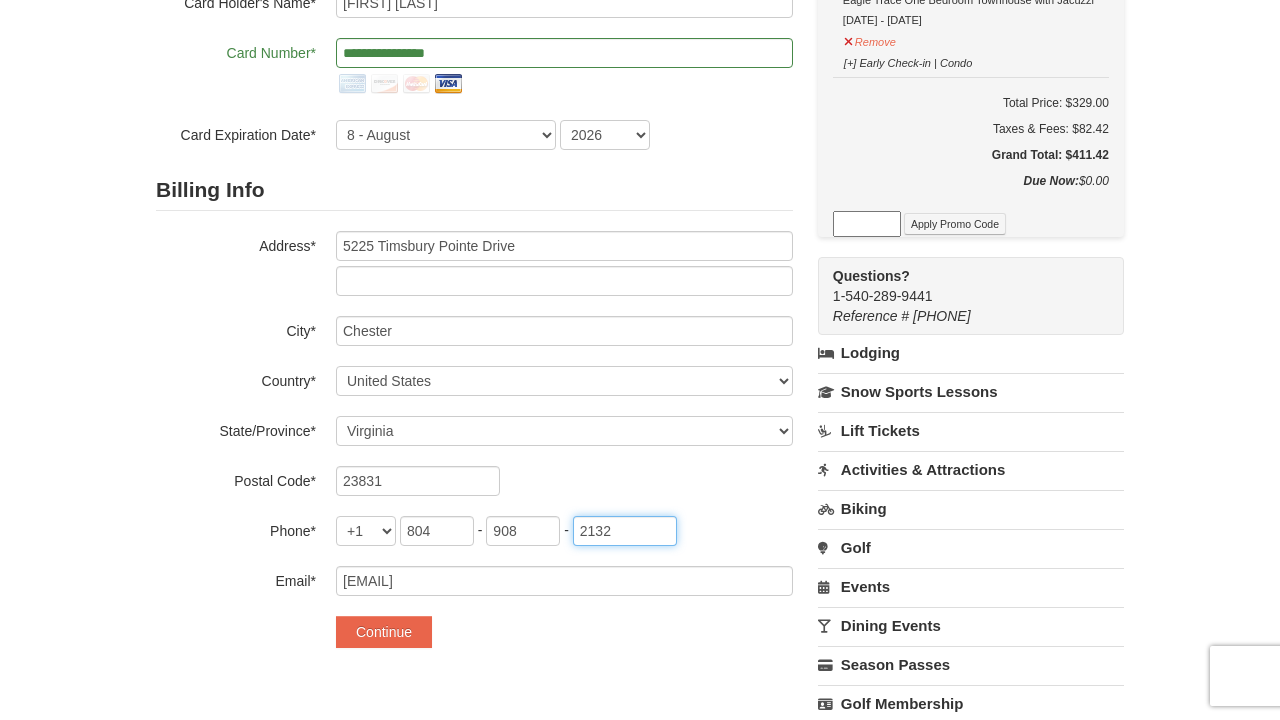 type on "2132" 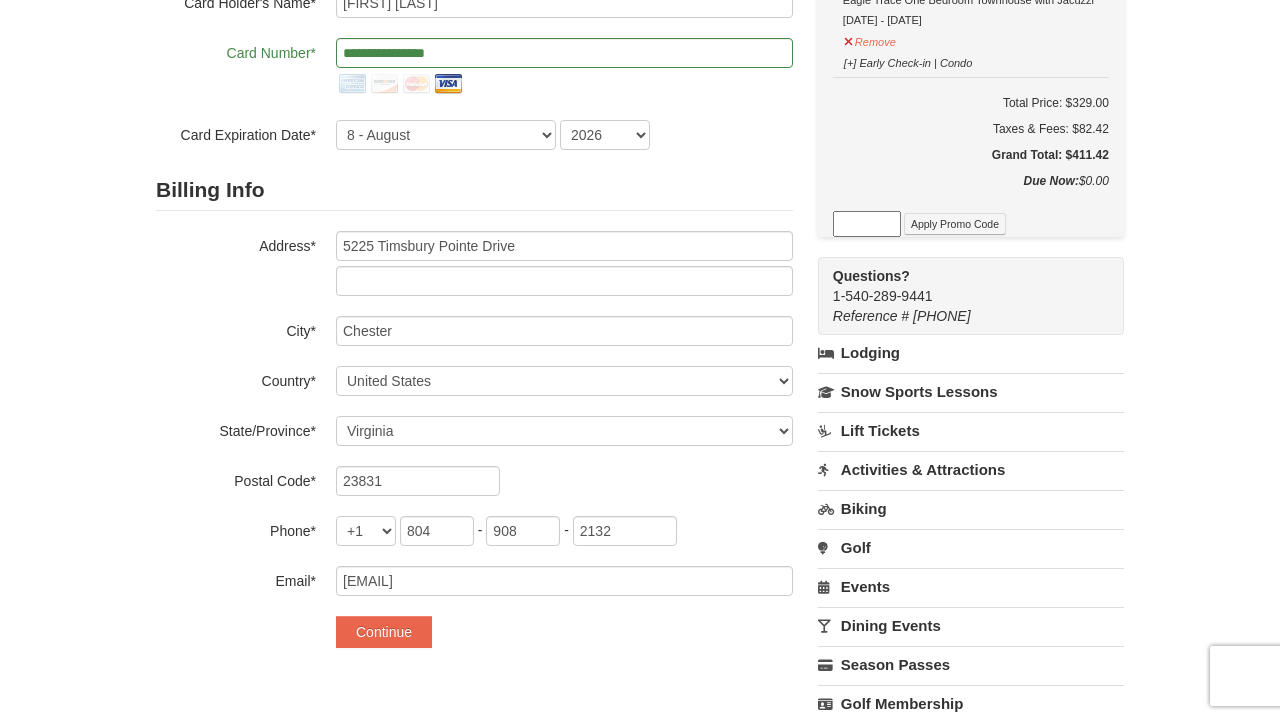 click on "**********" at bounding box center [474, 287] 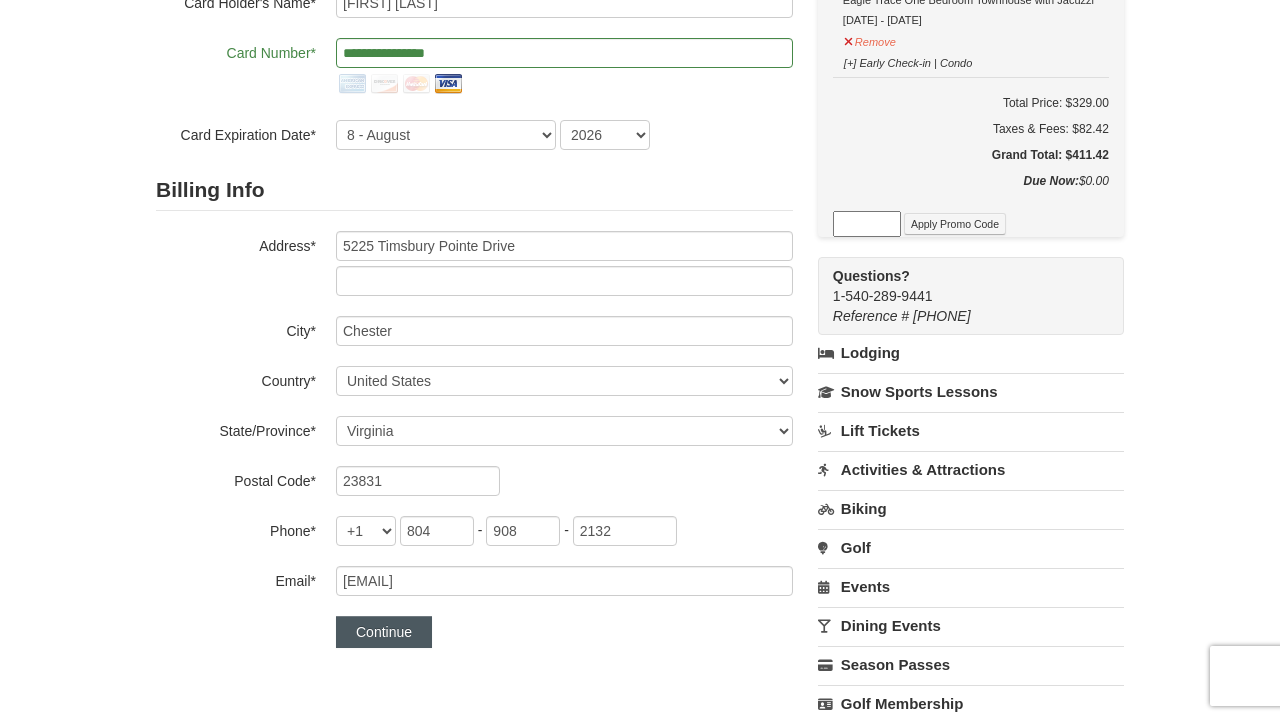click on "Continue" at bounding box center [384, 632] 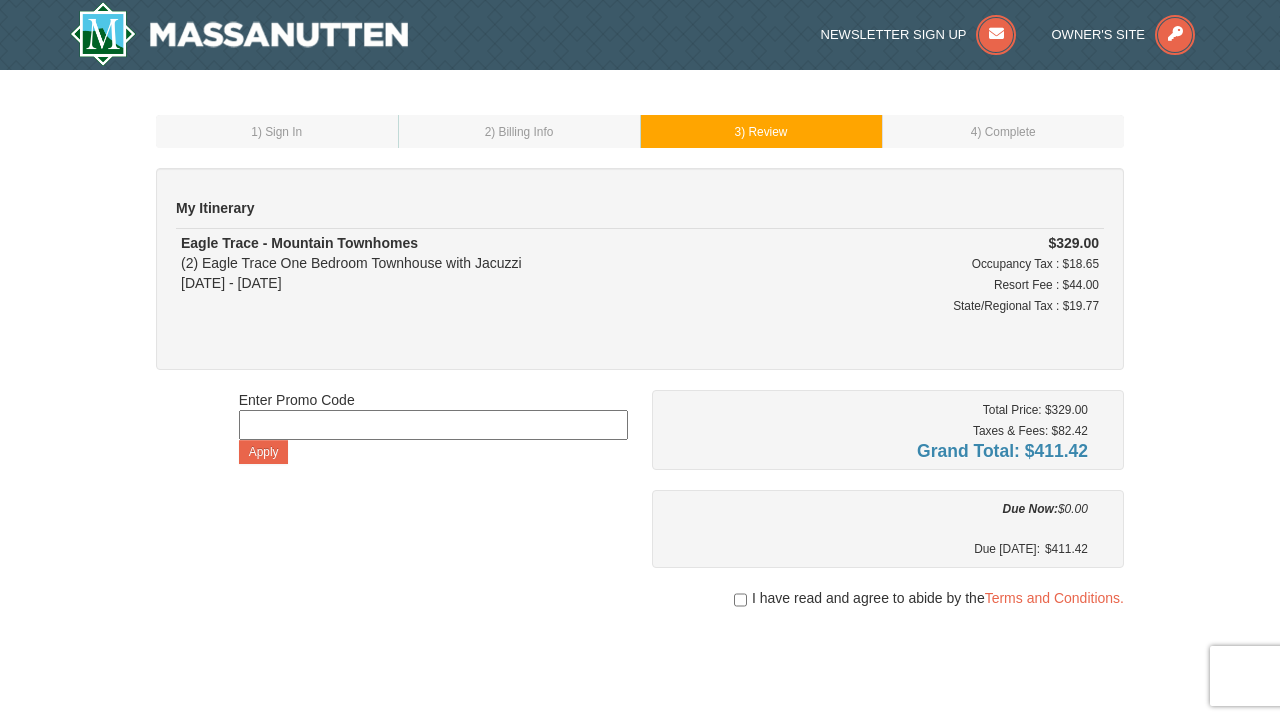 scroll, scrollTop: 0, scrollLeft: 0, axis: both 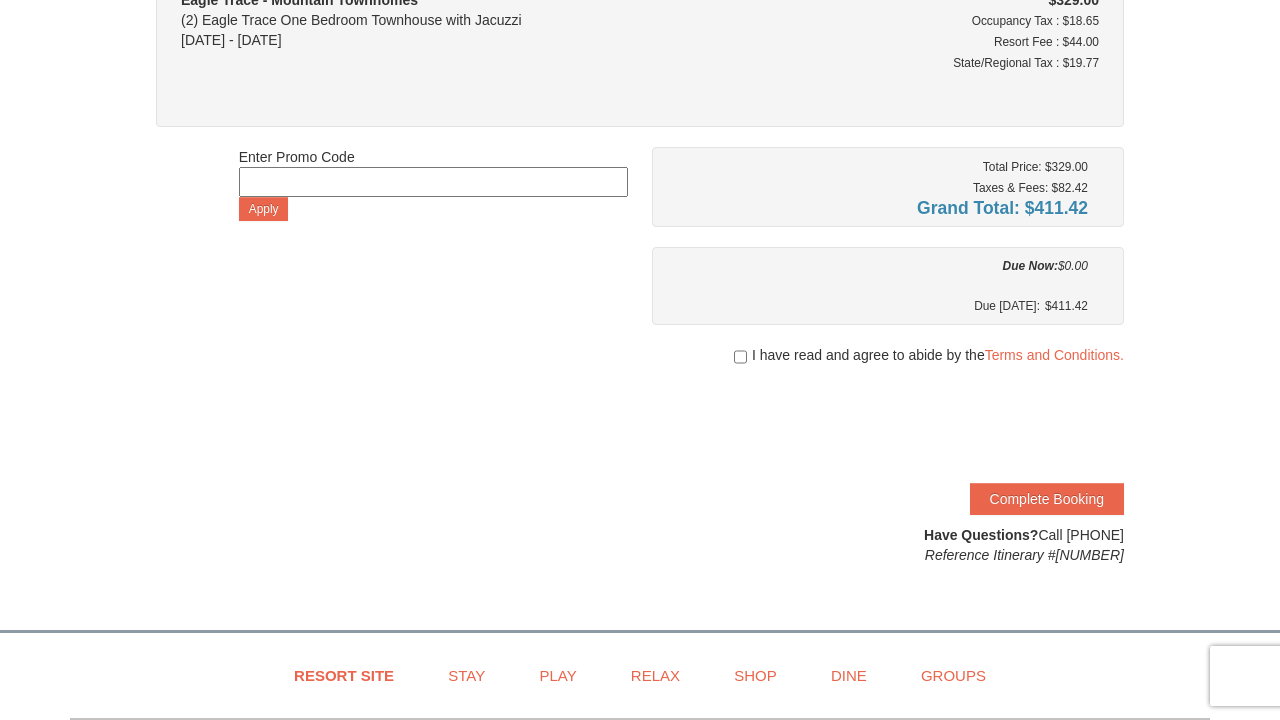 click at bounding box center [740, 357] 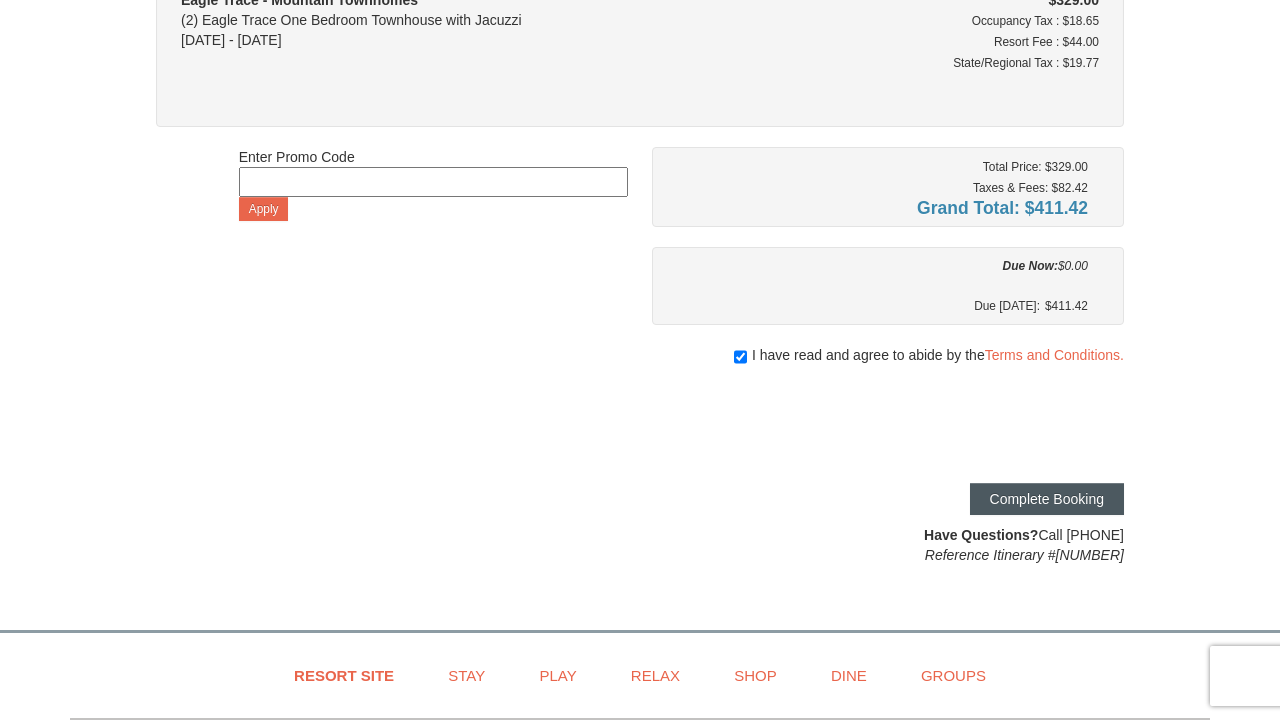 click on "Complete Booking" at bounding box center (1047, 499) 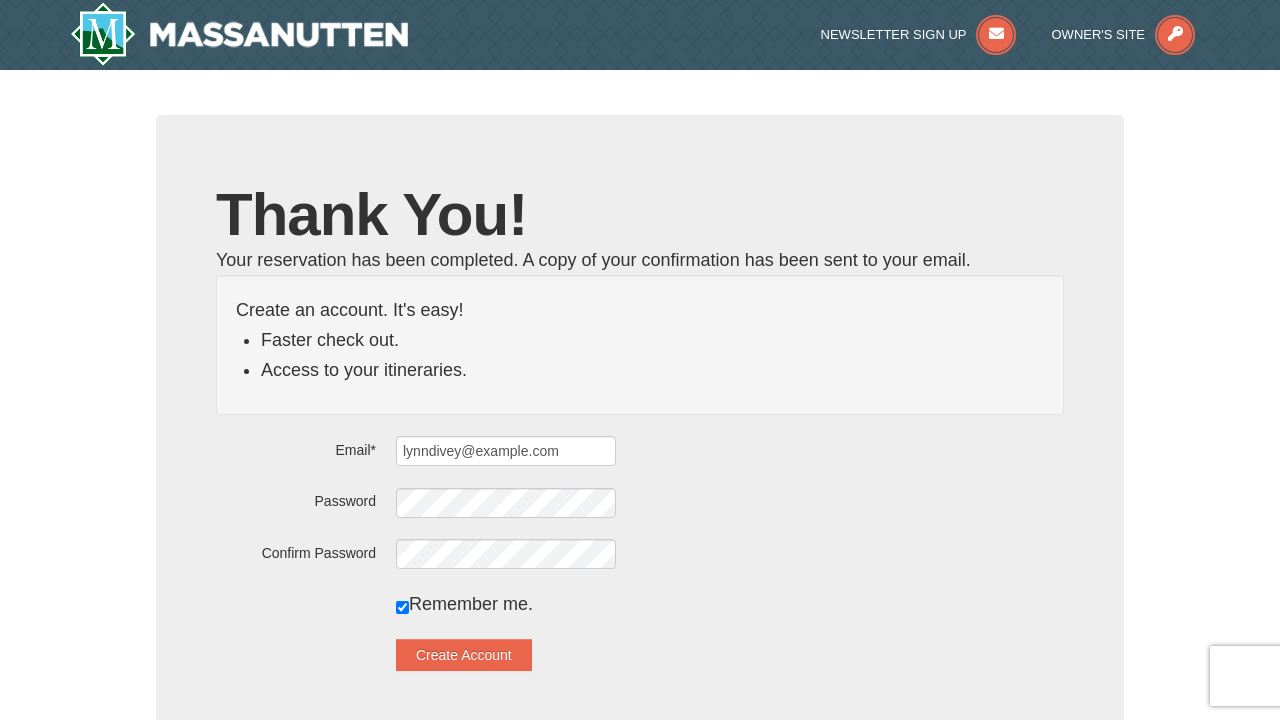scroll, scrollTop: 0, scrollLeft: 0, axis: both 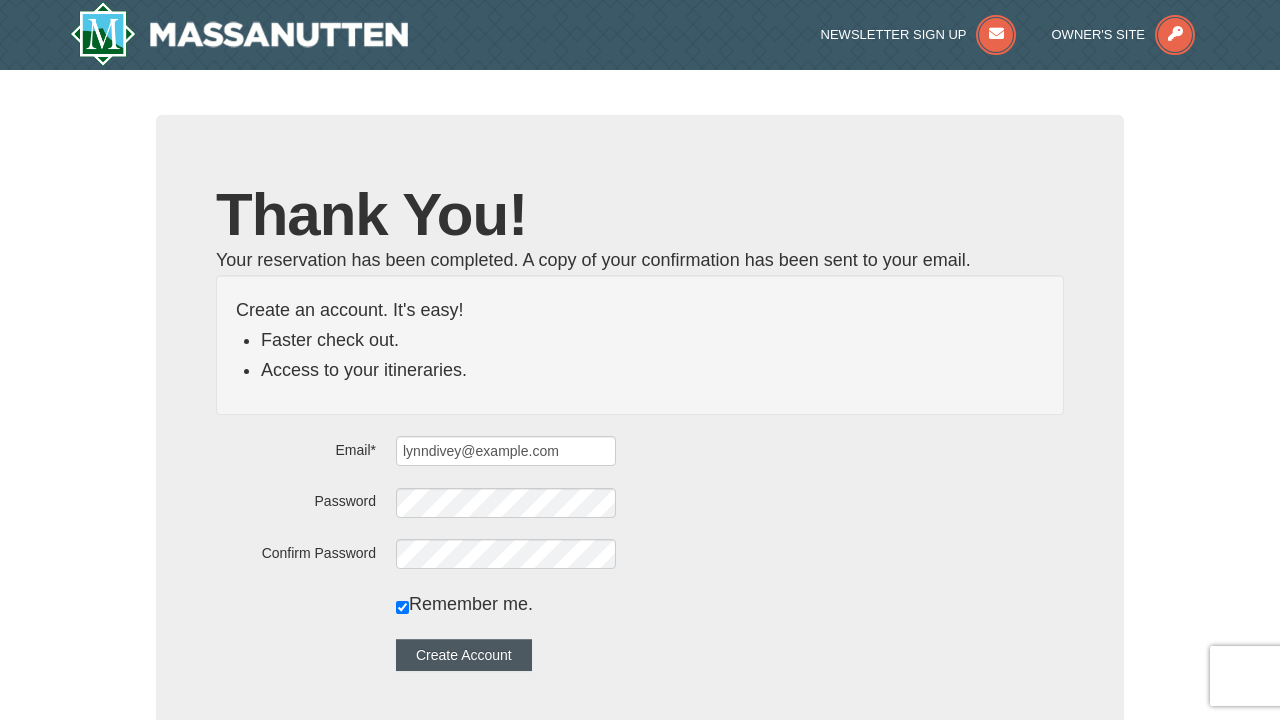 click on "Create Account" at bounding box center [464, 655] 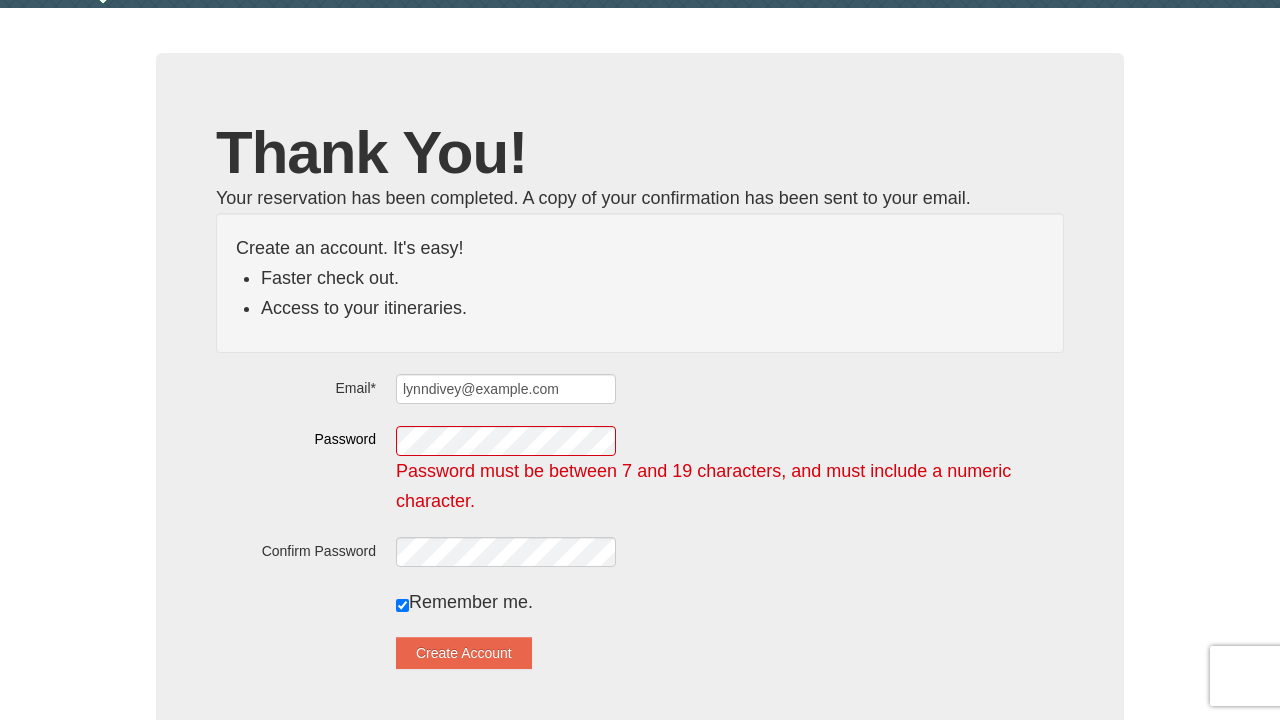 scroll, scrollTop: 69, scrollLeft: 0, axis: vertical 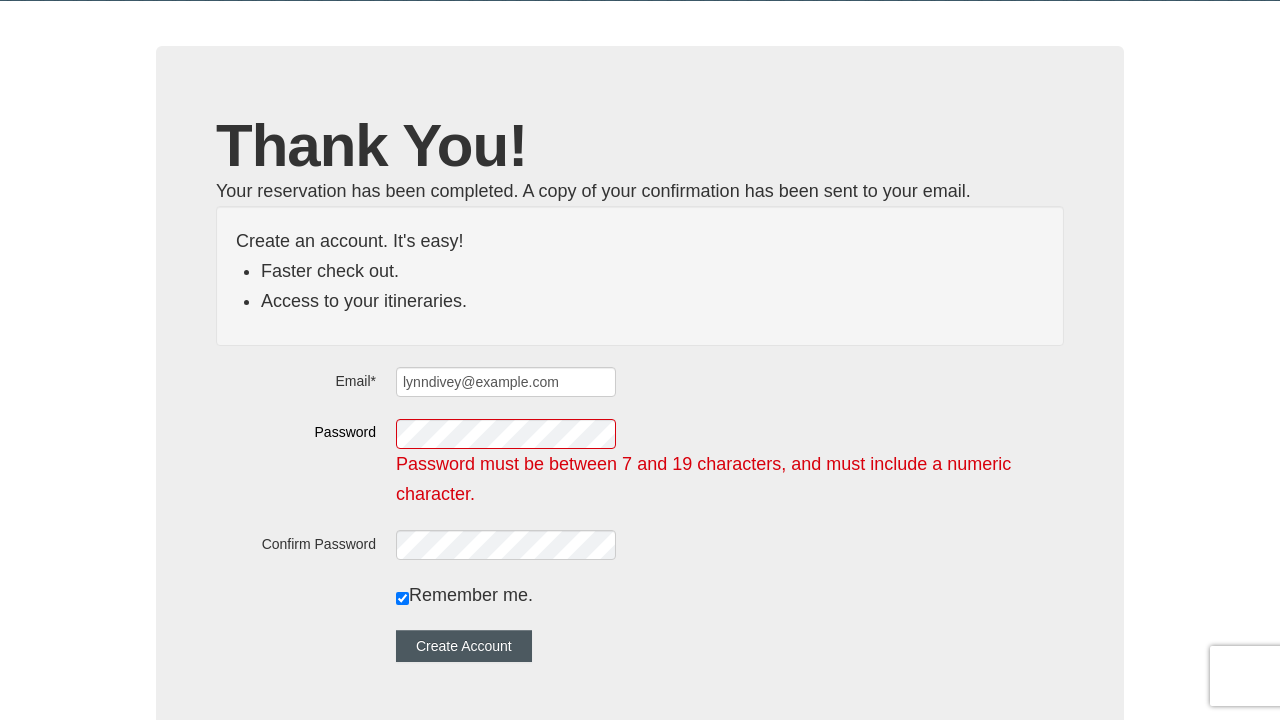 click on "Create Account" at bounding box center [464, 646] 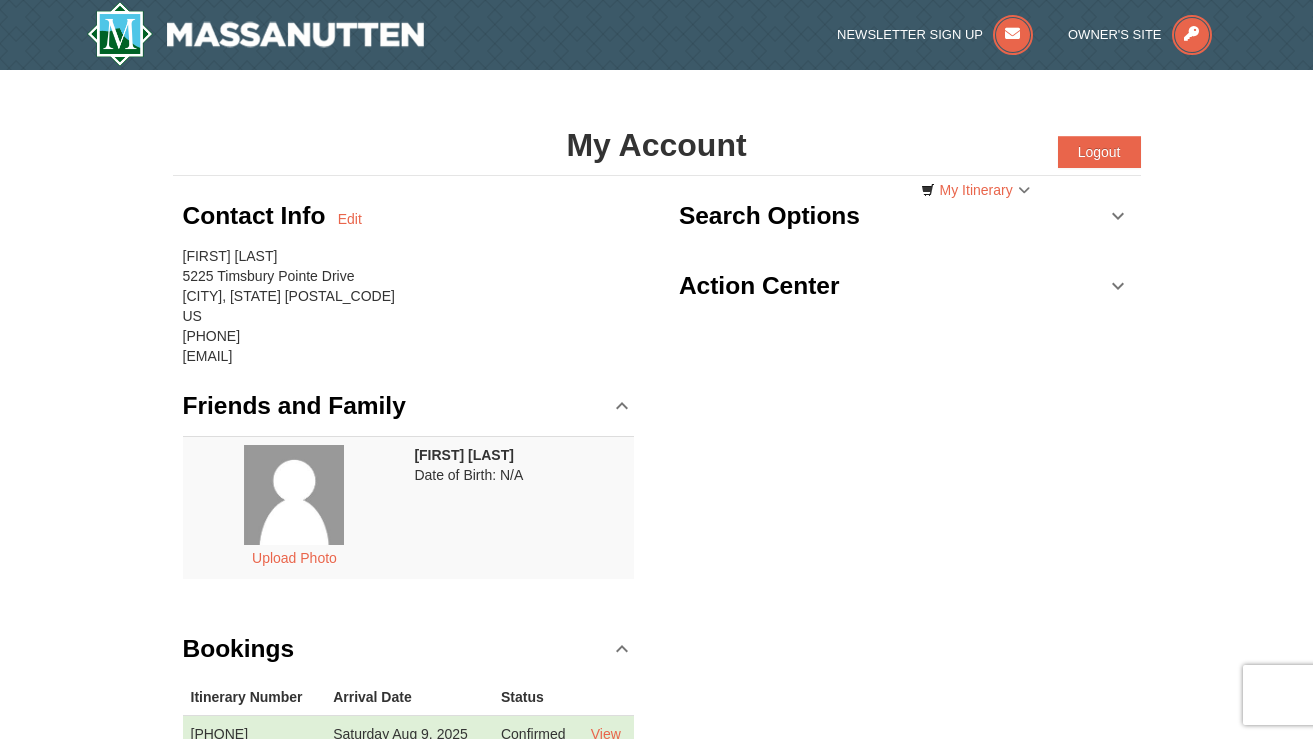 scroll, scrollTop: 0, scrollLeft: 0, axis: both 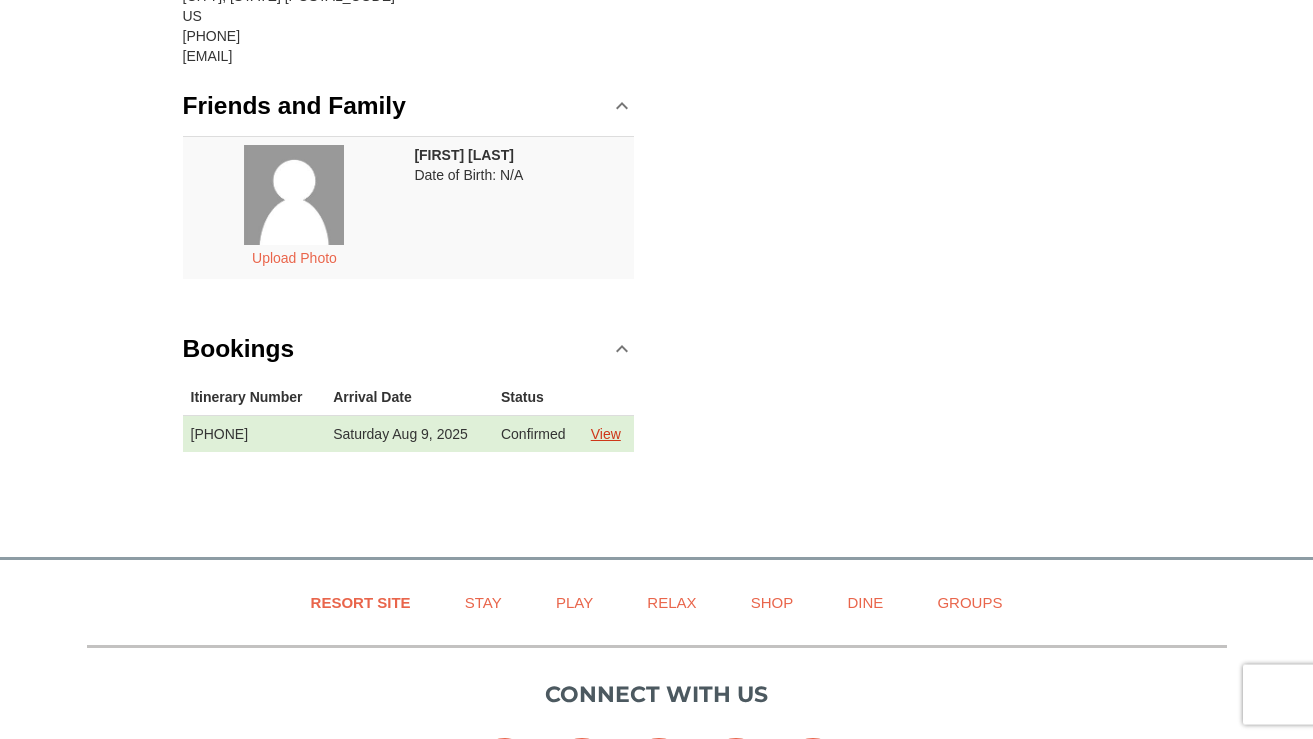 click on "View" at bounding box center (606, 434) 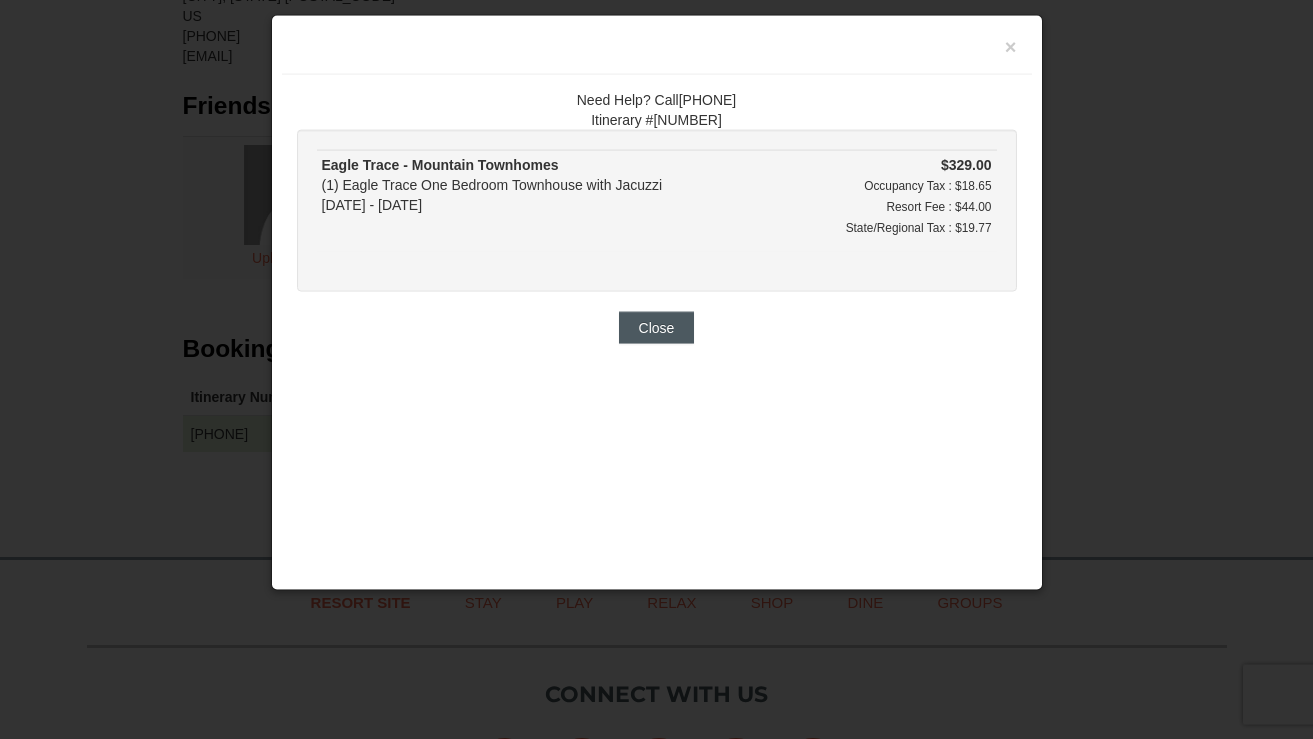 click on "Close" at bounding box center [657, 328] 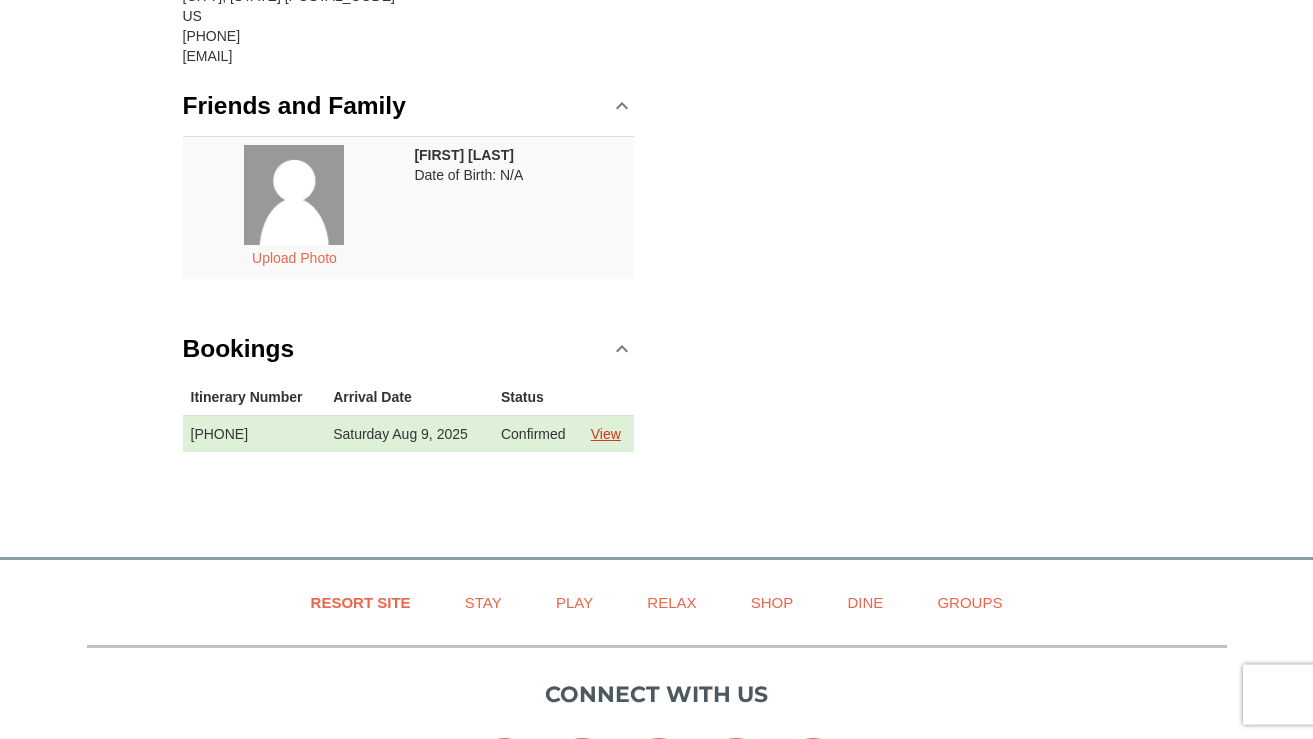 click on "View" at bounding box center [606, 434] 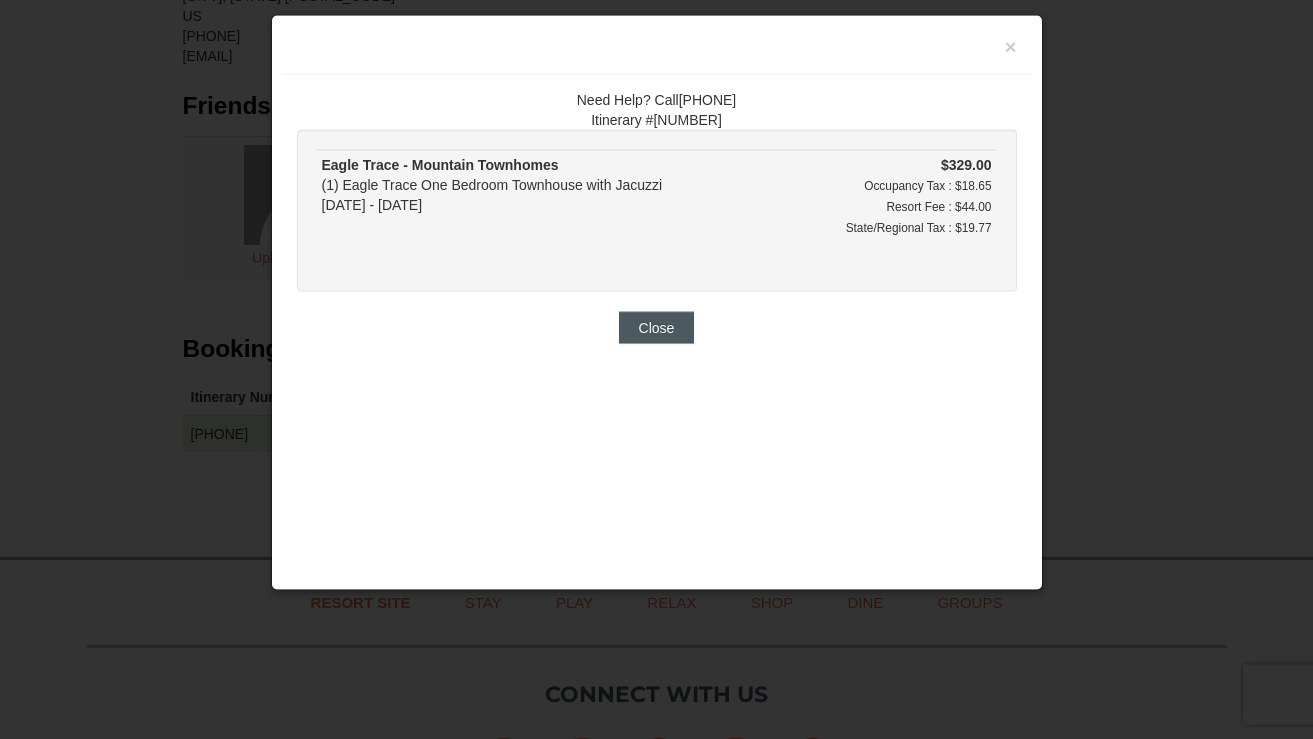 click on "Close" at bounding box center (657, 328) 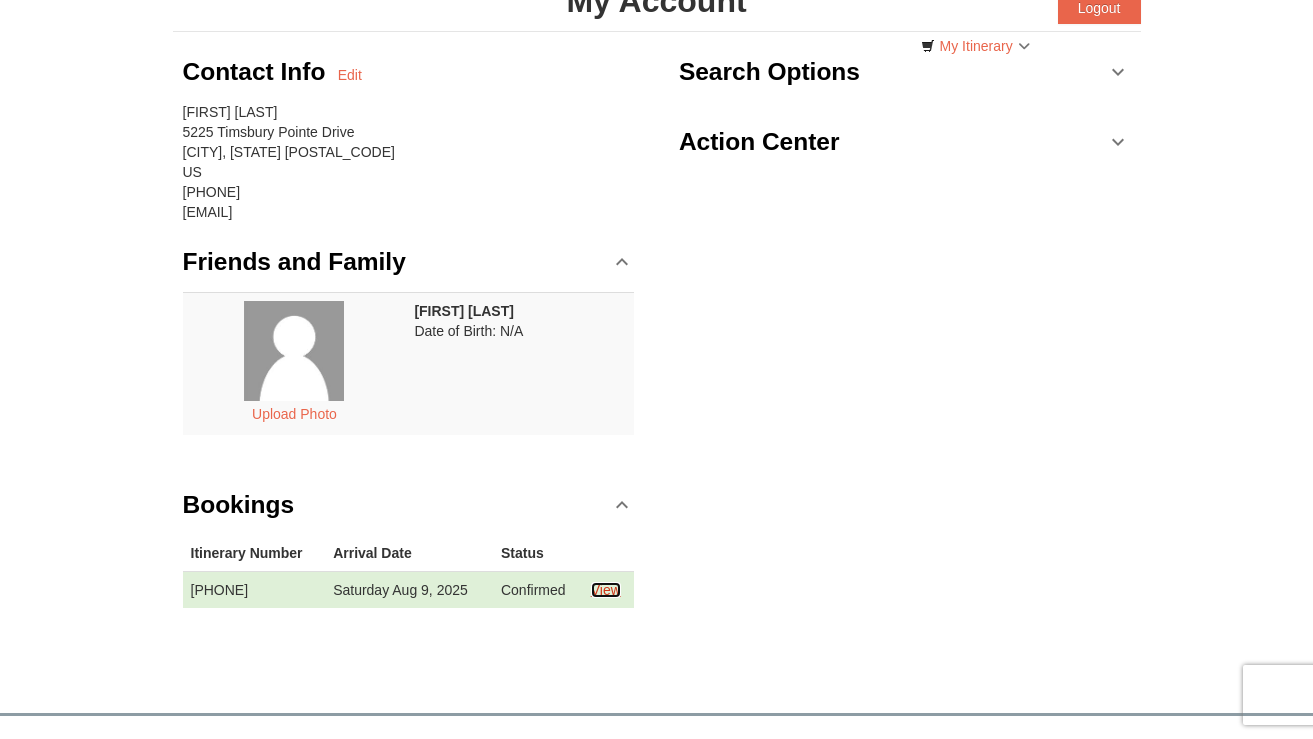 scroll, scrollTop: 127, scrollLeft: 0, axis: vertical 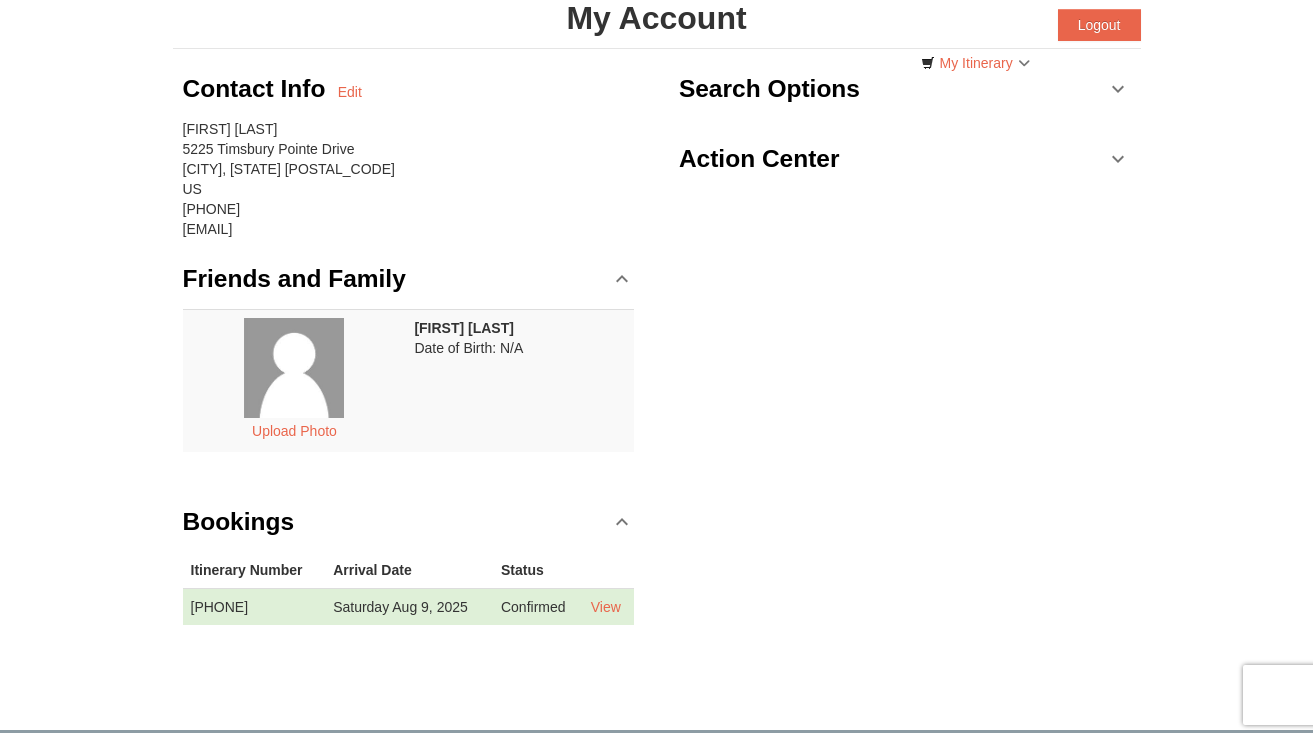 click on "Search Options" at bounding box center [769, 89] 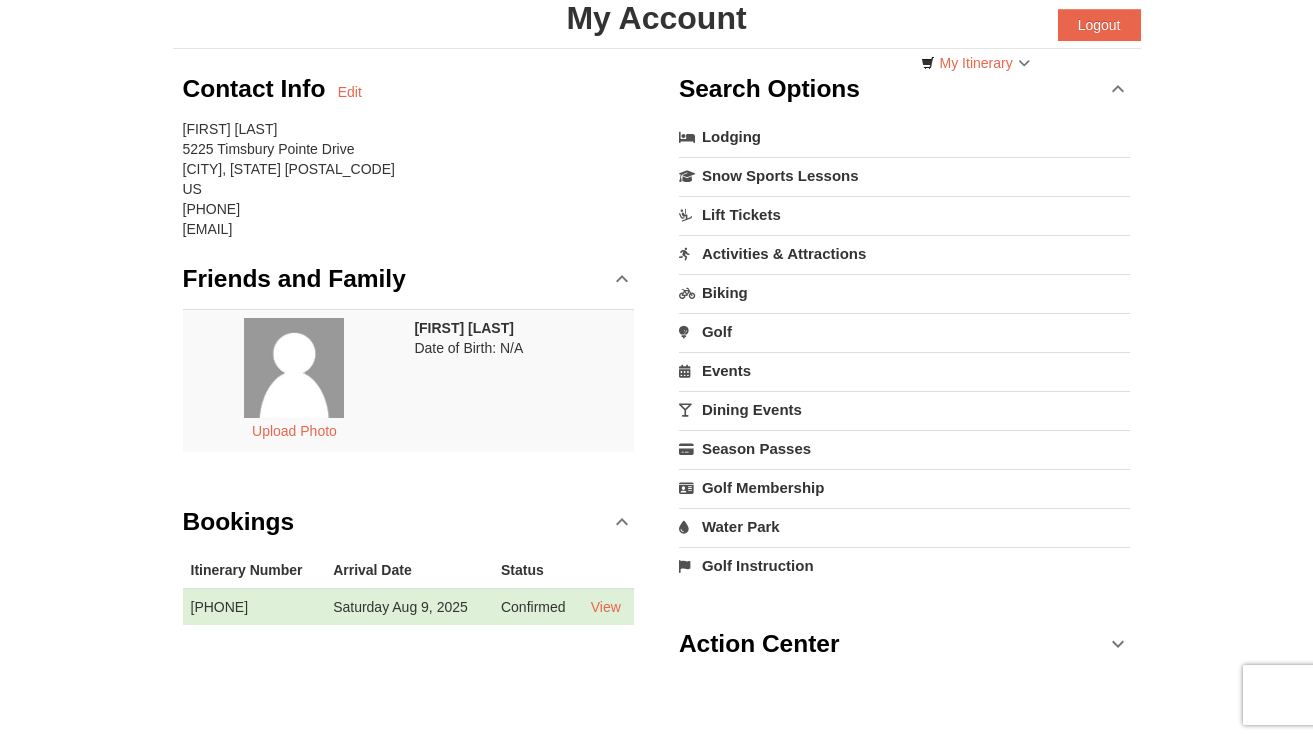 click on "Action Center" at bounding box center (759, 644) 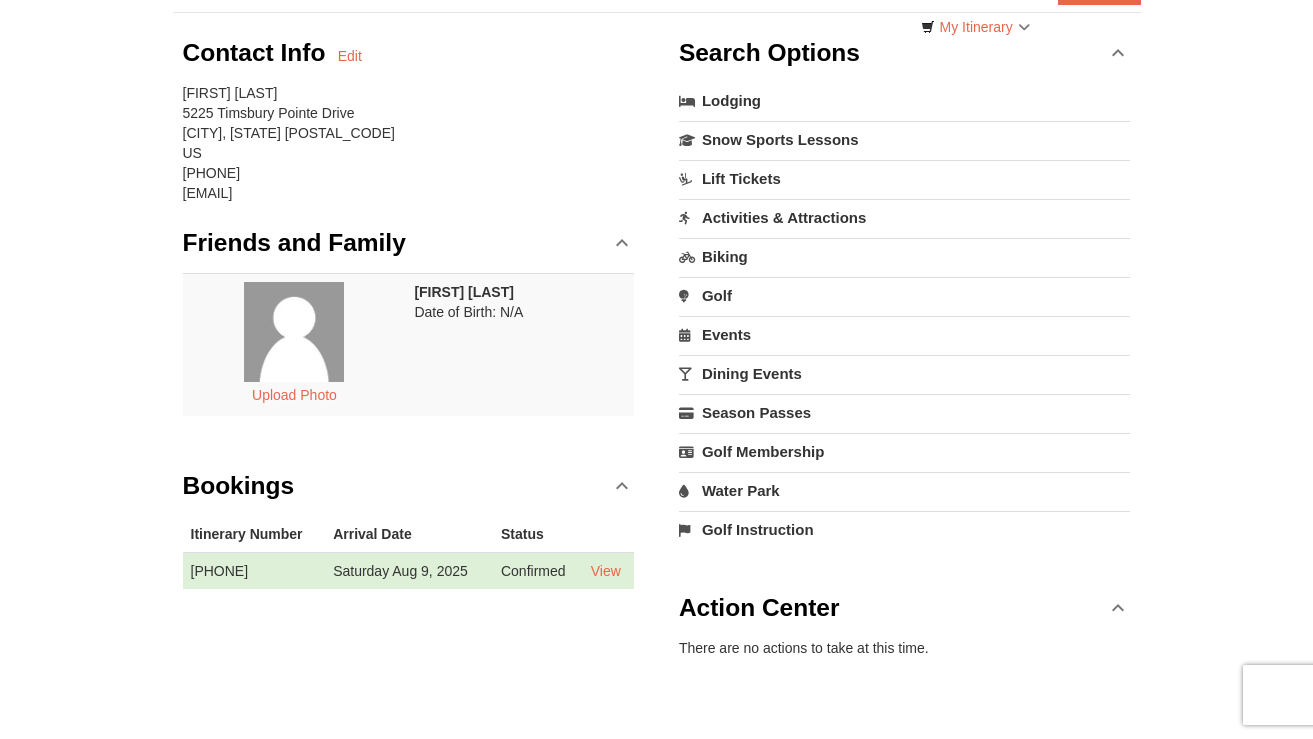 scroll, scrollTop: 83, scrollLeft: 0, axis: vertical 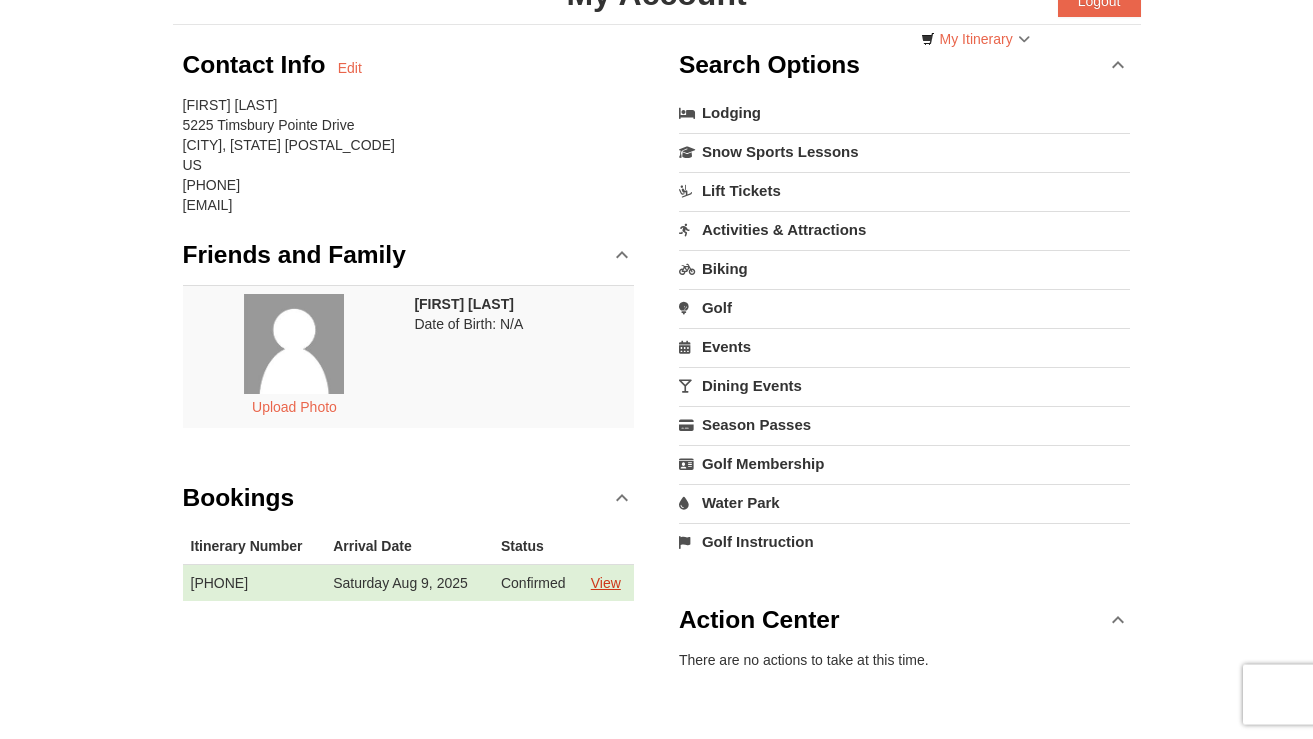 click on "View" at bounding box center [606, 583] 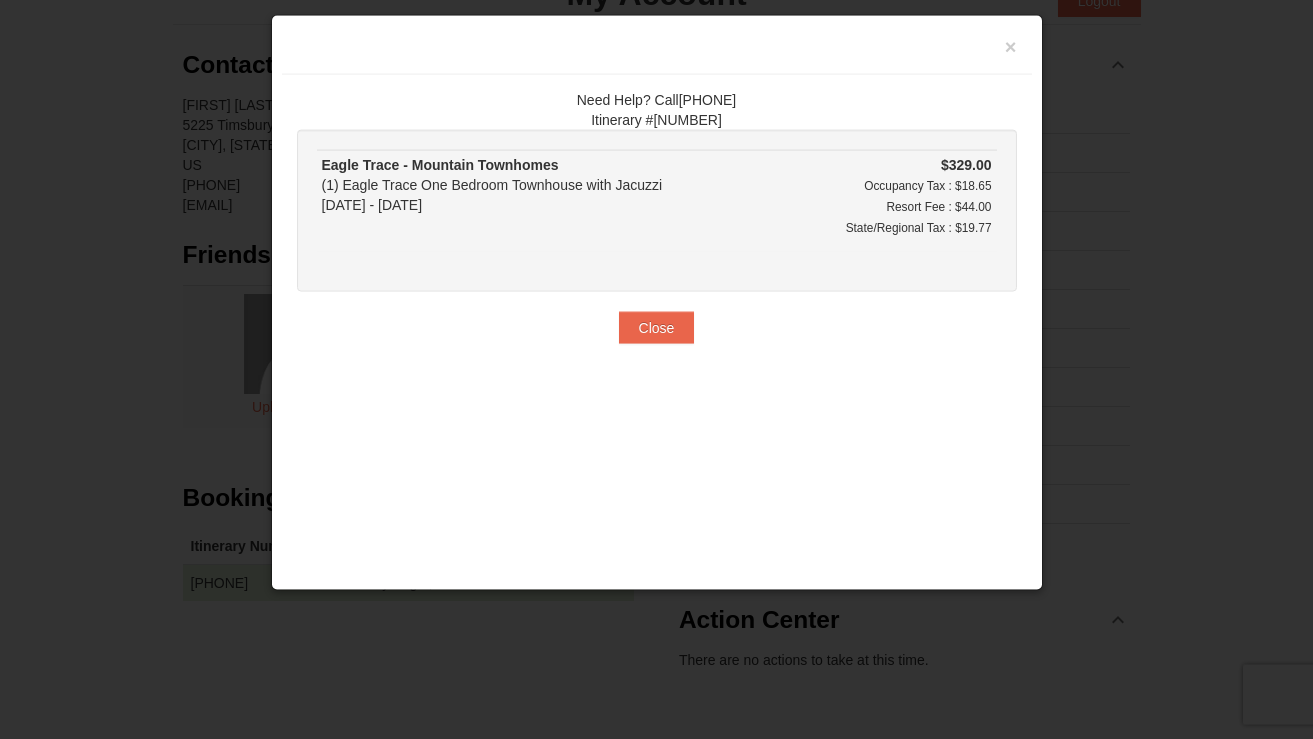 click on "Need Help? Call[PHONE] Itinerary #[NUMBER]
[BUSINESS_NAME] - [BUSINESS_NAME]
(1) [BUSINESS_NAME] [BUSINESS_NAME] [BUSINESS_NAME] with Jacuzzi
[DATE] - [DATE]
$329.00" at bounding box center [657, 303] 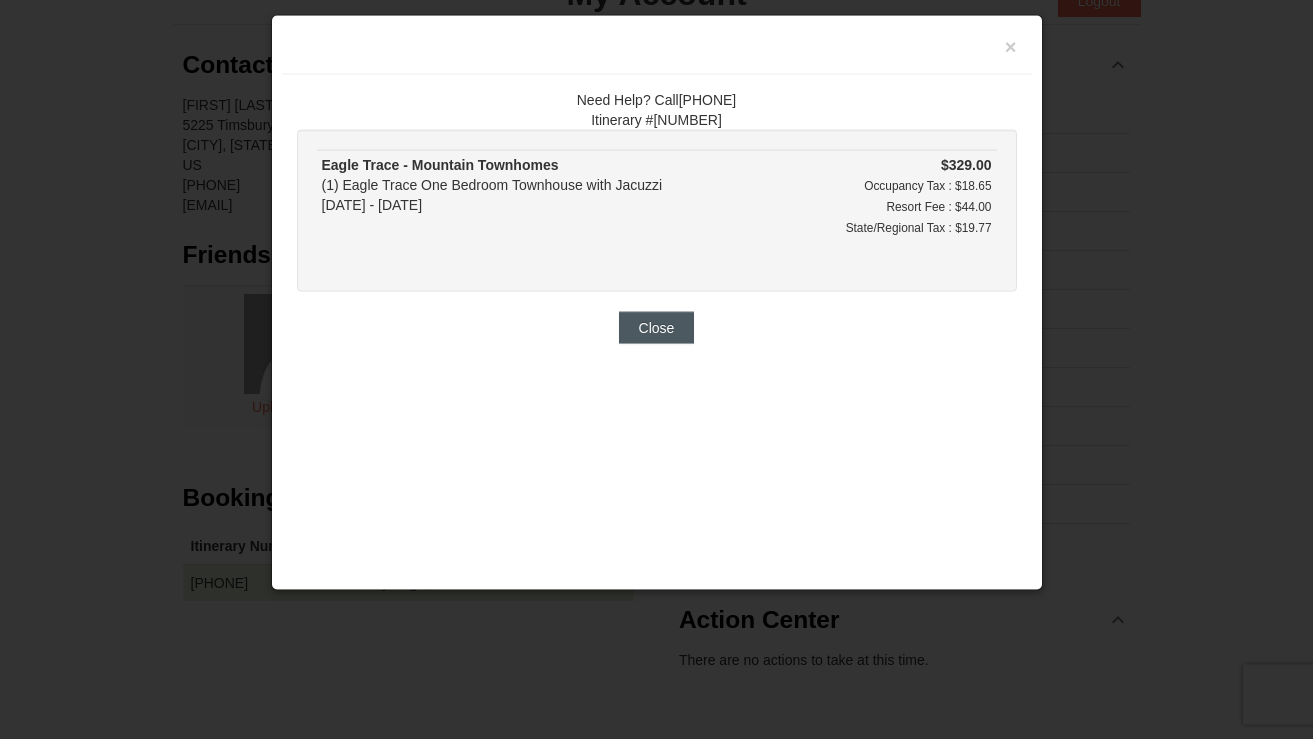 click on "Close" at bounding box center (657, 328) 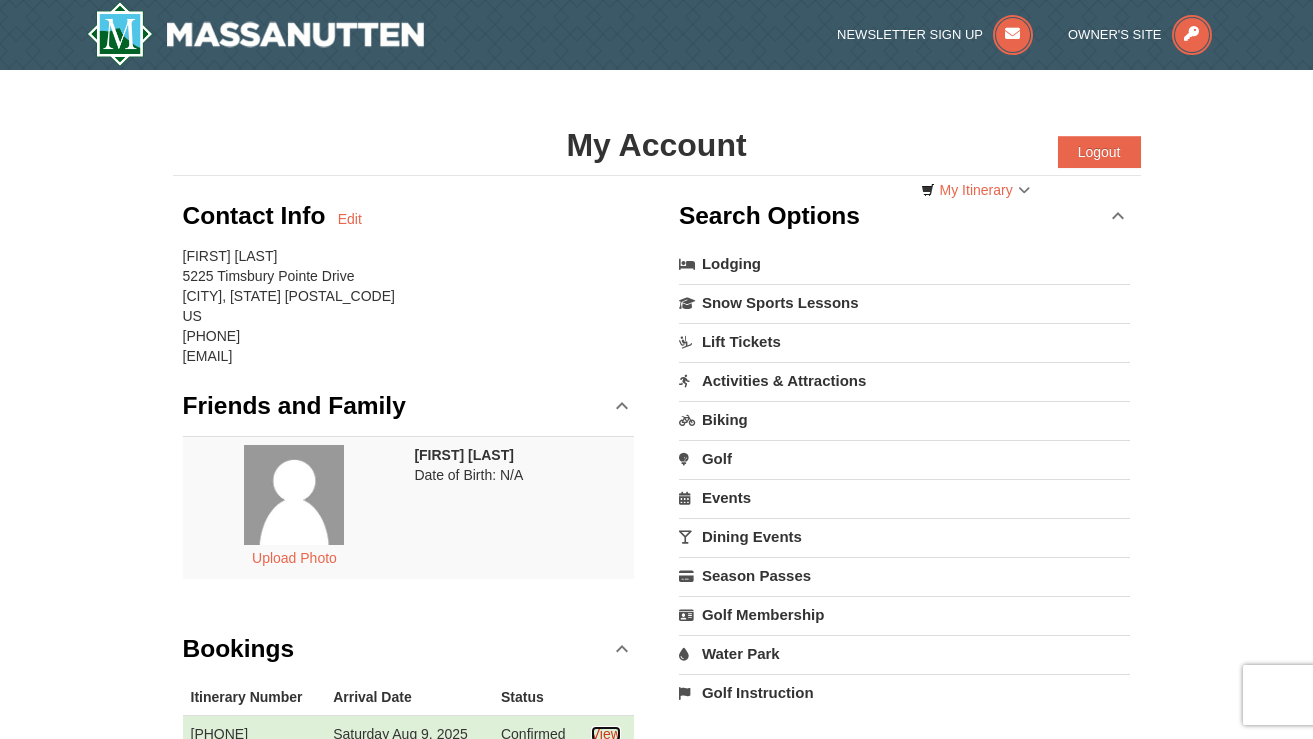 scroll, scrollTop: 0, scrollLeft: 0, axis: both 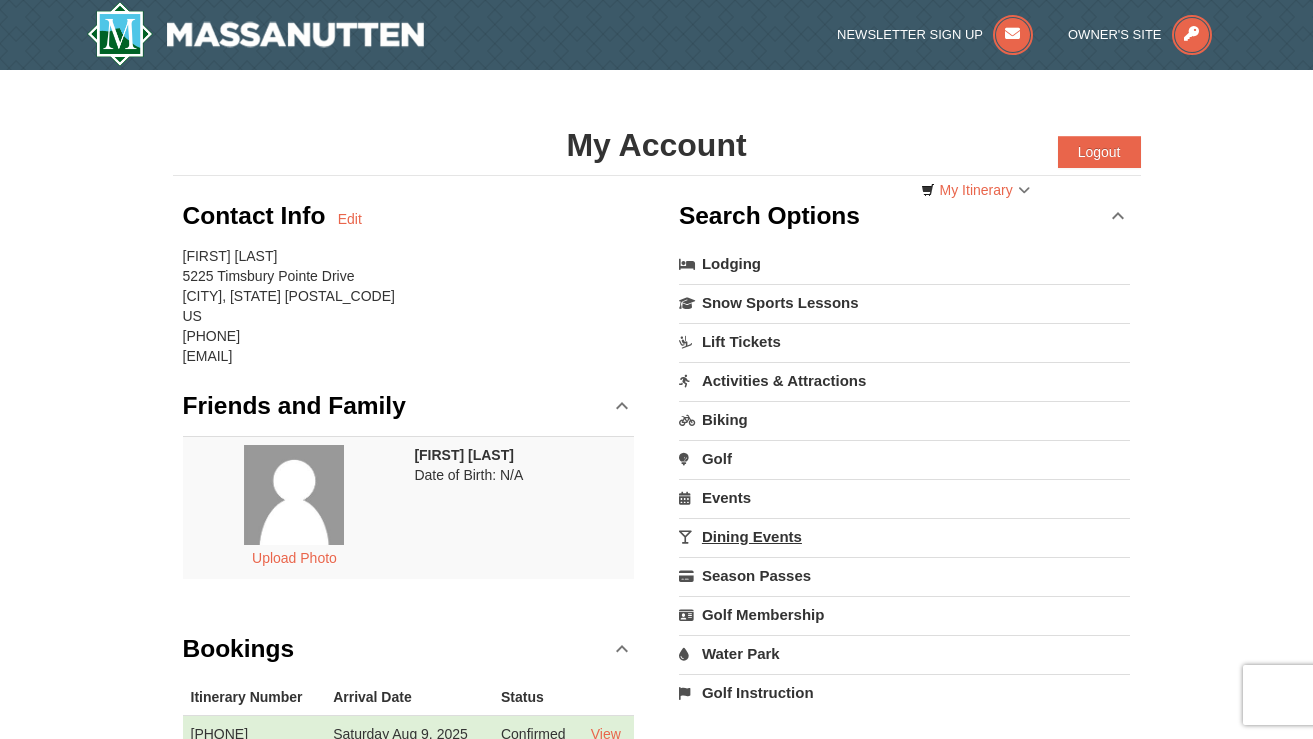 click on "Dining Events" at bounding box center [905, 536] 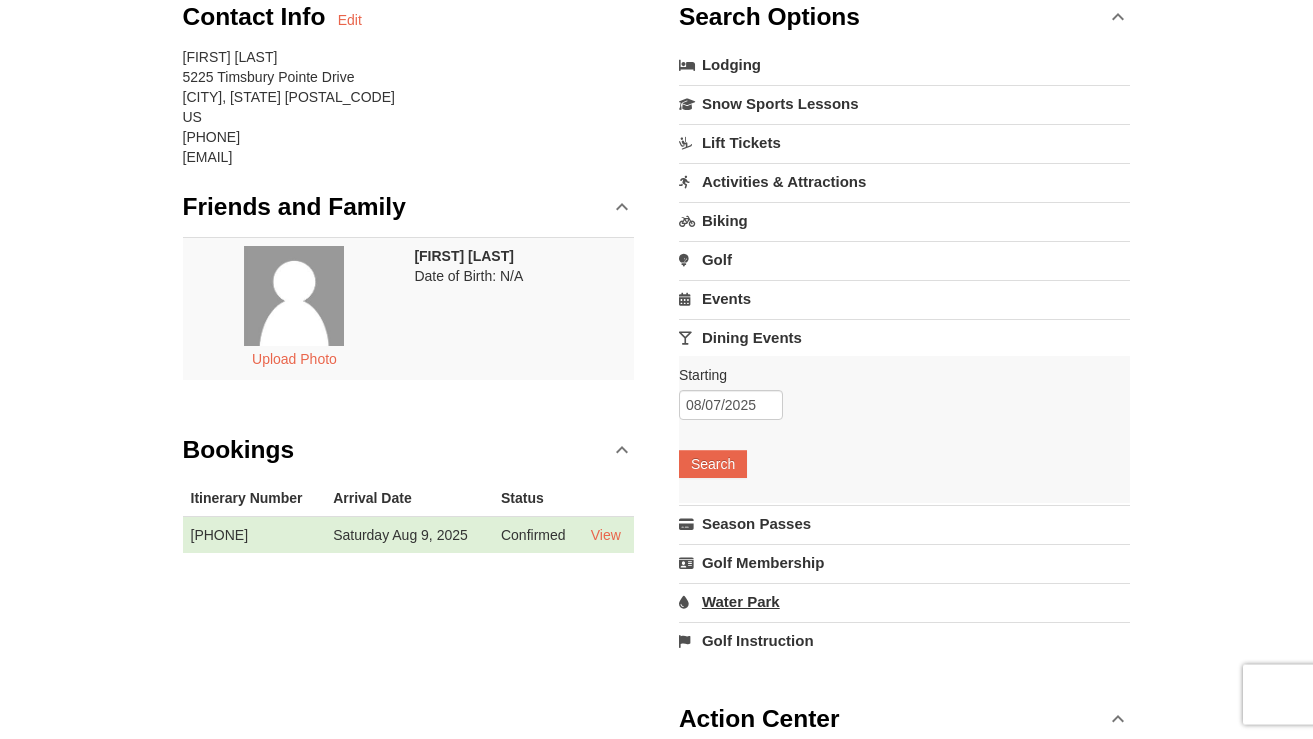 scroll, scrollTop: 263, scrollLeft: 0, axis: vertical 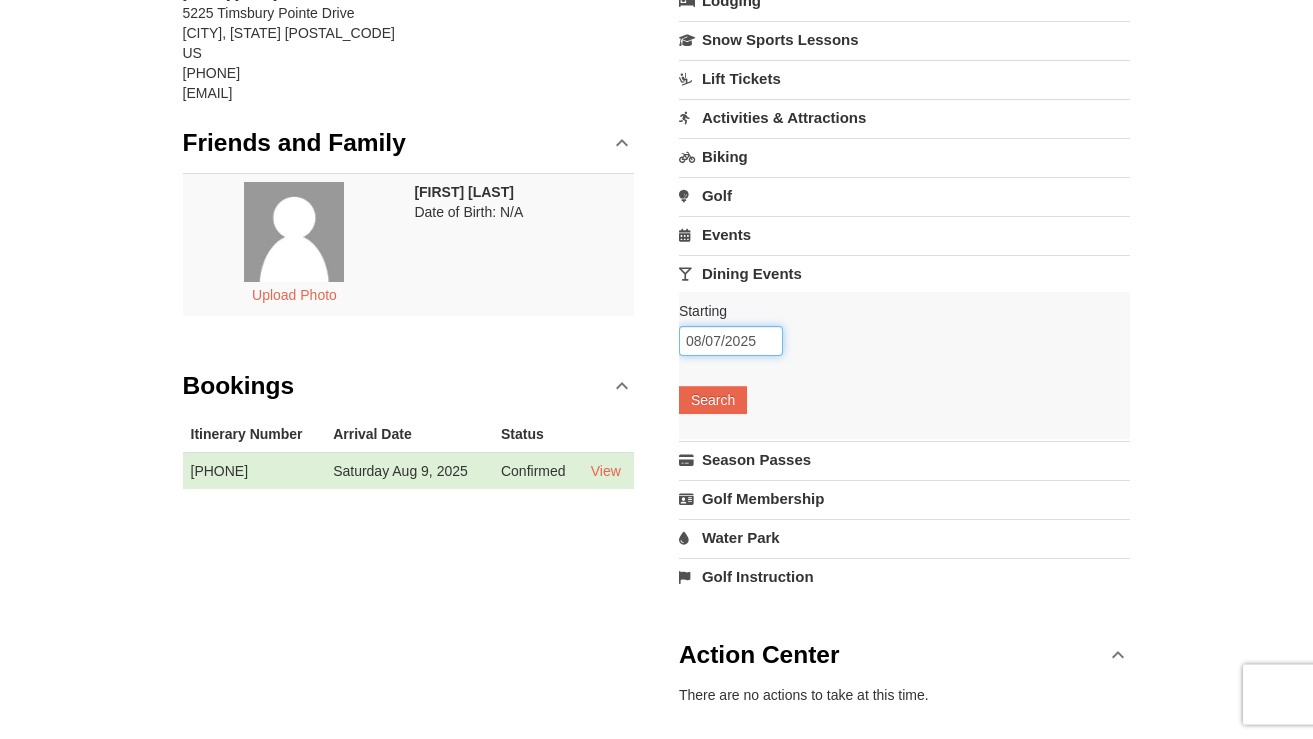 click on "08/07/2025" at bounding box center [731, 341] 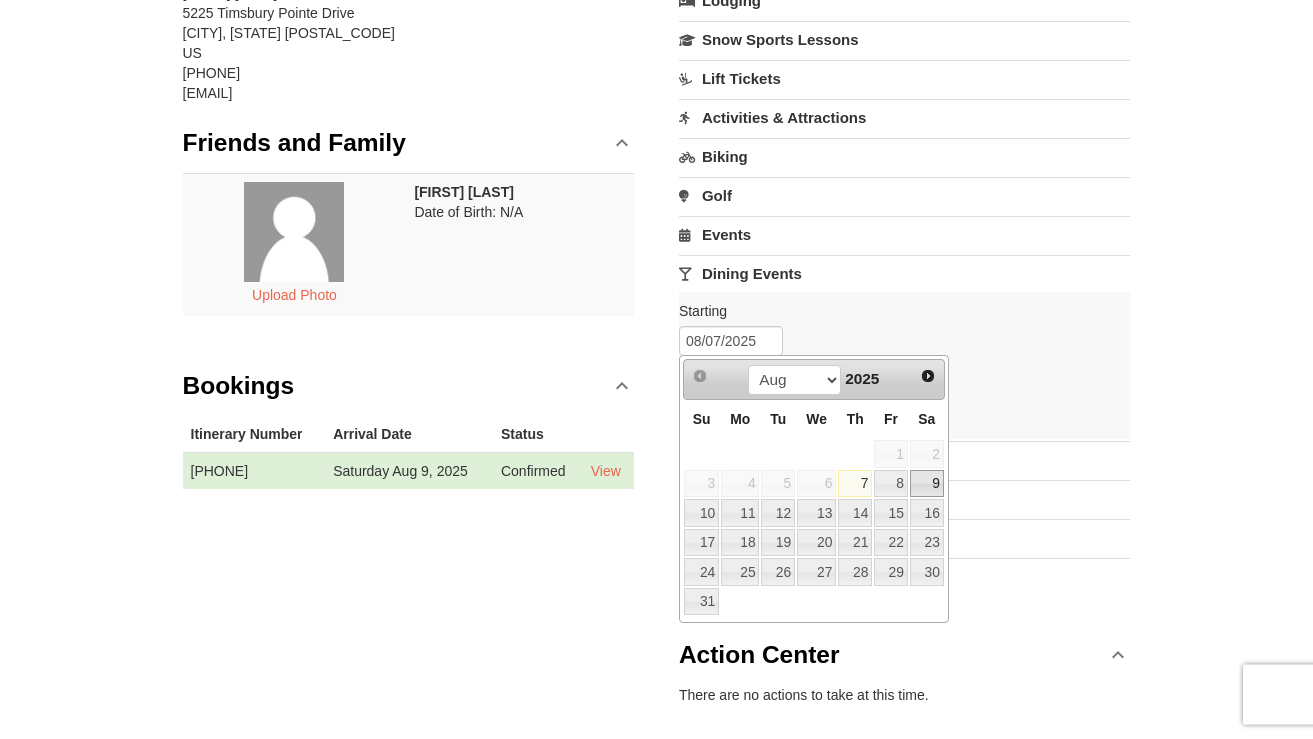 click on "9" at bounding box center [927, 484] 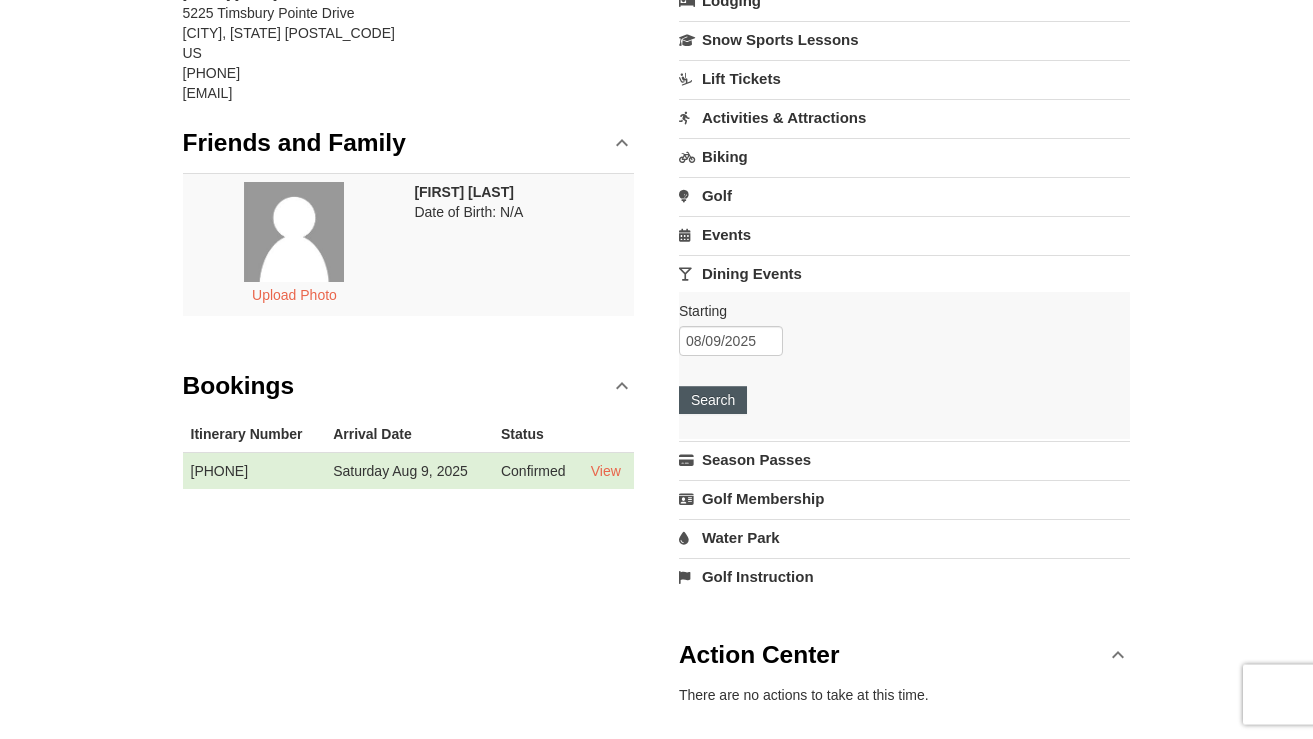click on "Search" at bounding box center (713, 400) 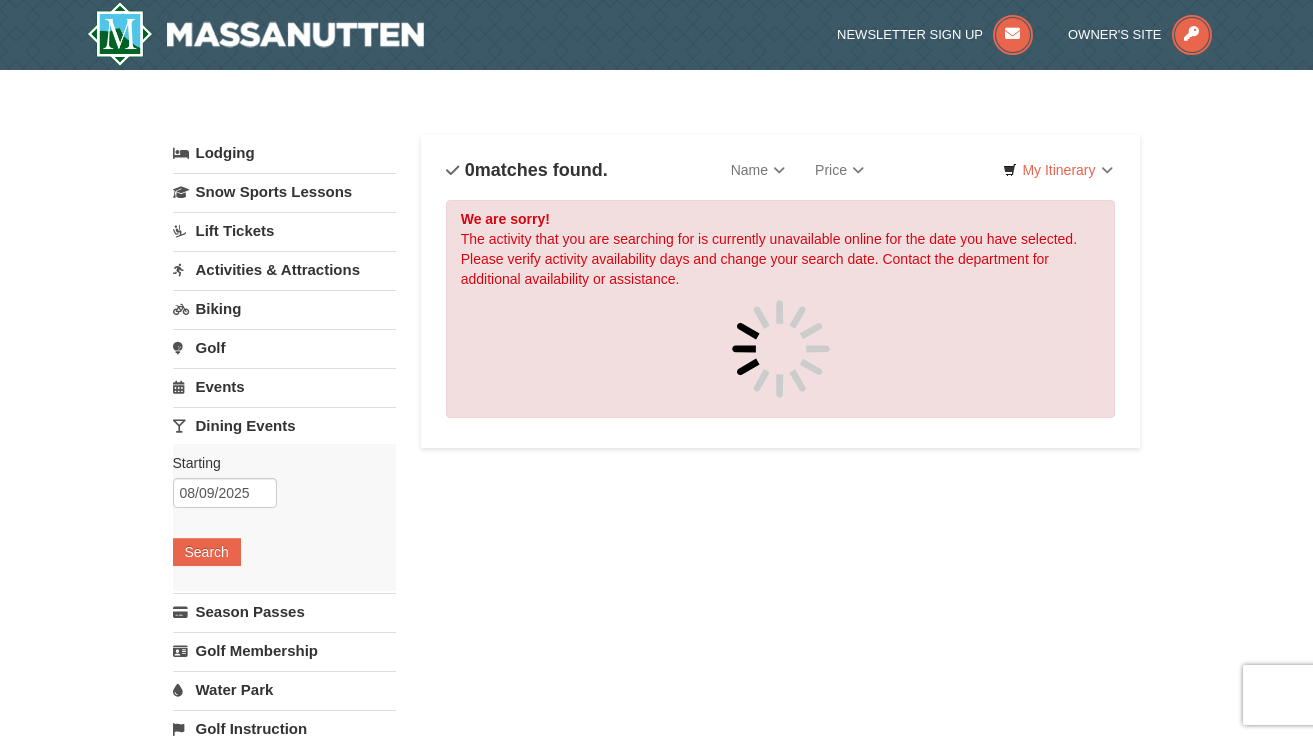 scroll, scrollTop: 0, scrollLeft: 0, axis: both 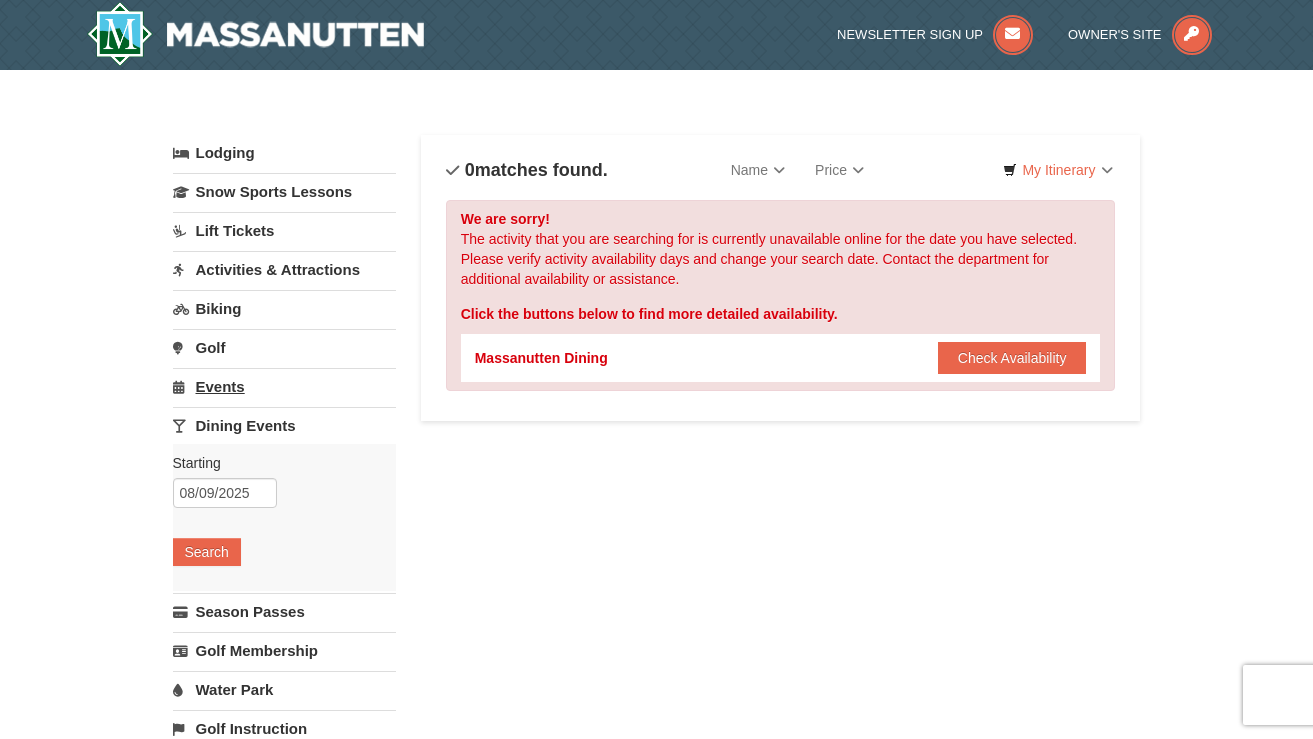 click on "Events" at bounding box center [284, 386] 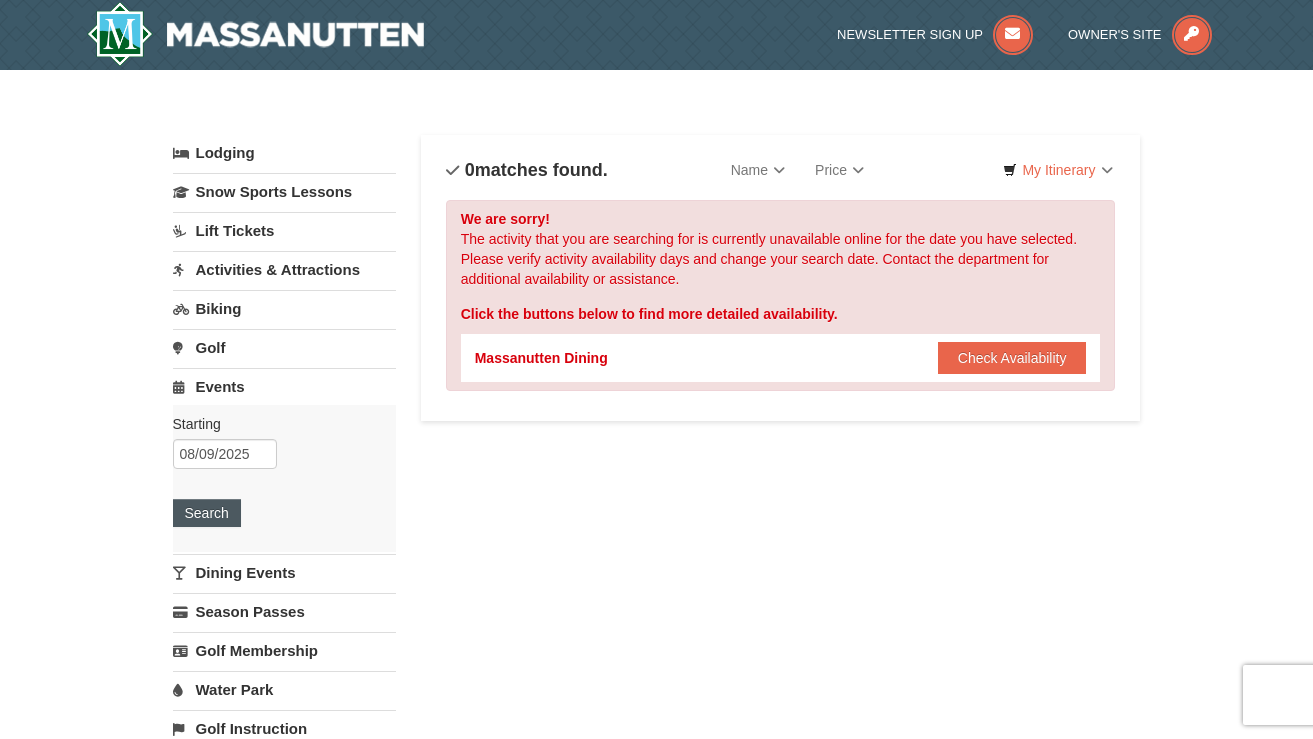 click on "Search" at bounding box center (207, 513) 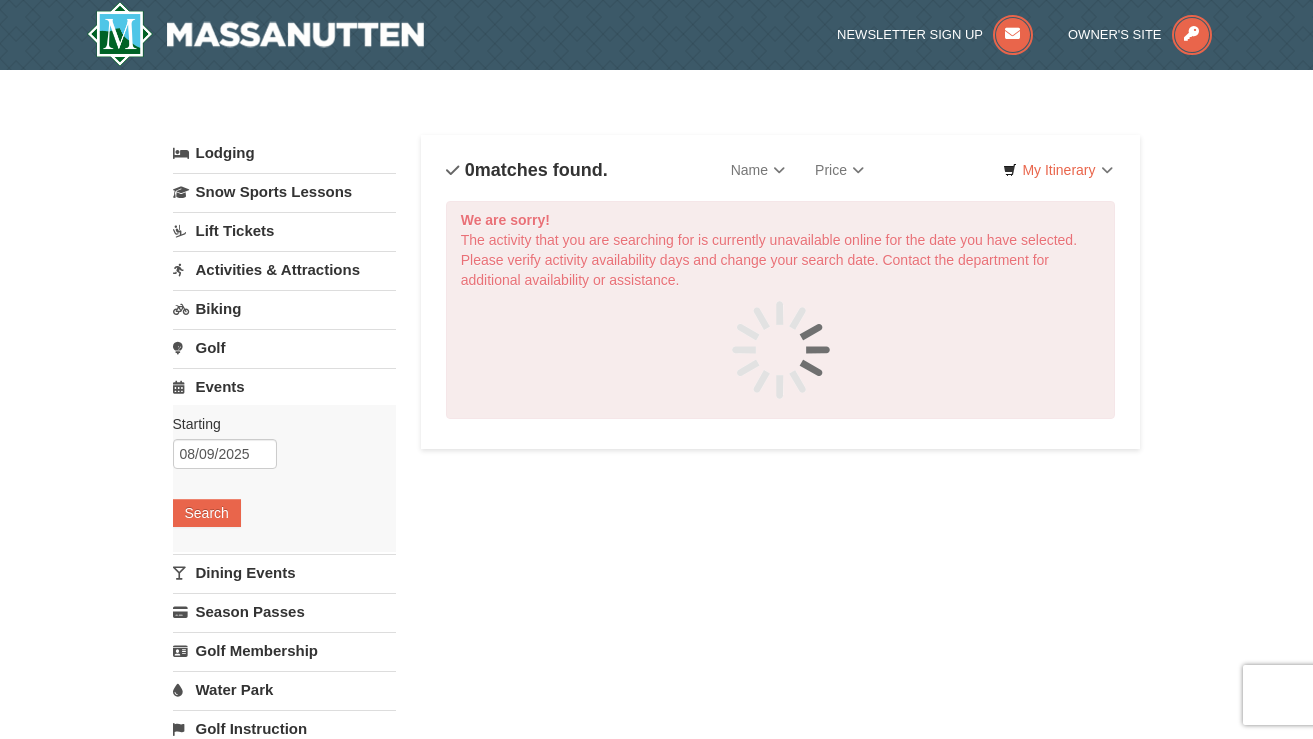 scroll, scrollTop: 0, scrollLeft: 0, axis: both 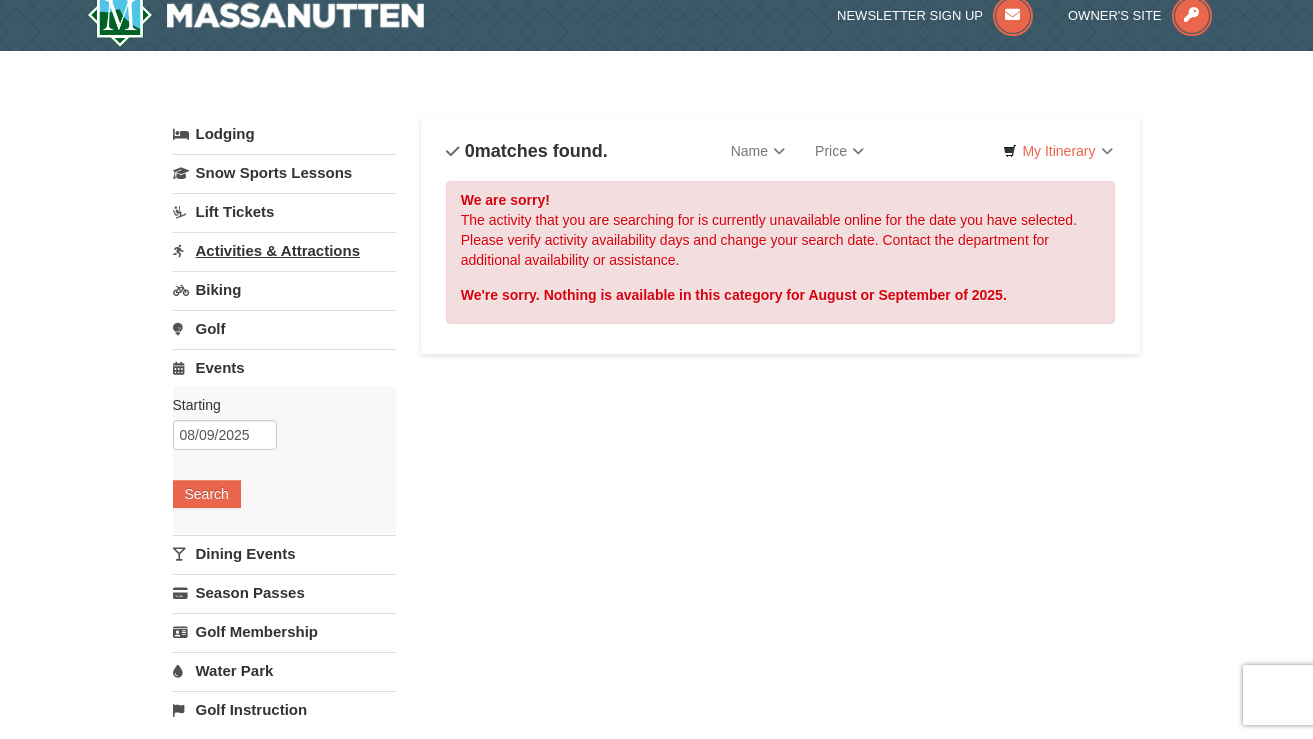 click on "Activities & Attractions" at bounding box center (284, 250) 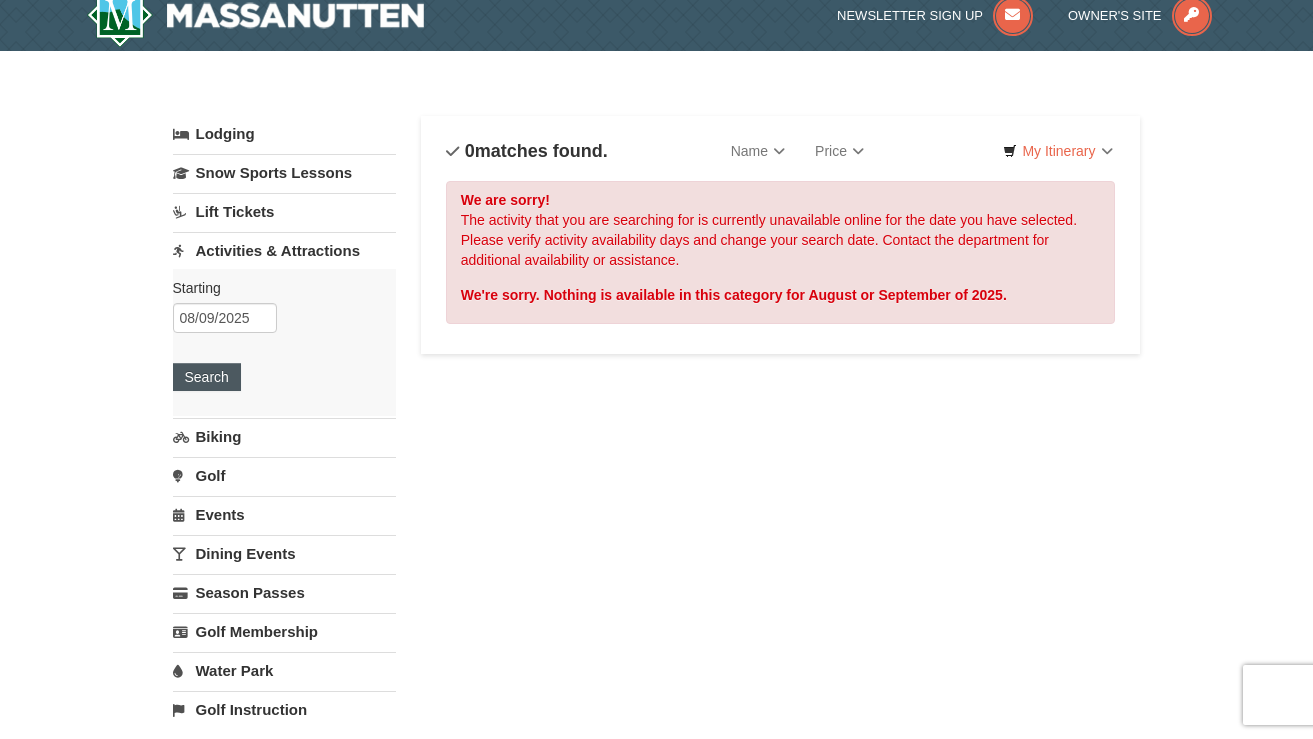 click on "Search" at bounding box center [207, 377] 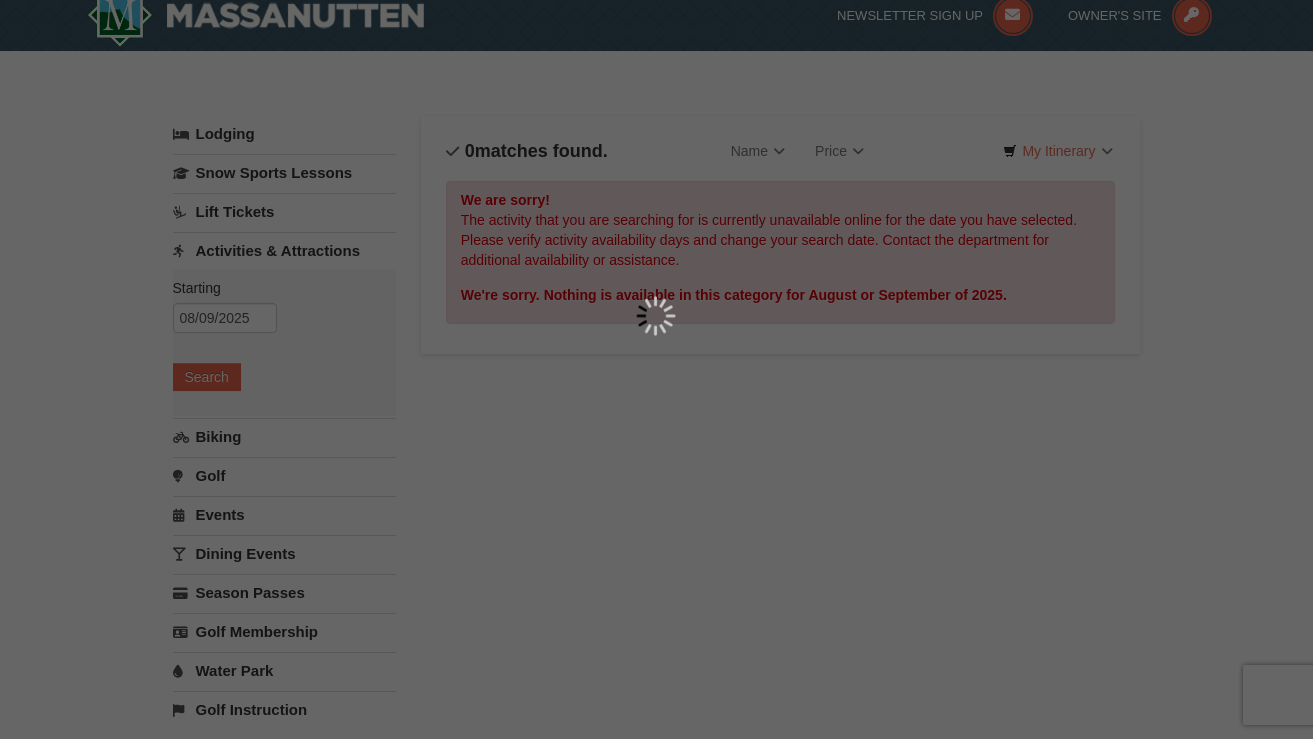 scroll, scrollTop: 19, scrollLeft: 0, axis: vertical 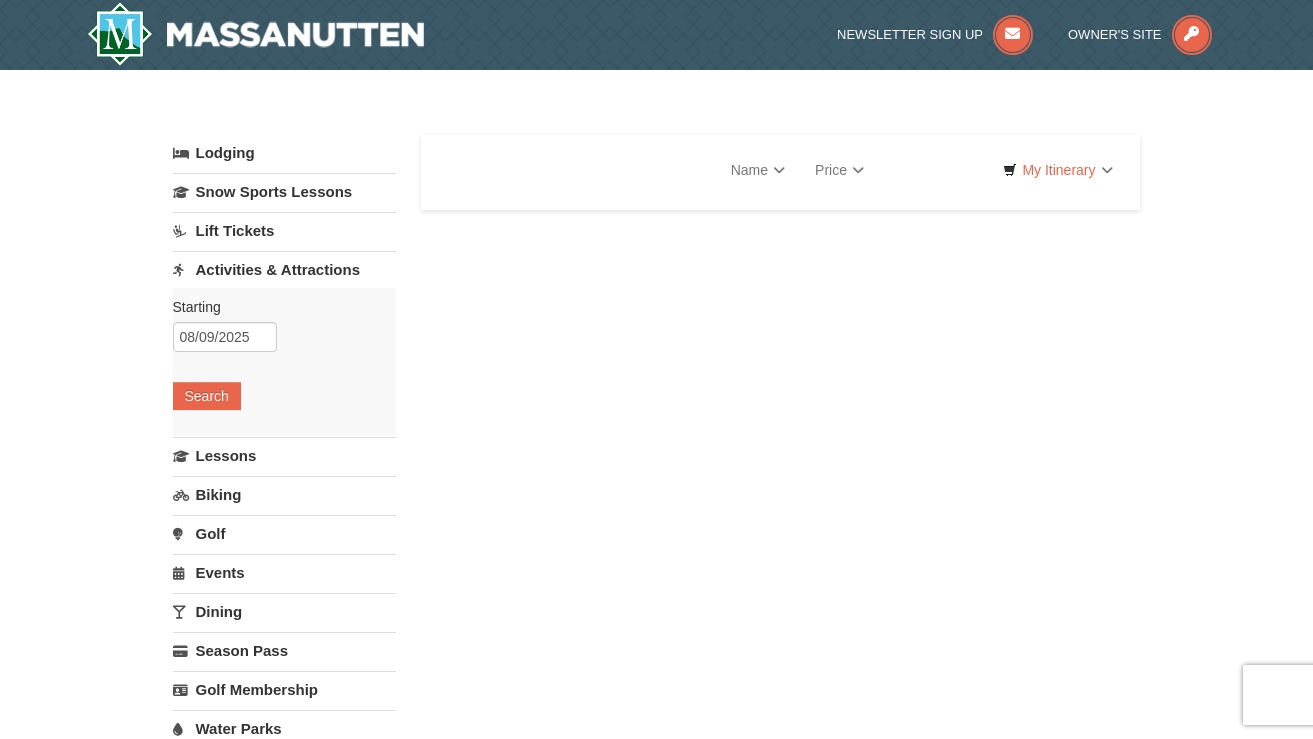 select on "8" 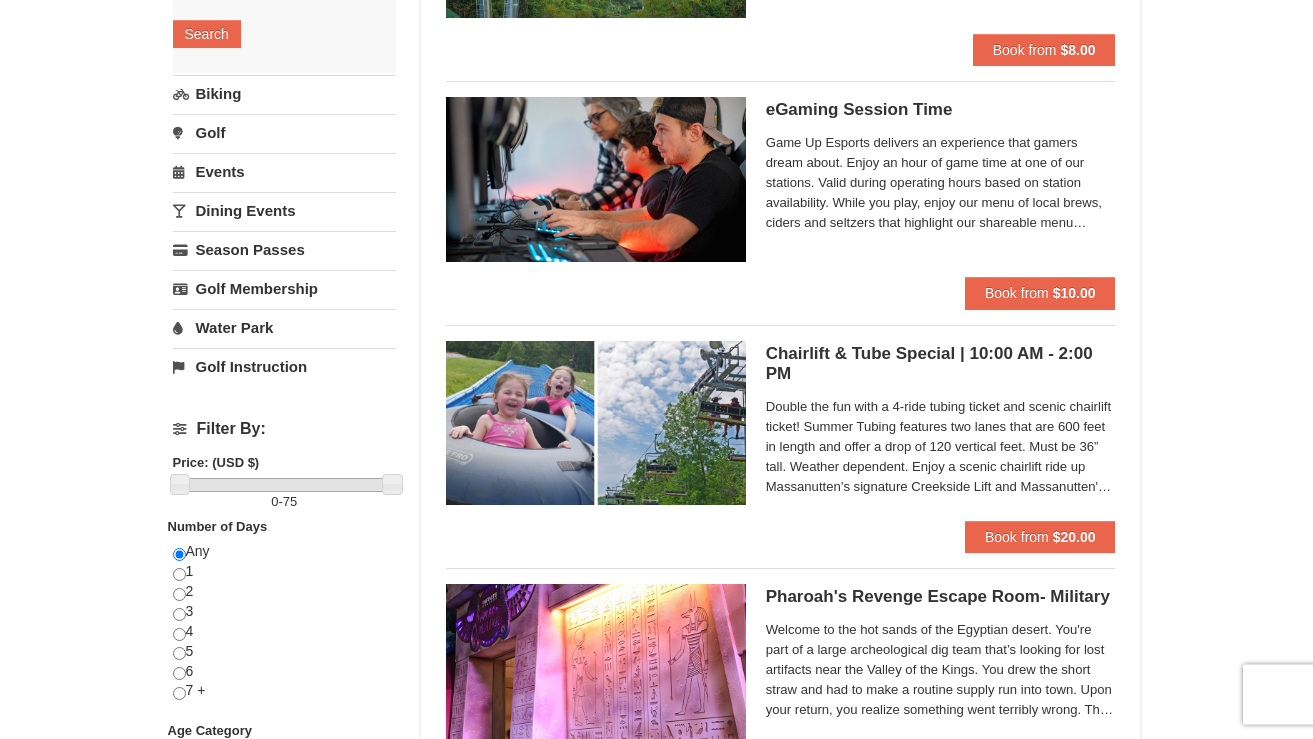 scroll, scrollTop: 388, scrollLeft: 0, axis: vertical 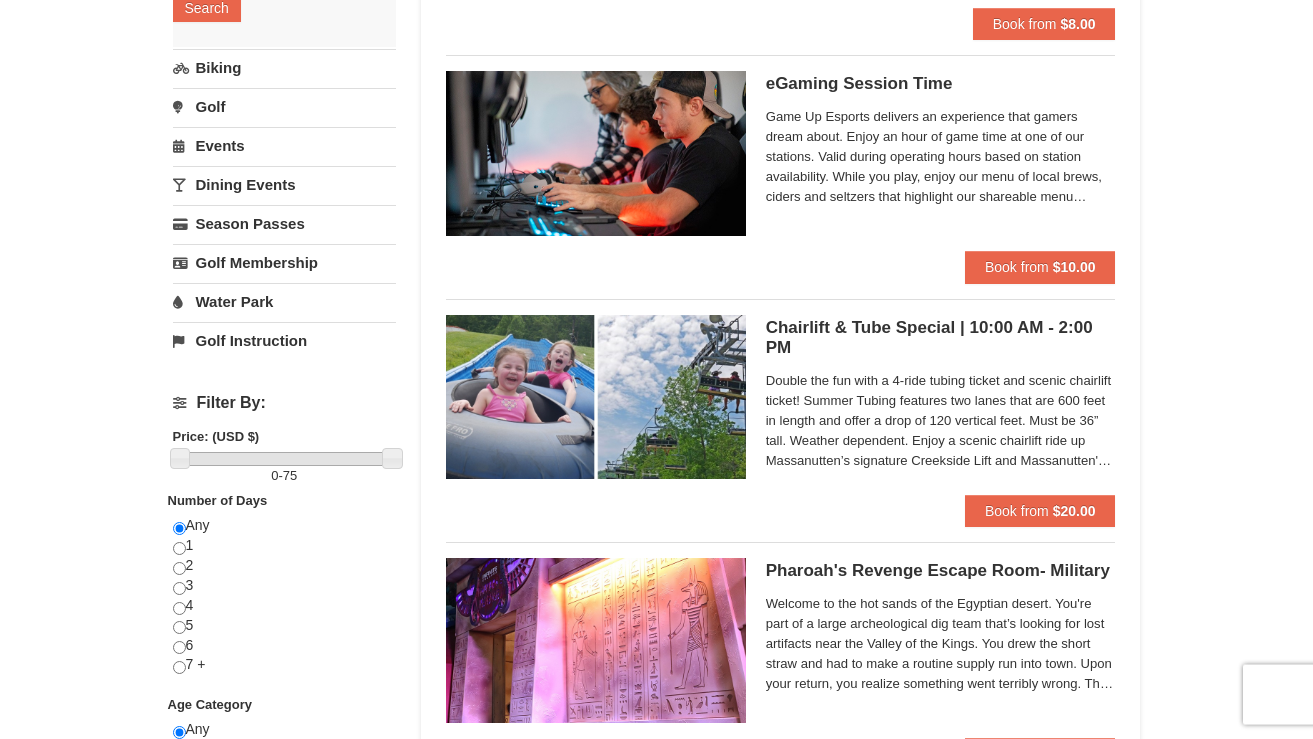 click at bounding box center (596, 397) 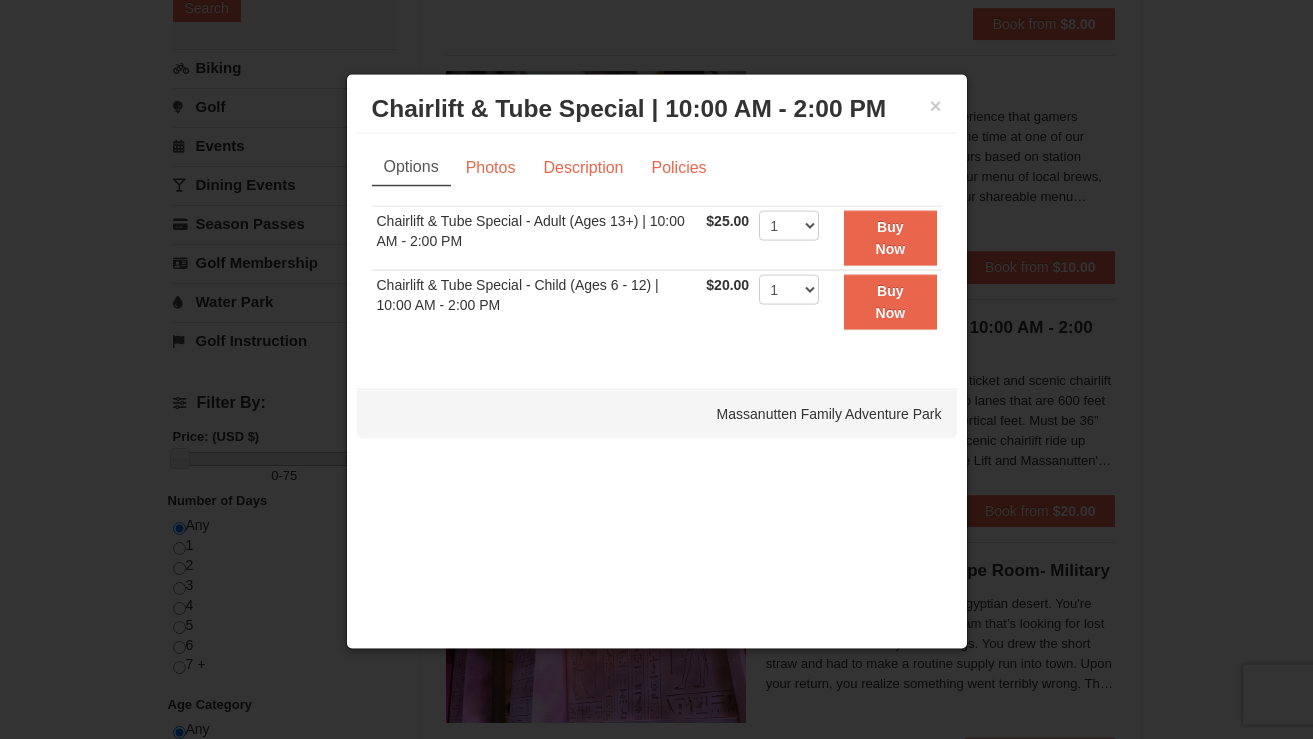 click at bounding box center [656, 369] 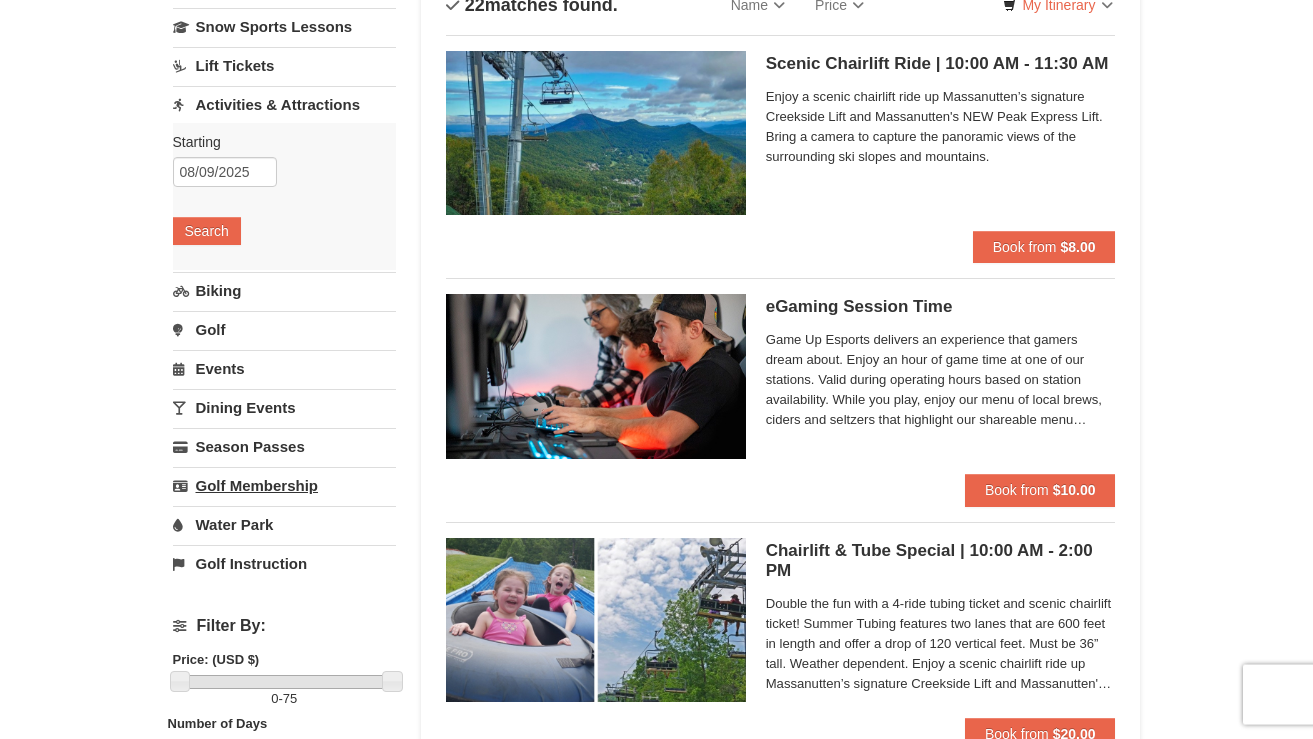 scroll, scrollTop: 187, scrollLeft: 0, axis: vertical 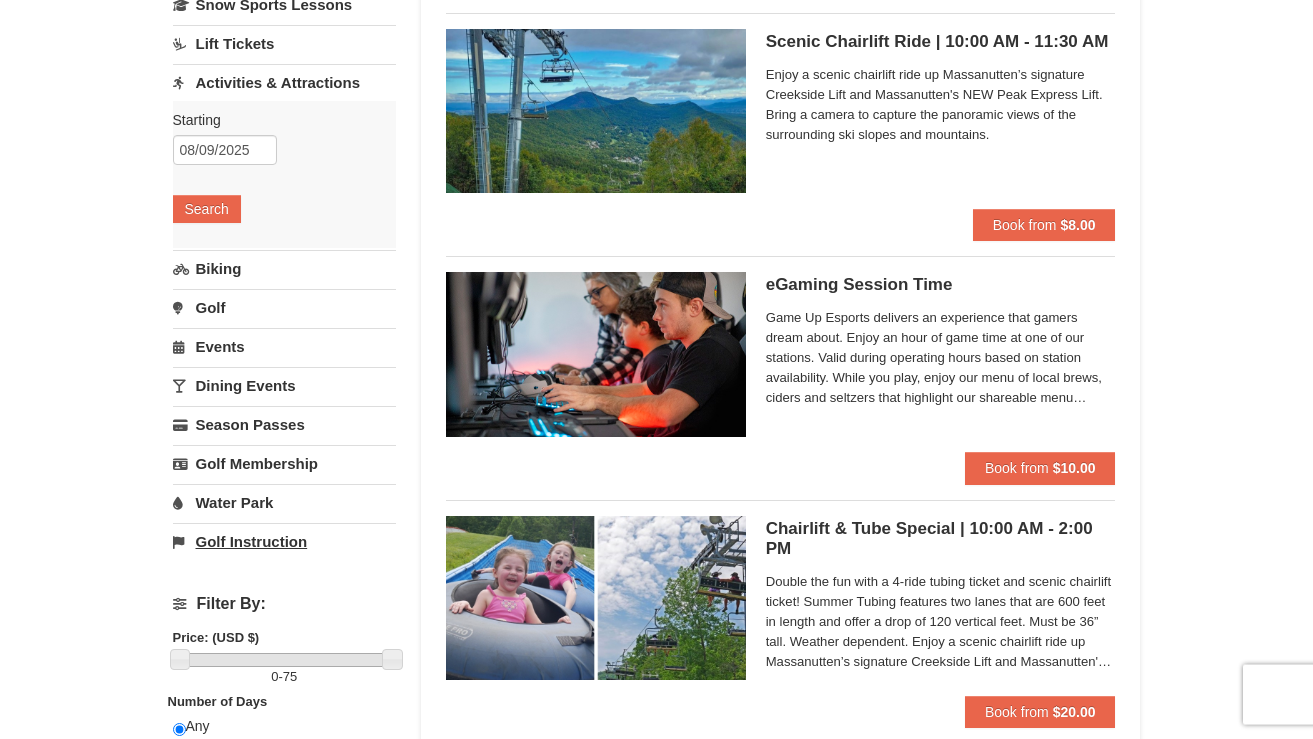 click on "Golf Instruction" at bounding box center [284, 541] 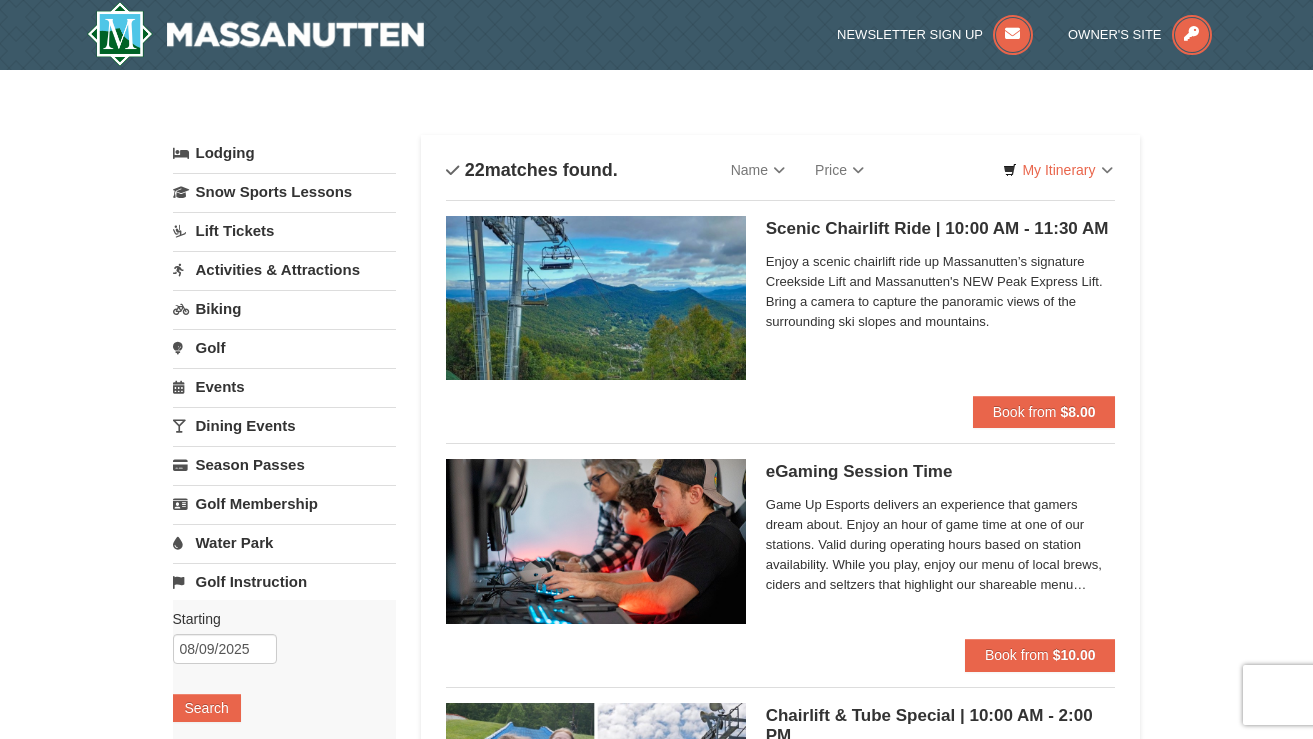 scroll, scrollTop: 0, scrollLeft: 0, axis: both 